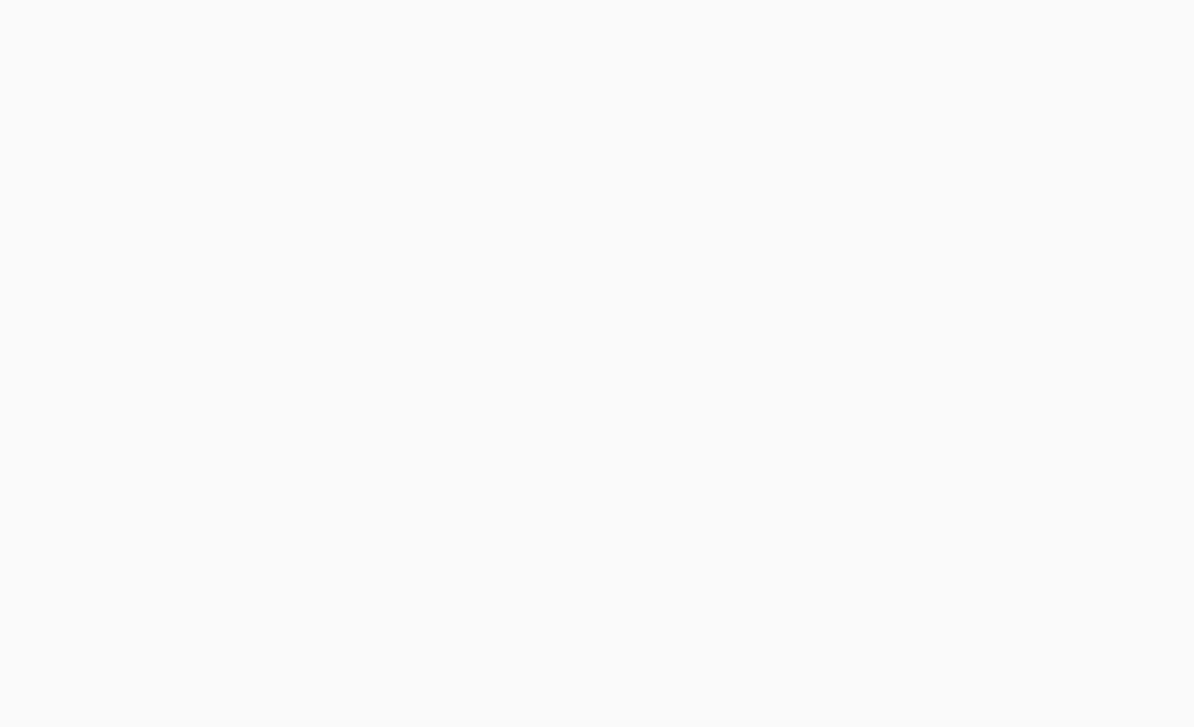 scroll, scrollTop: 0, scrollLeft: 0, axis: both 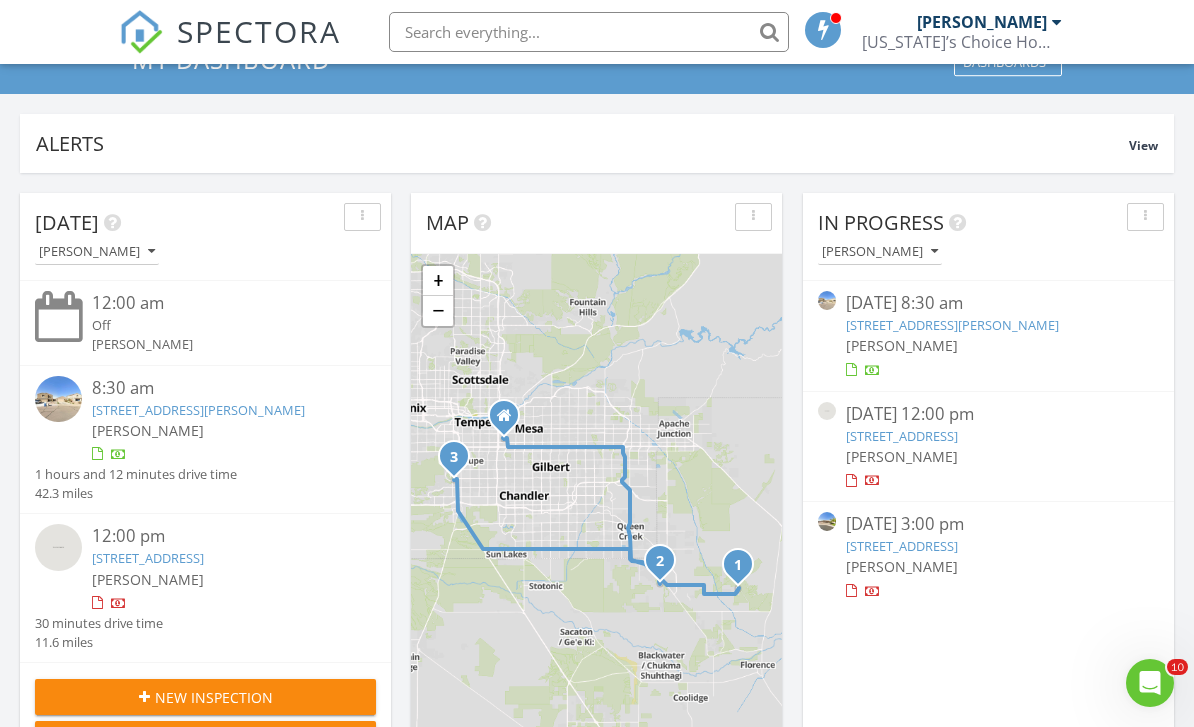 click on "12434 S Ki Cir, Phoenix, AZ 85044" at bounding box center [902, 546] 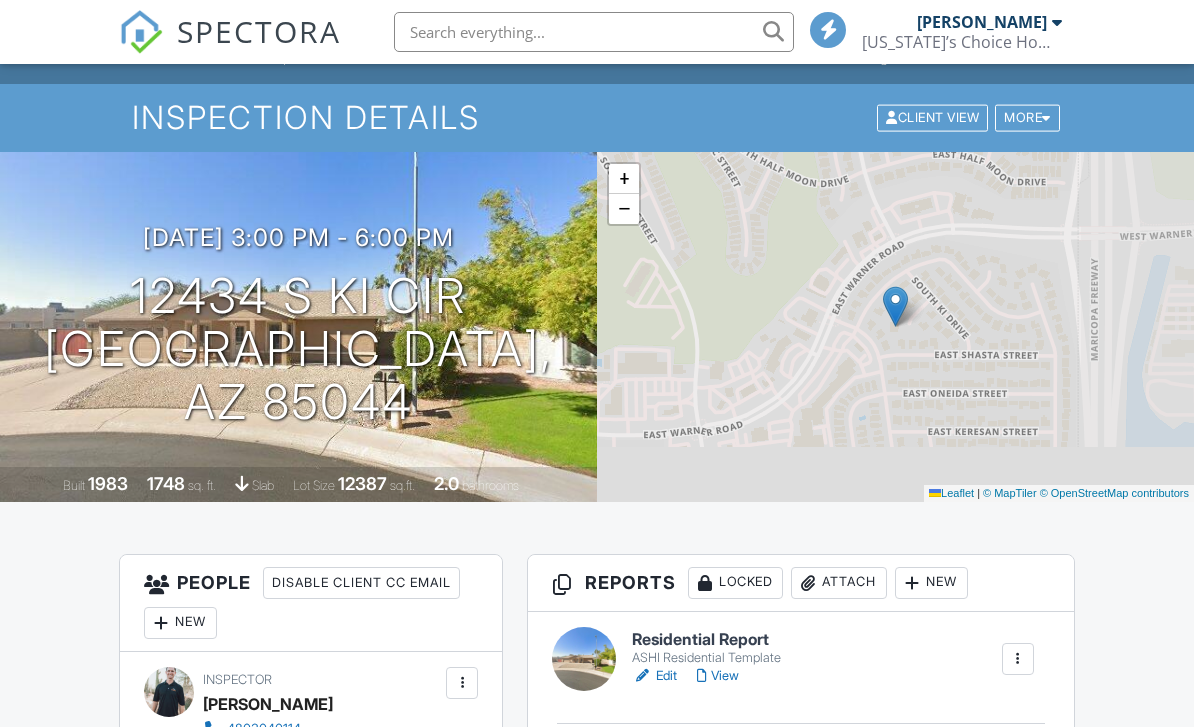 scroll, scrollTop: 0, scrollLeft: 0, axis: both 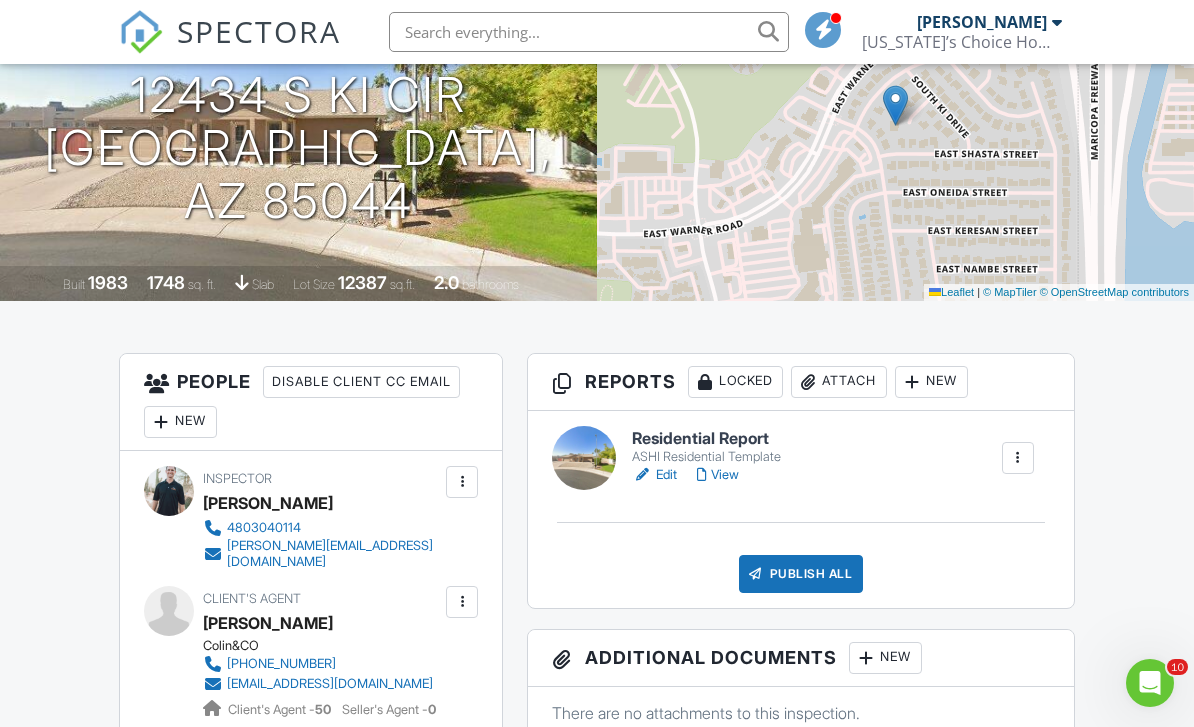 click on "View" at bounding box center (718, 475) 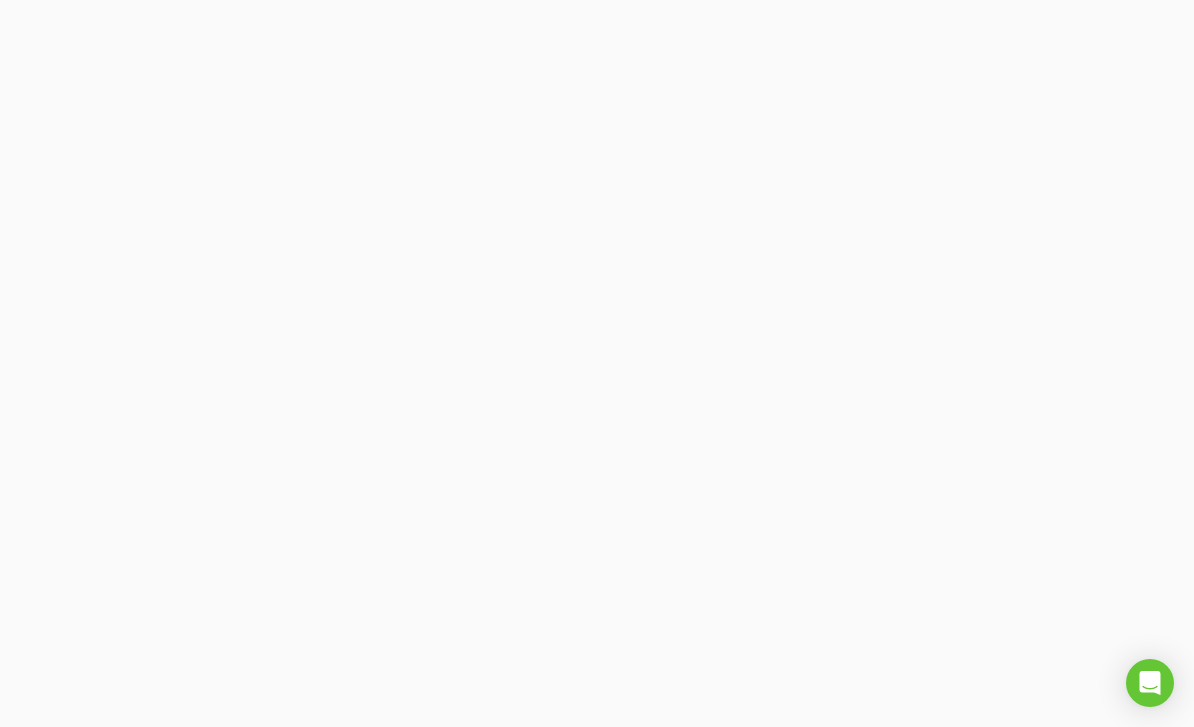 scroll, scrollTop: 0, scrollLeft: 0, axis: both 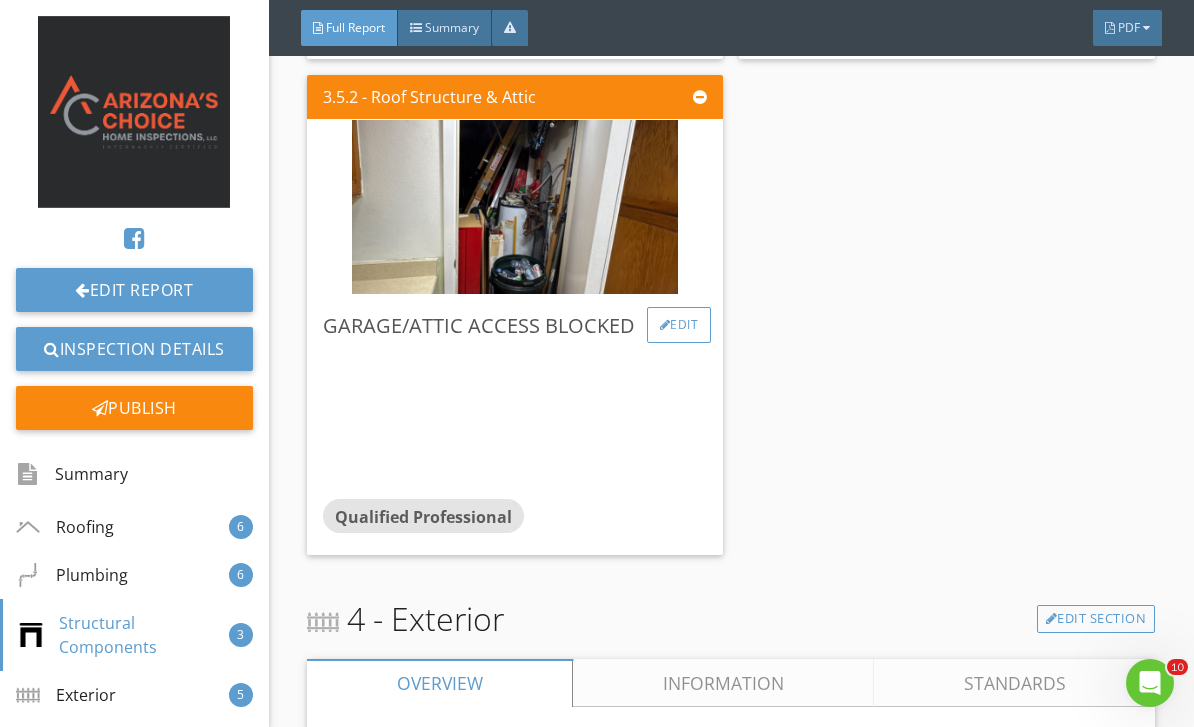 click on "Edit" at bounding box center (679, 325) 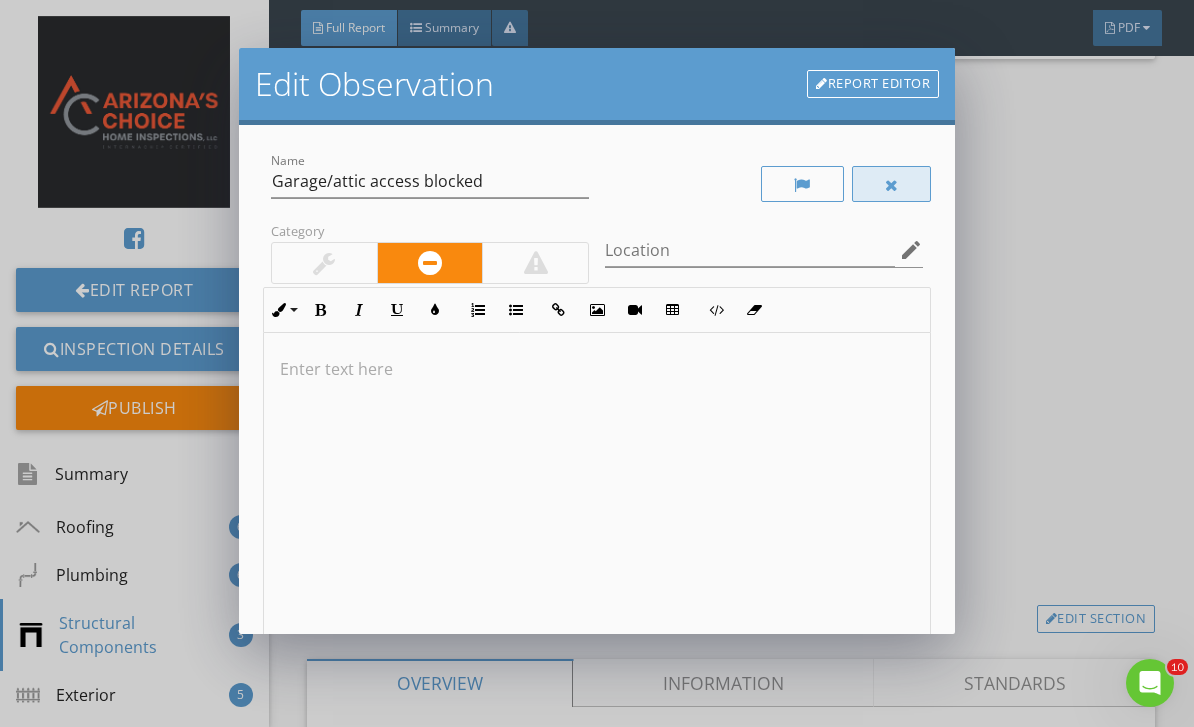 click at bounding box center [892, 185] 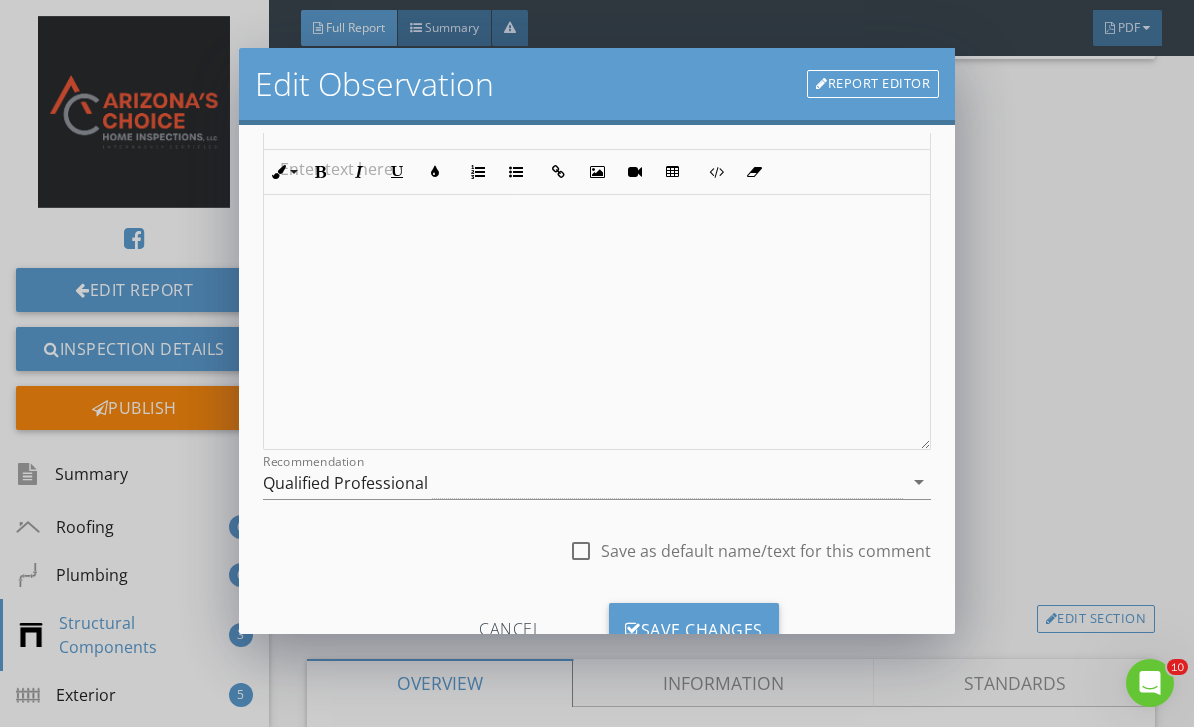 scroll, scrollTop: 203, scrollLeft: 0, axis: vertical 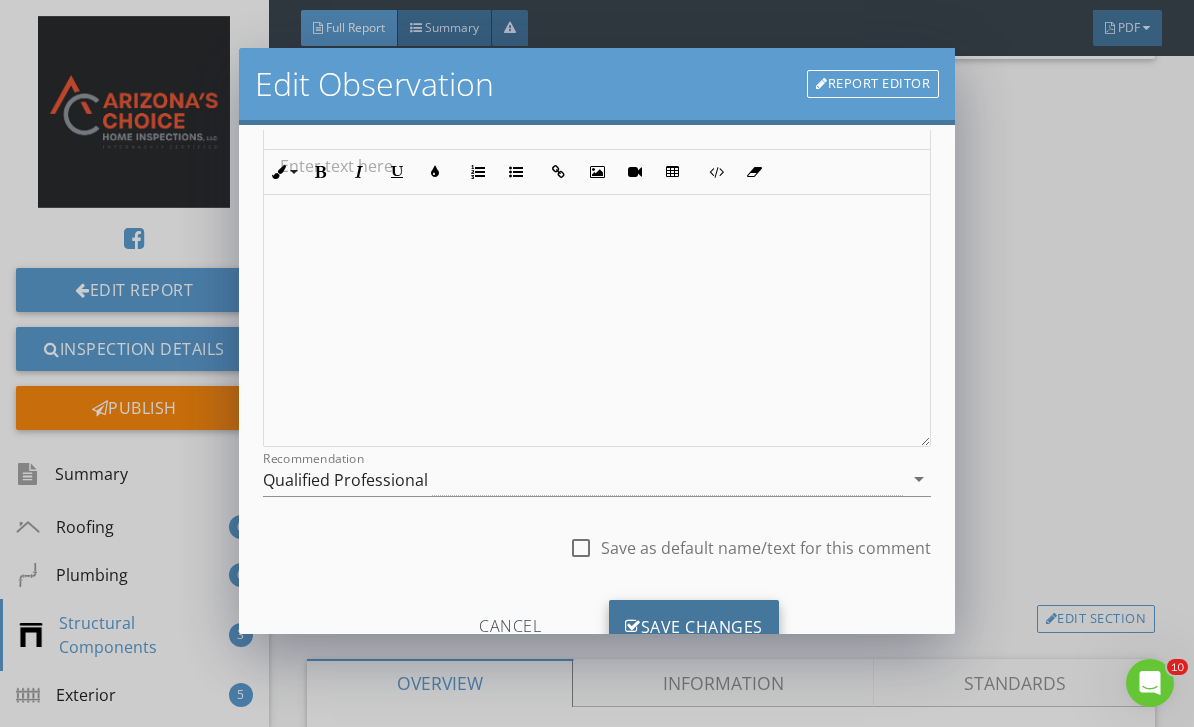click on "Save Changes" at bounding box center [694, 627] 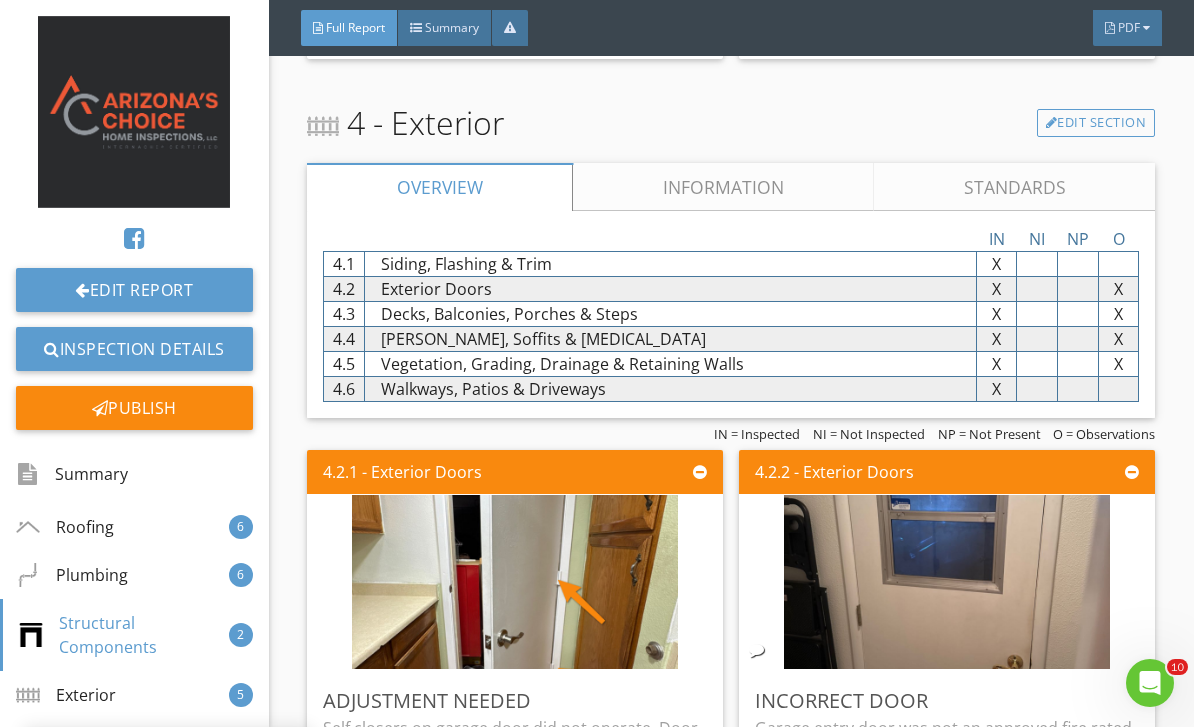 scroll, scrollTop: 0, scrollLeft: 0, axis: both 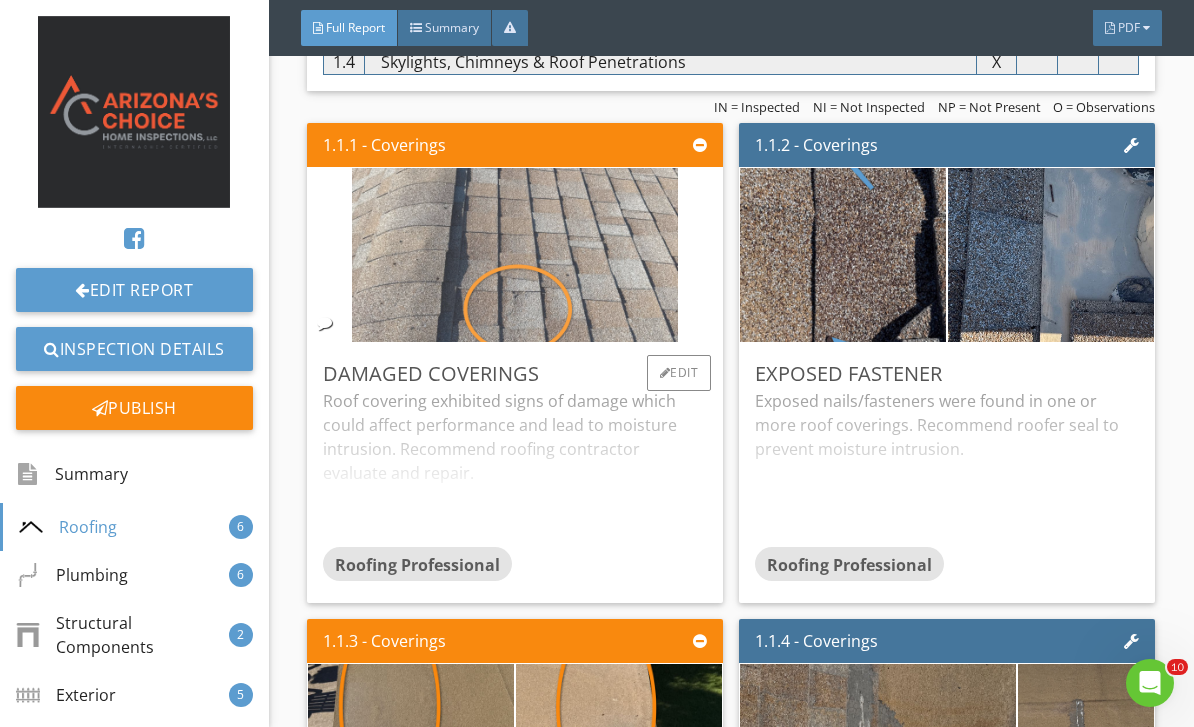 click at bounding box center (515, 255) 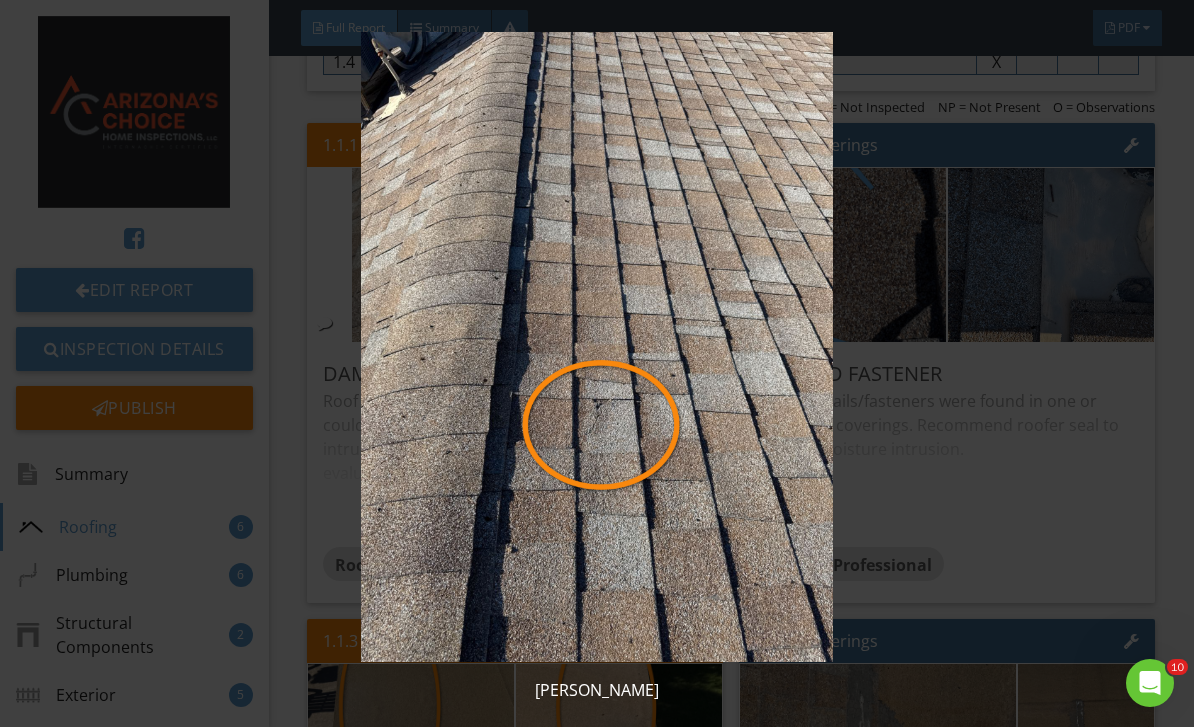 click at bounding box center (597, 347) 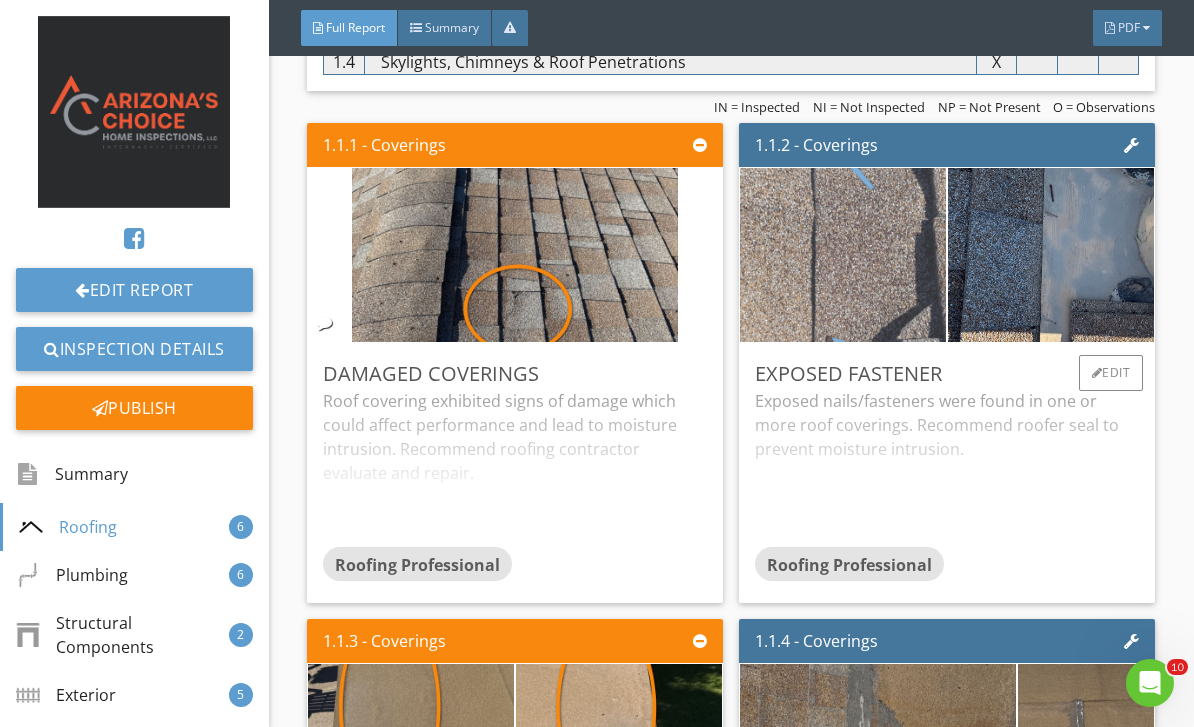 click at bounding box center [843, 255] 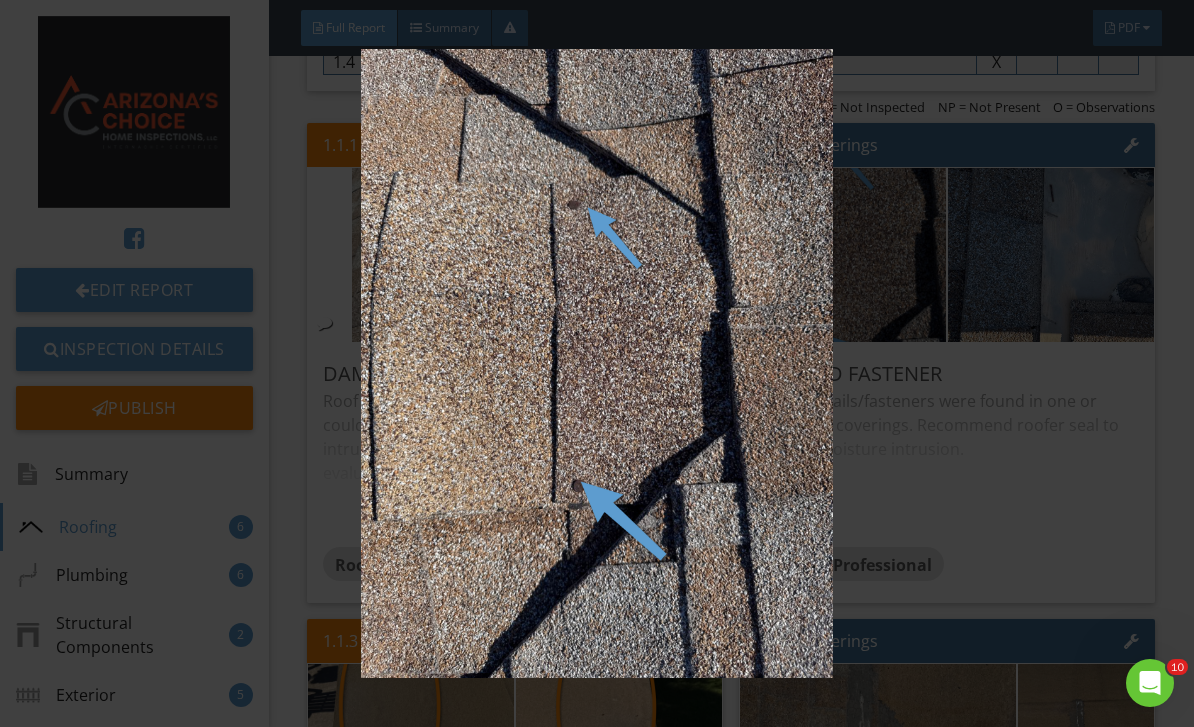 click at bounding box center (597, 364) 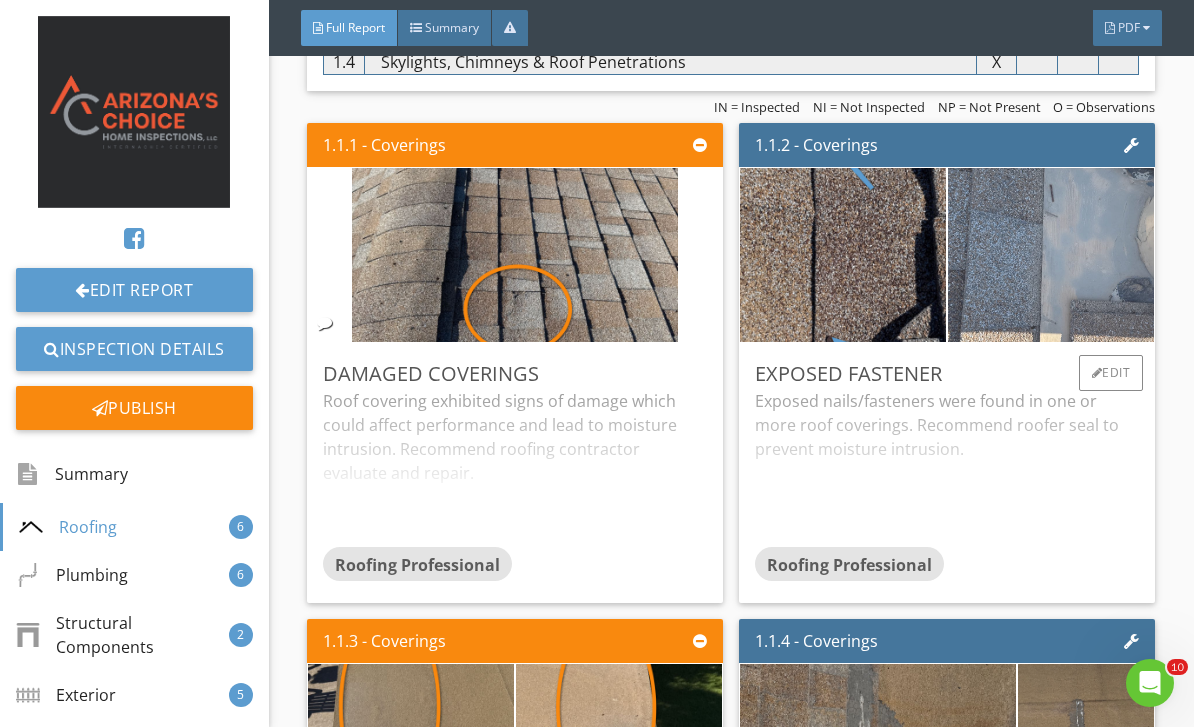 click at bounding box center [1051, 255] 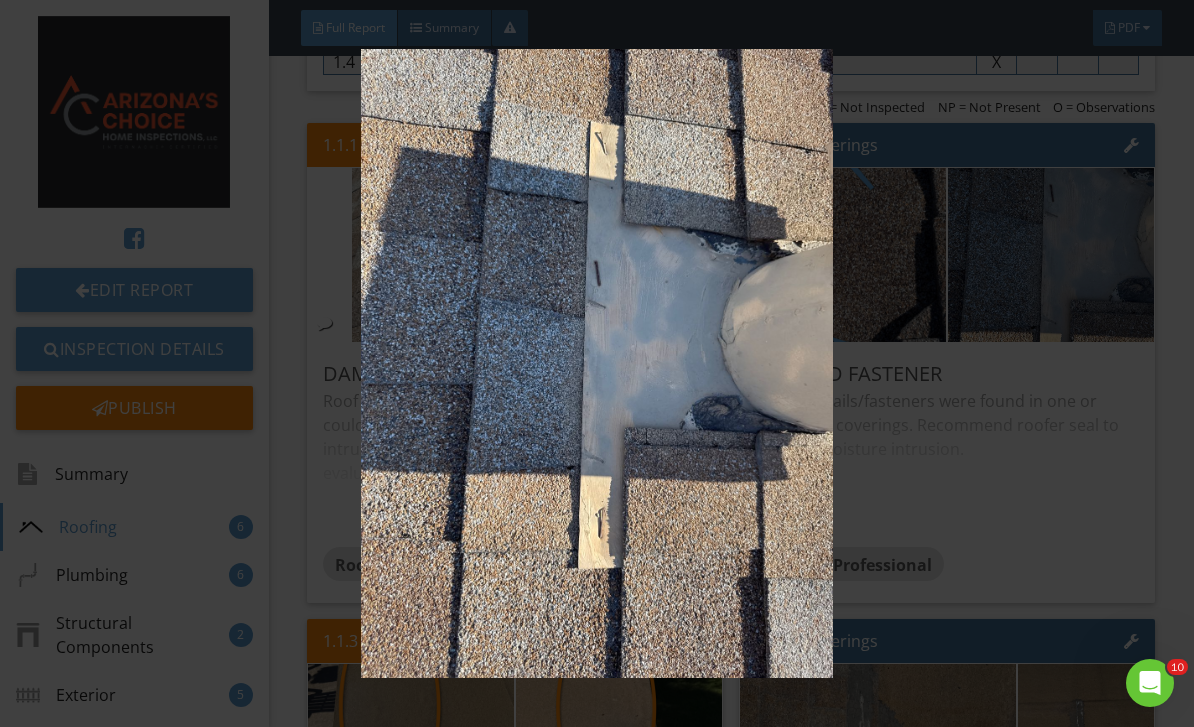 click at bounding box center [597, 364] 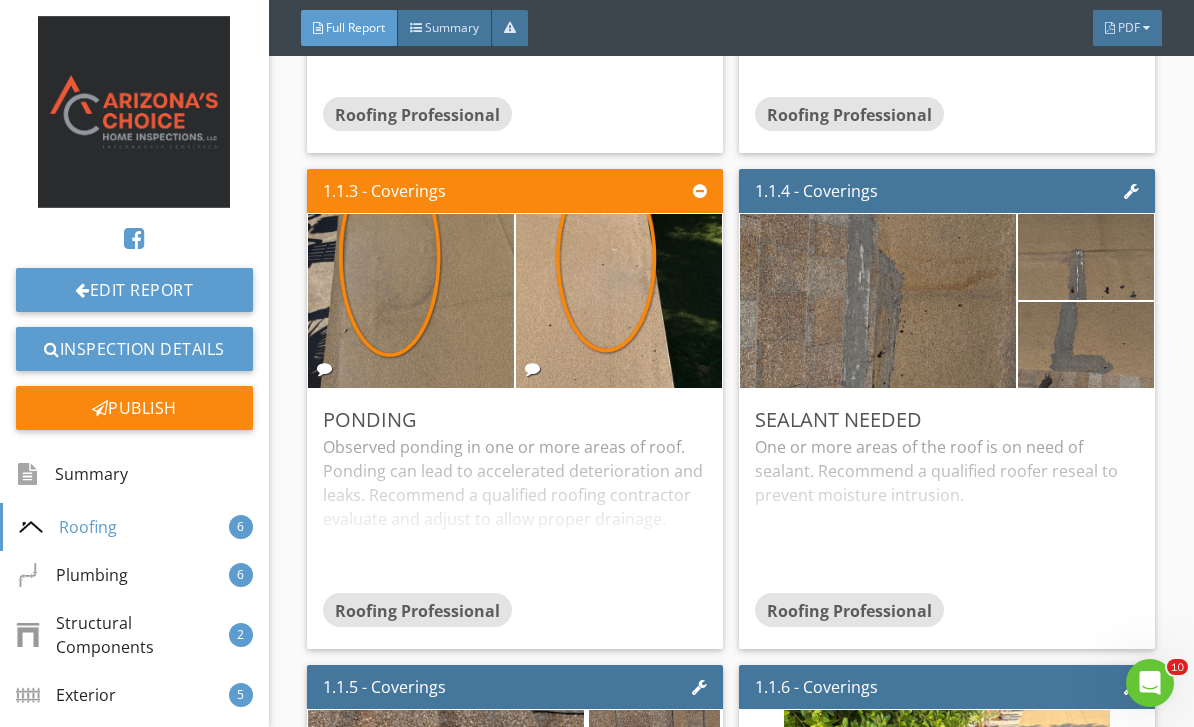scroll, scrollTop: 1361, scrollLeft: 0, axis: vertical 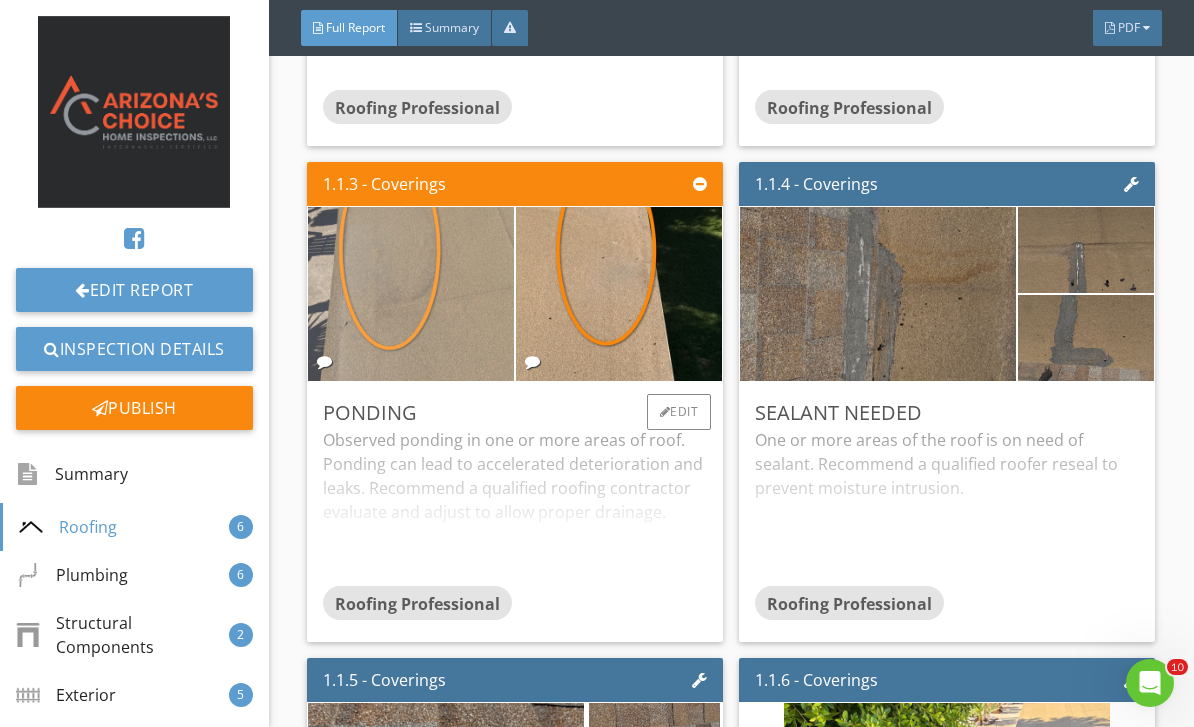 click at bounding box center (411, 294) 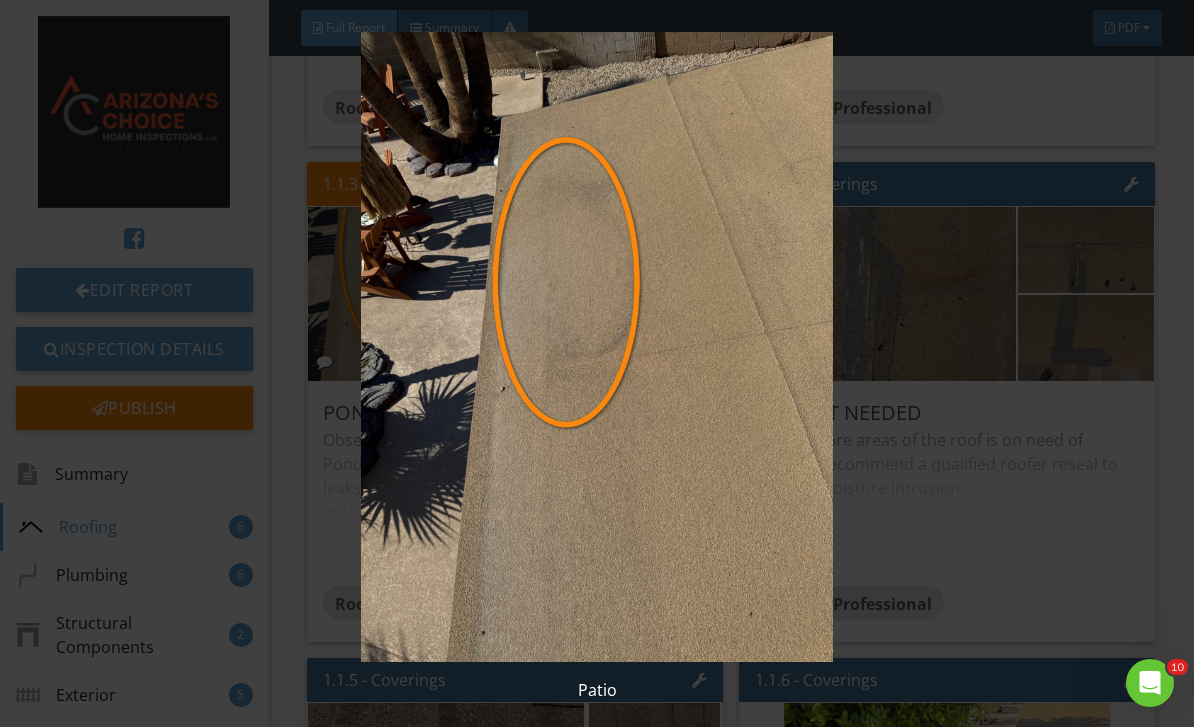 click at bounding box center (597, 347) 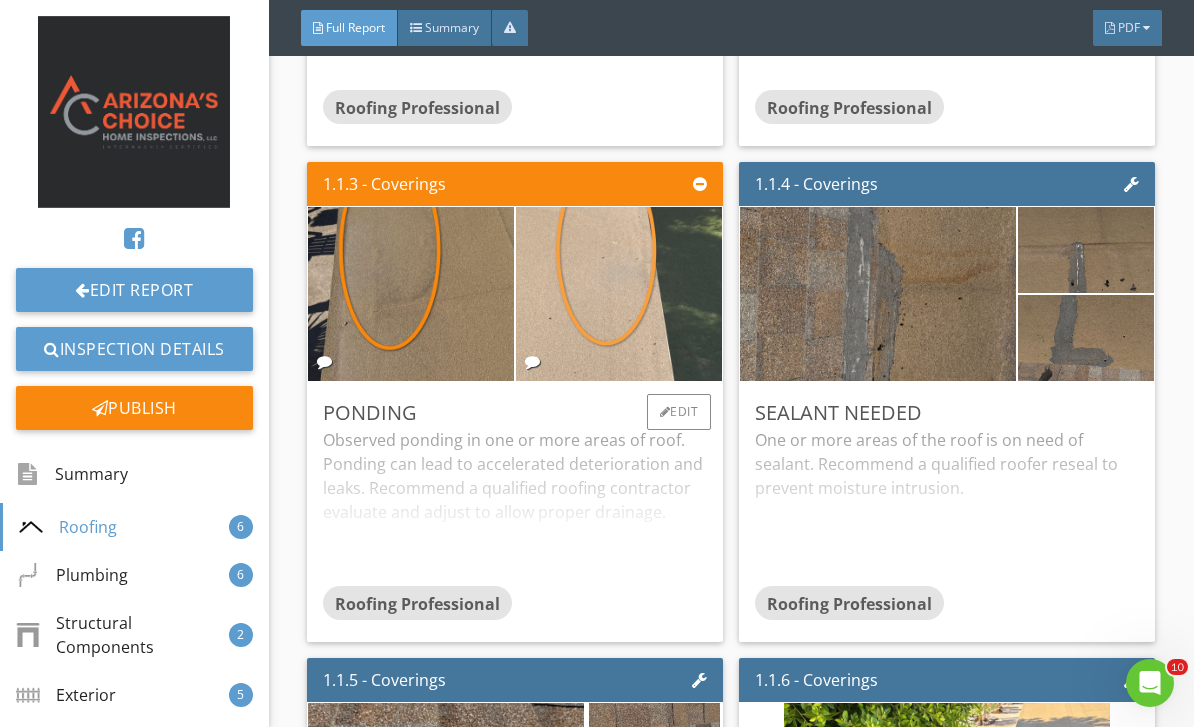 click at bounding box center [619, 294] 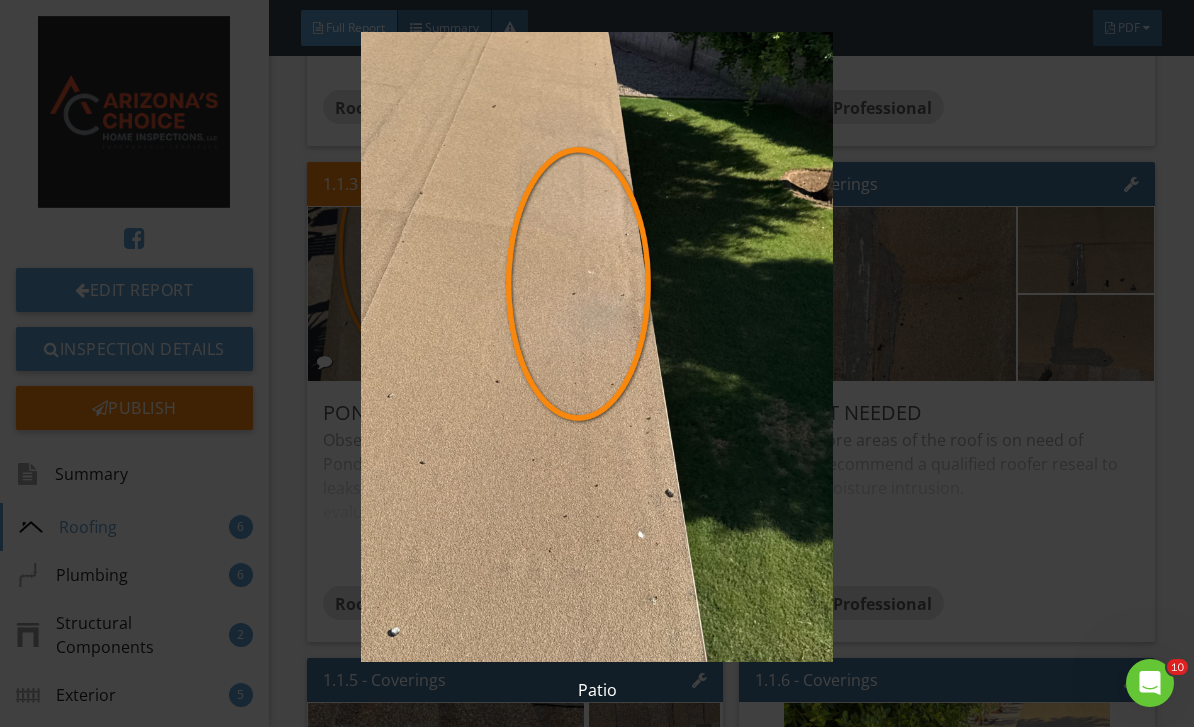 click at bounding box center [597, 347] 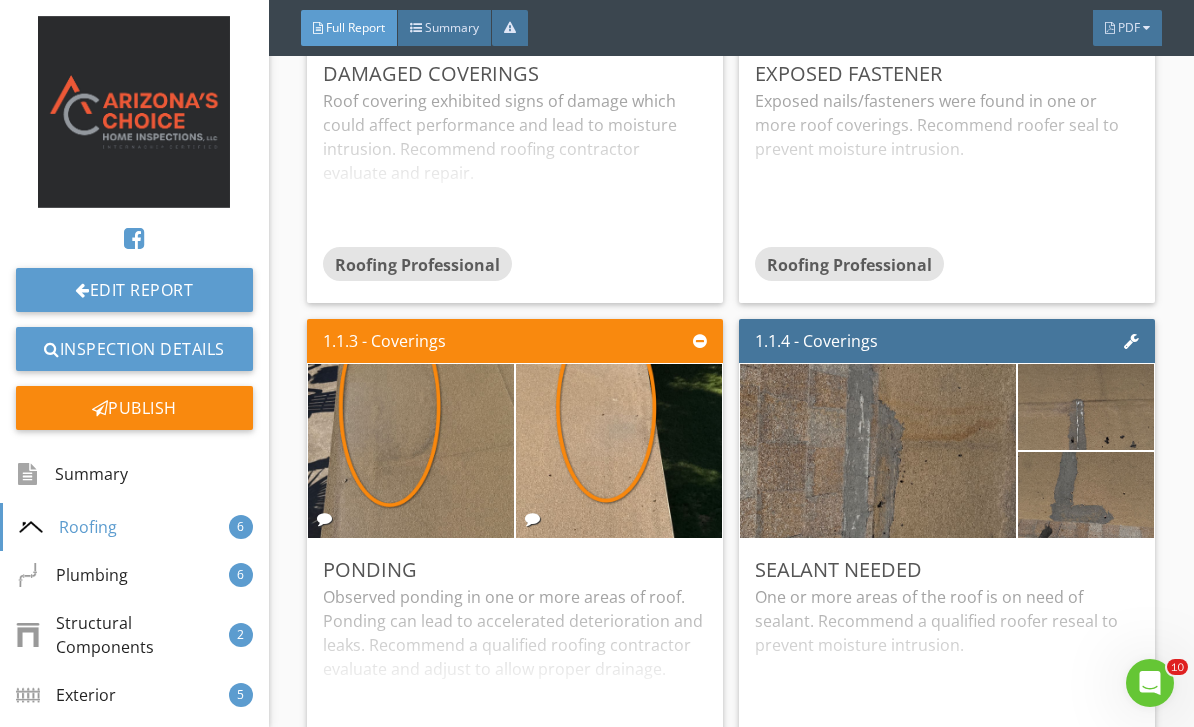 scroll, scrollTop: 1185, scrollLeft: 0, axis: vertical 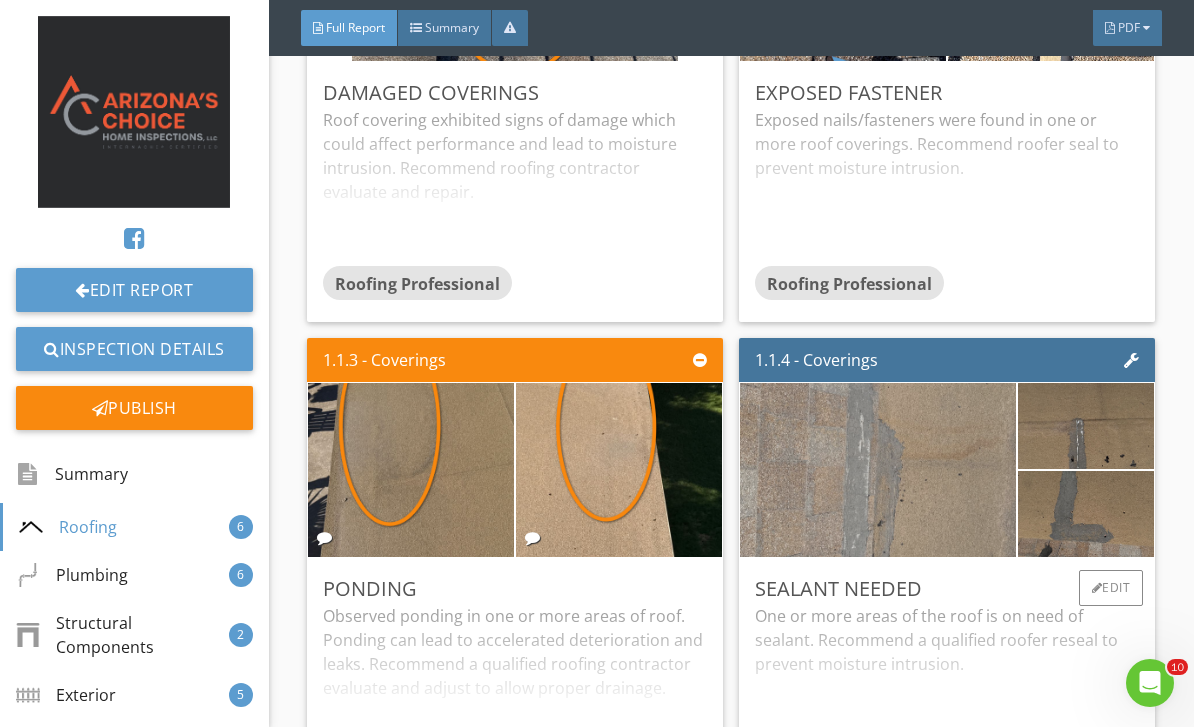 click at bounding box center (878, 470) 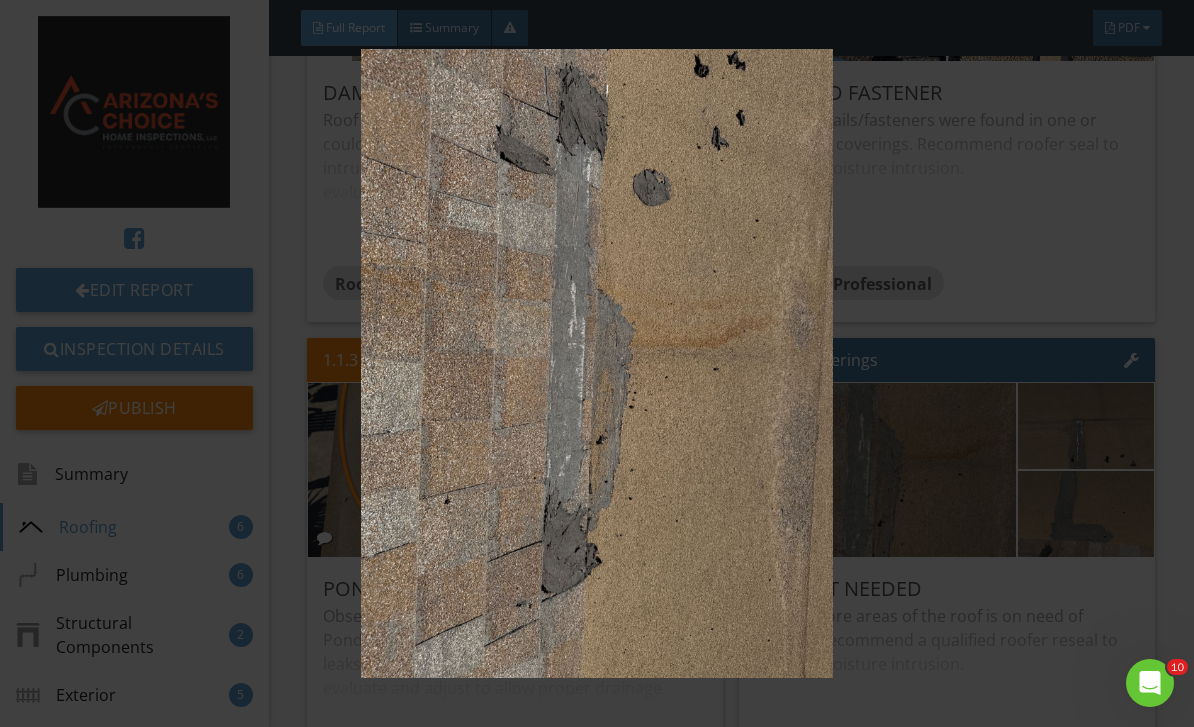 click at bounding box center (597, 364) 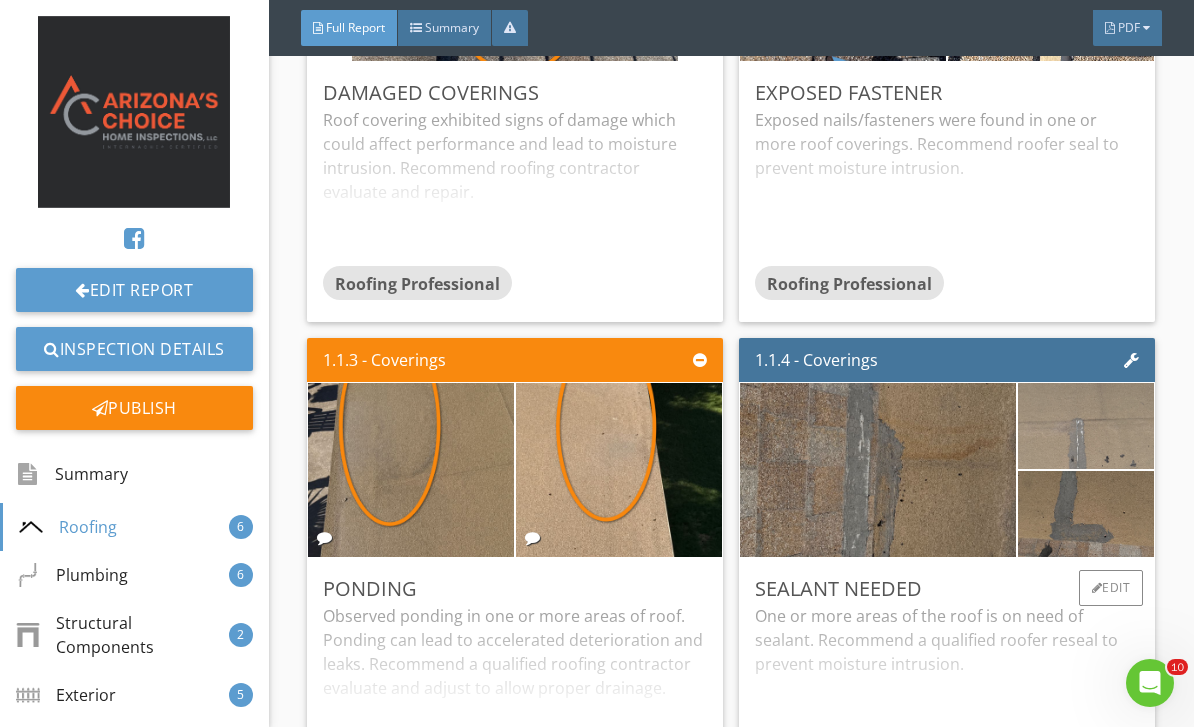 click at bounding box center [1086, 426] 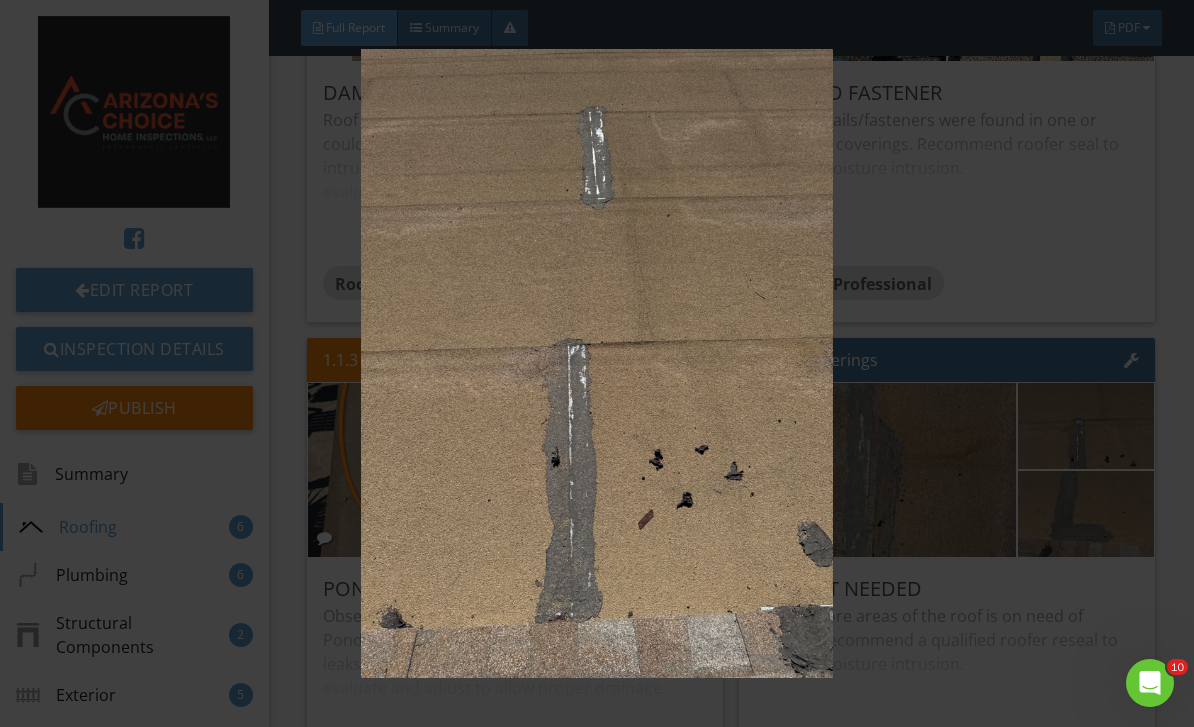 click at bounding box center (597, 364) 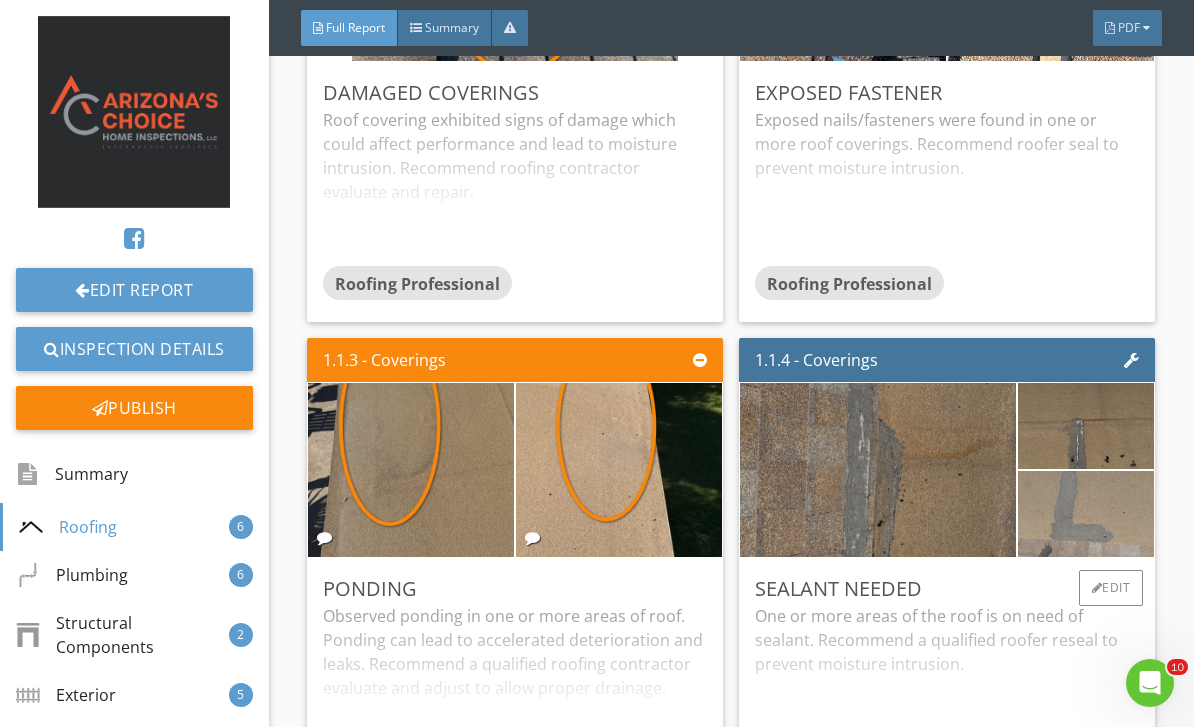 click at bounding box center [1086, 514] 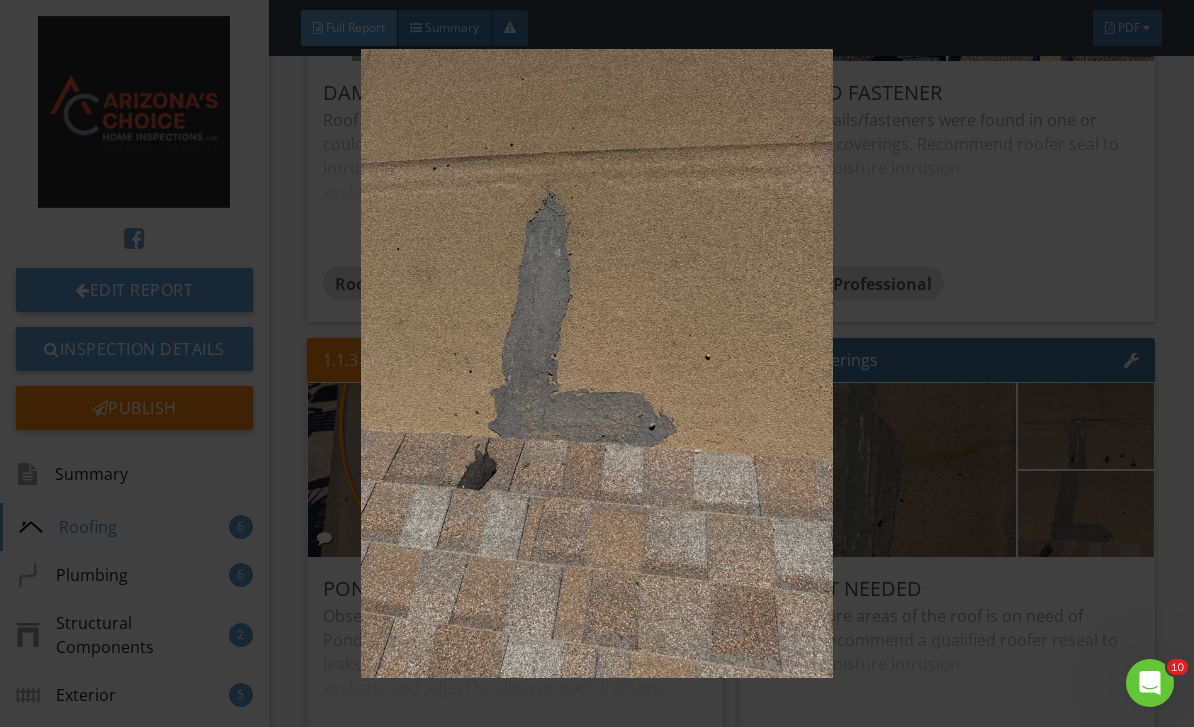 click at bounding box center [597, 364] 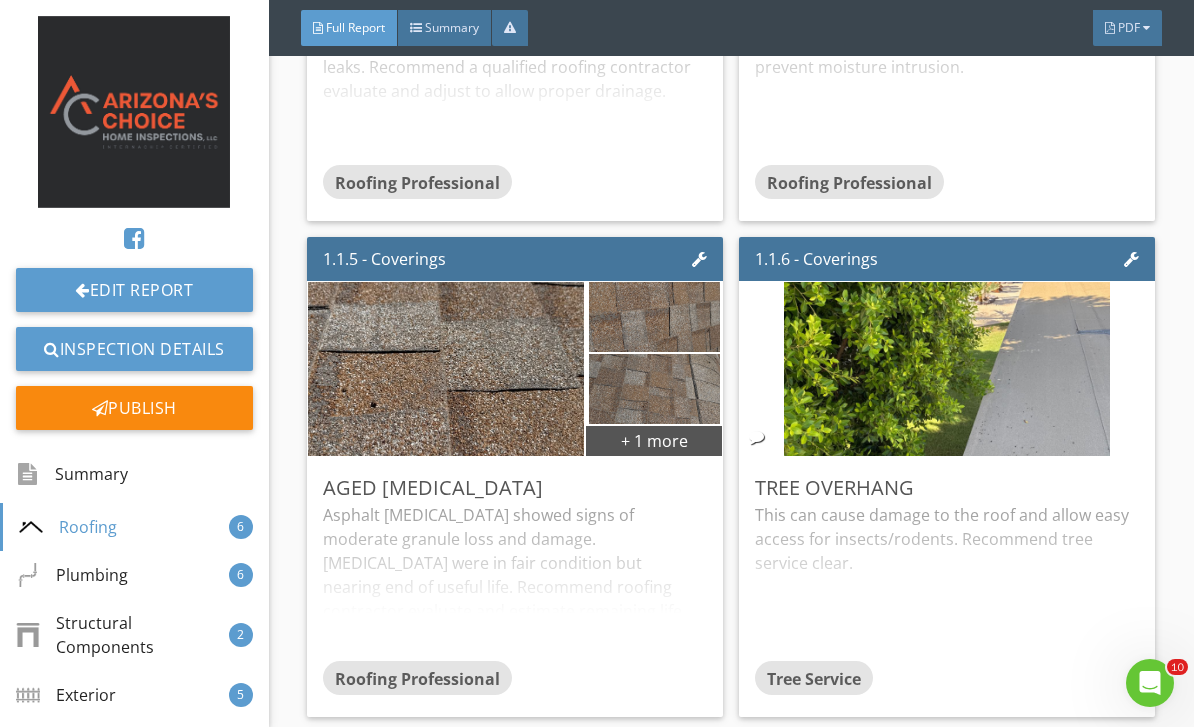 scroll, scrollTop: 1847, scrollLeft: 0, axis: vertical 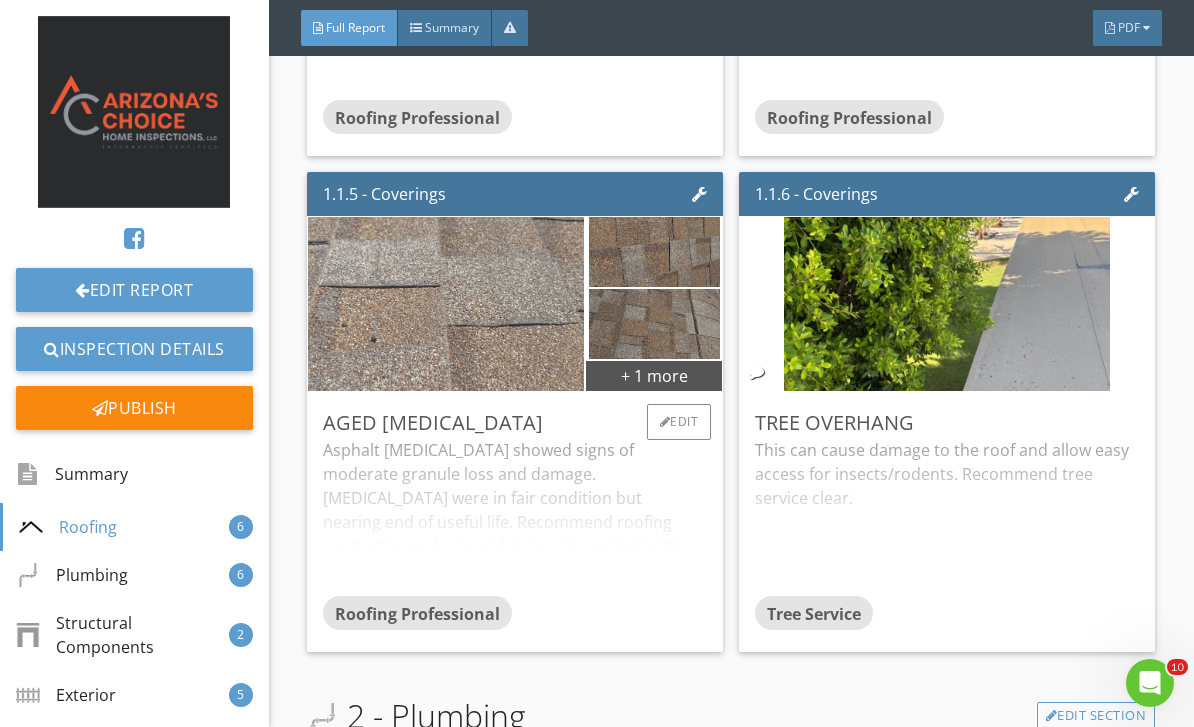 click at bounding box center (446, 304) 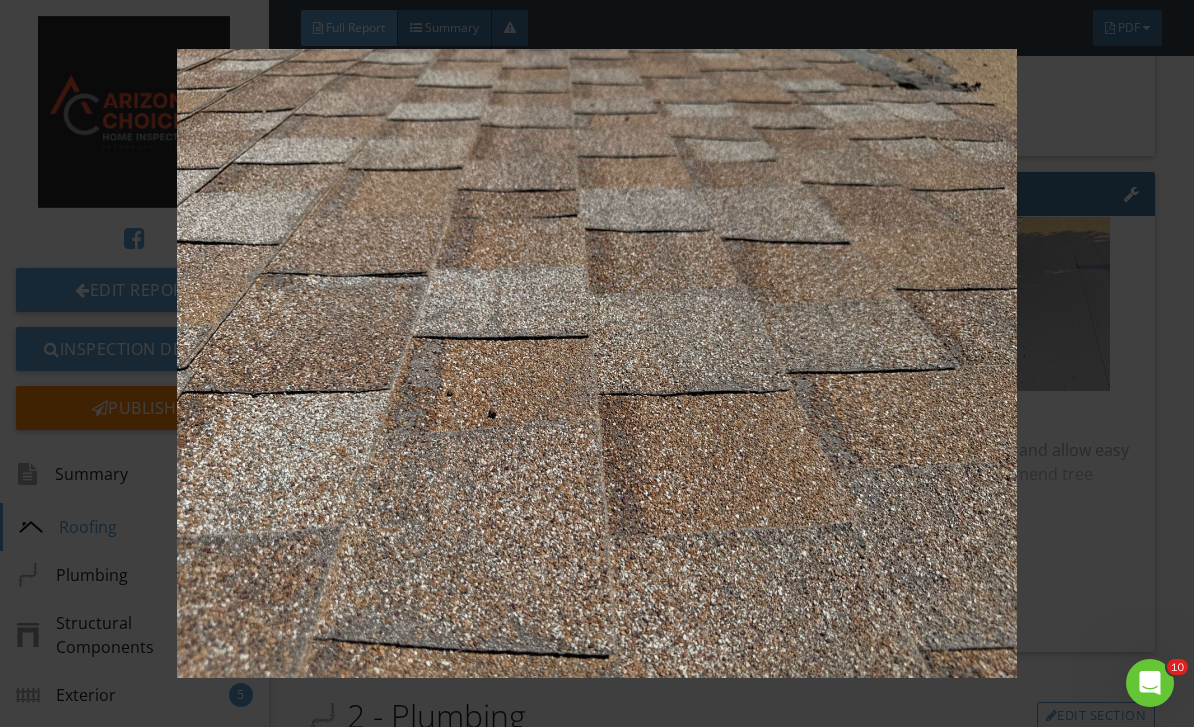 click at bounding box center (597, 364) 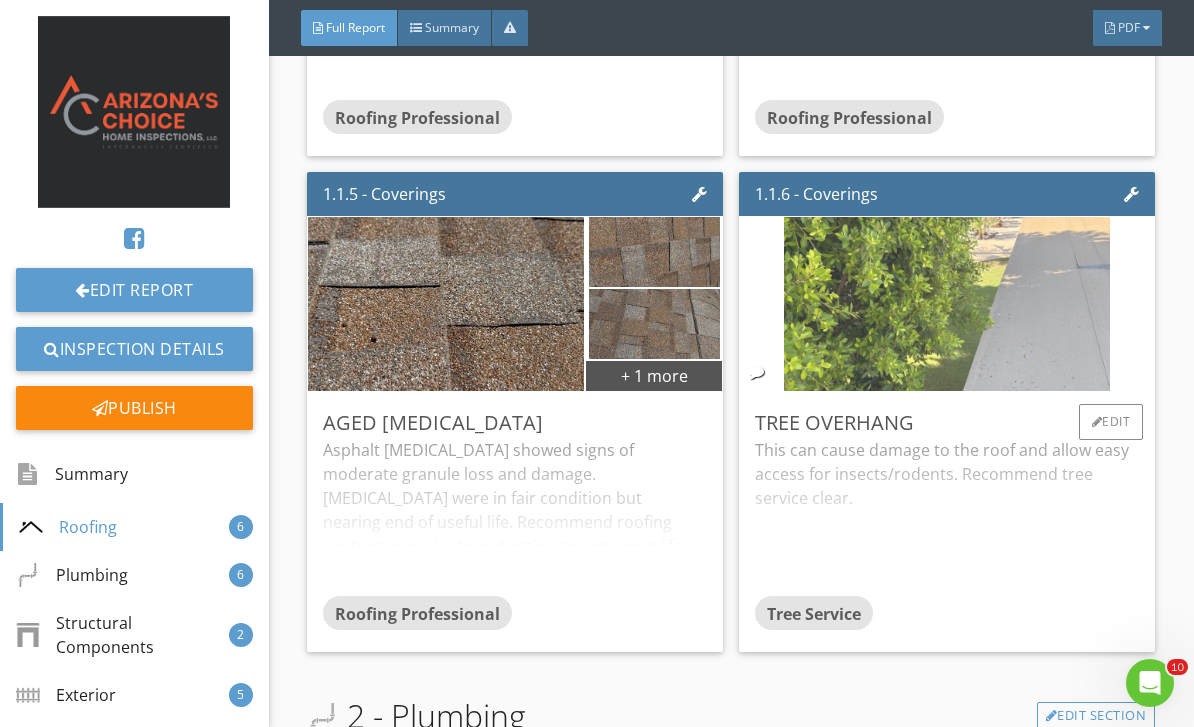 click at bounding box center [947, 304] 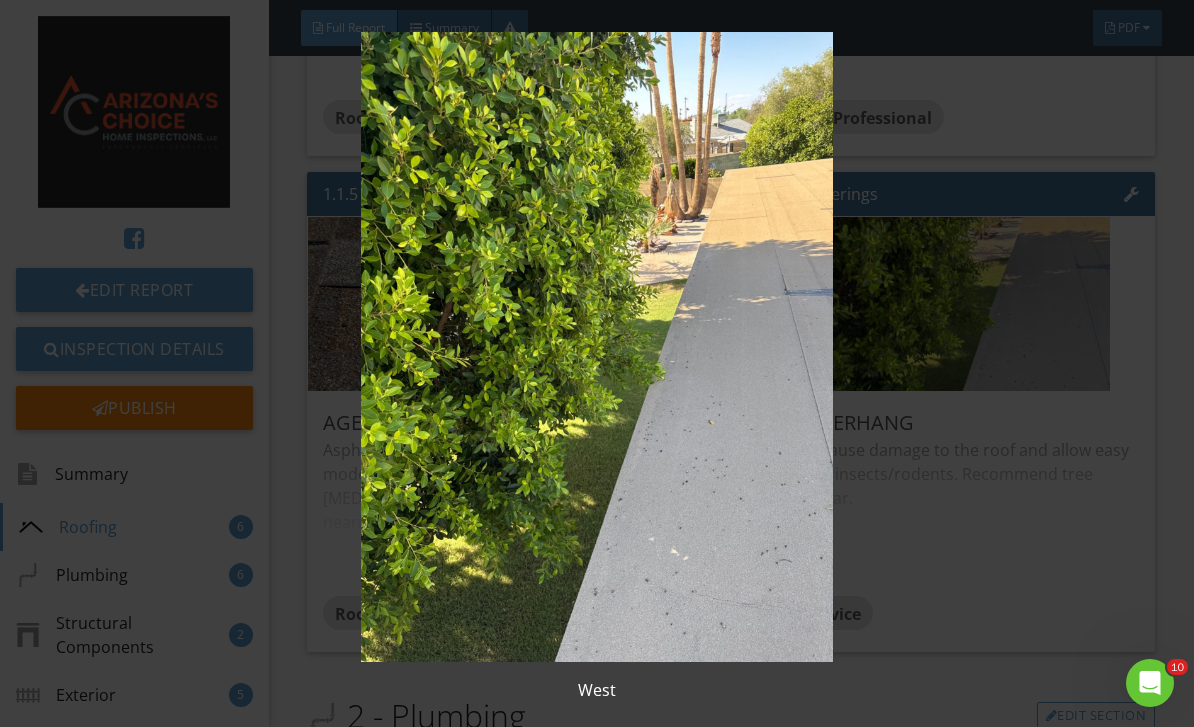click at bounding box center (597, 347) 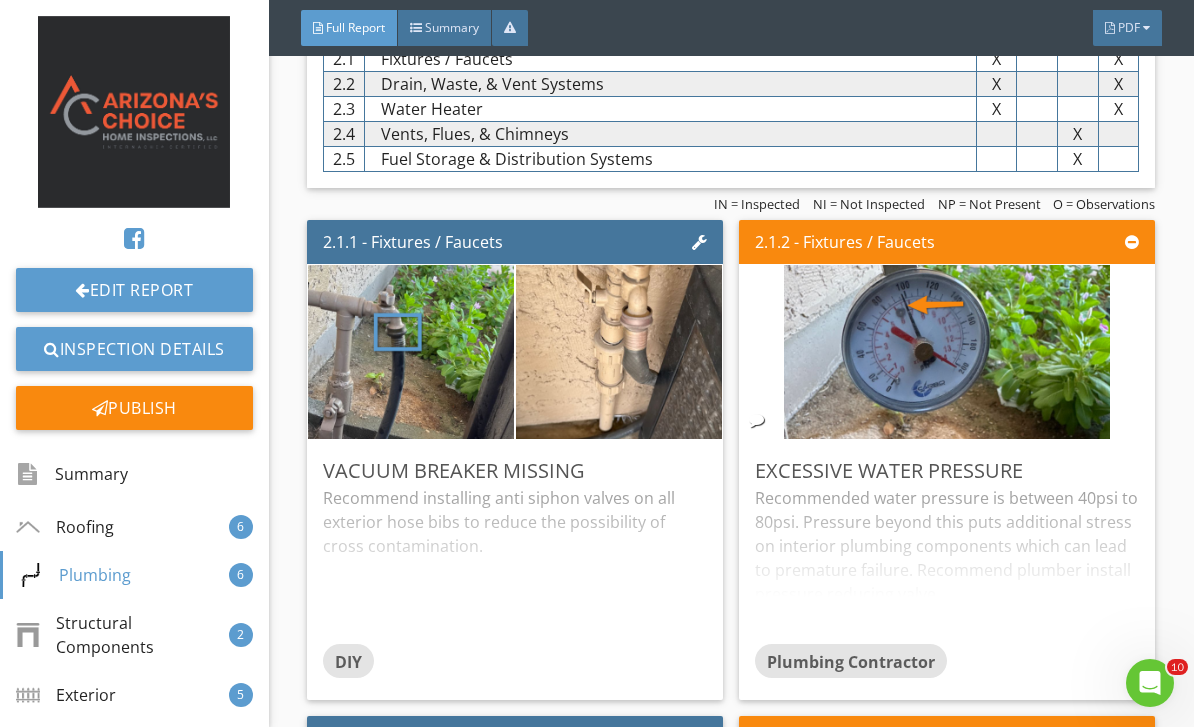 scroll, scrollTop: 2721, scrollLeft: 0, axis: vertical 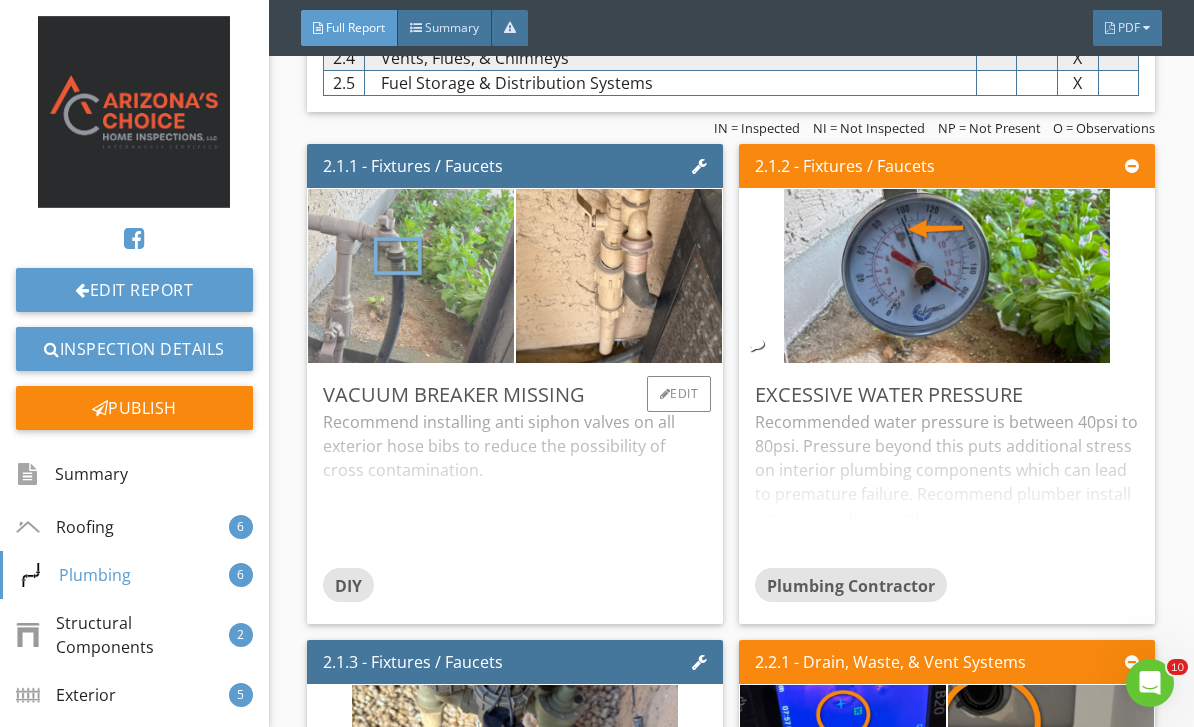 click at bounding box center [411, 276] 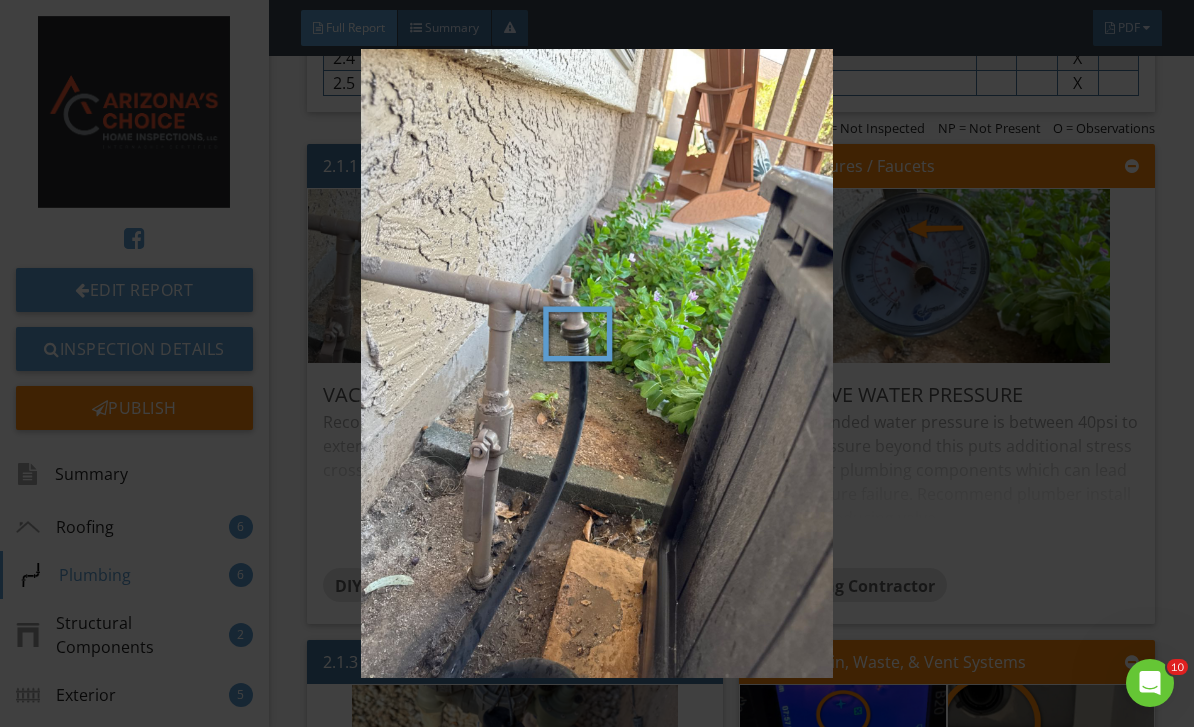 click at bounding box center [597, 364] 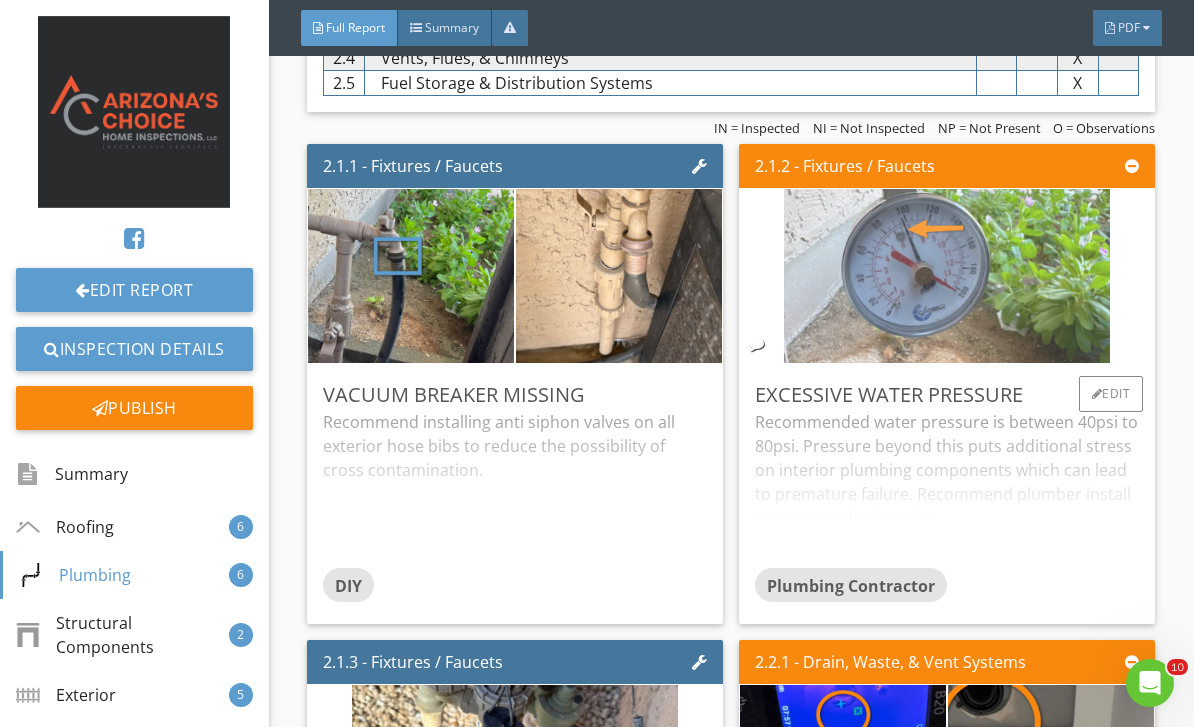 click at bounding box center [947, 276] 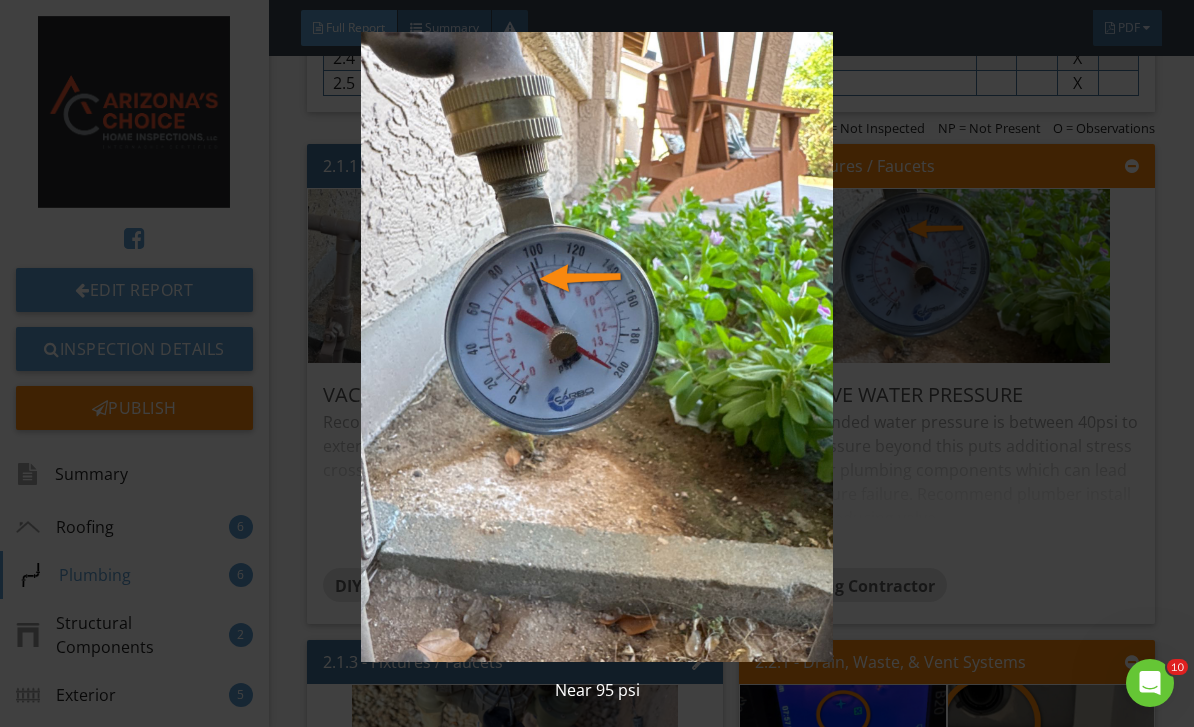 click at bounding box center [597, 347] 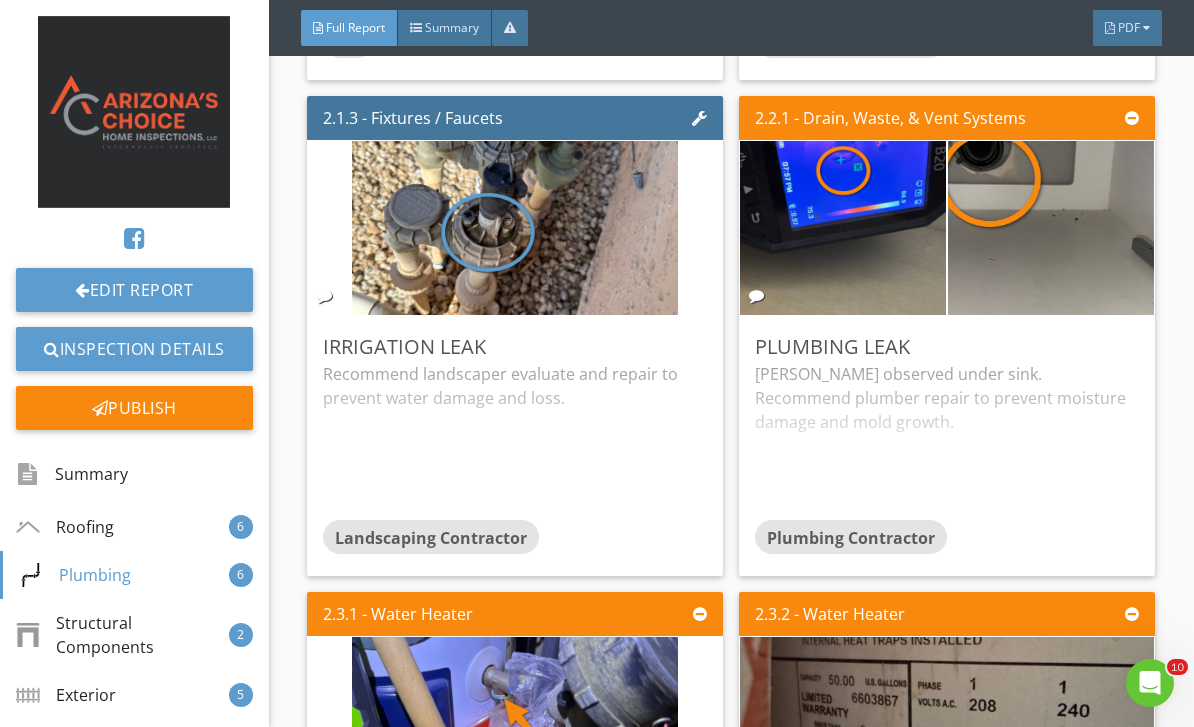 scroll, scrollTop: 3279, scrollLeft: 0, axis: vertical 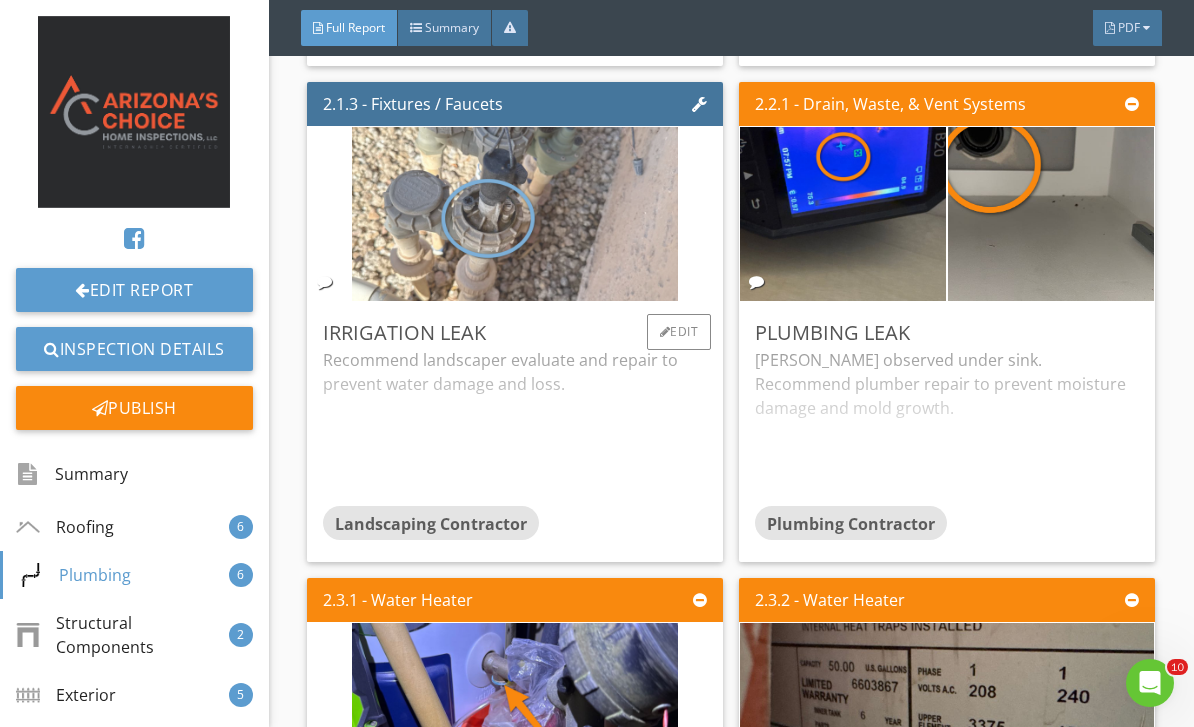 click at bounding box center [515, 214] 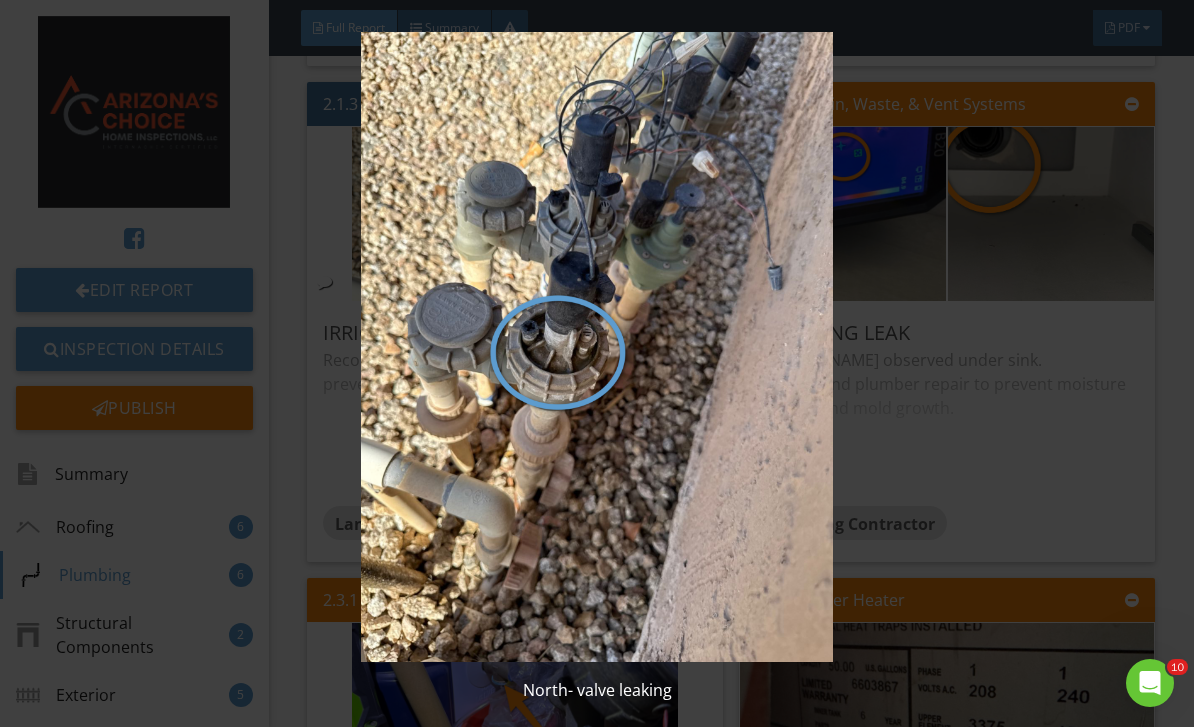 click at bounding box center (597, 347) 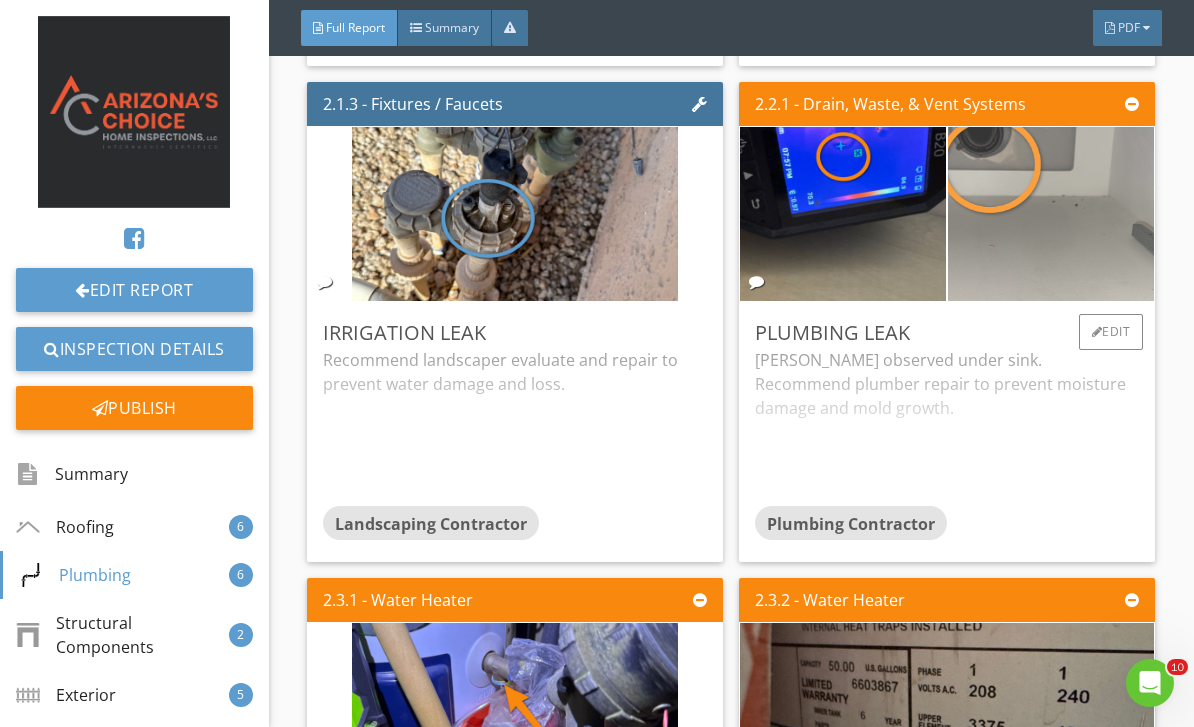 click at bounding box center [1051, 214] 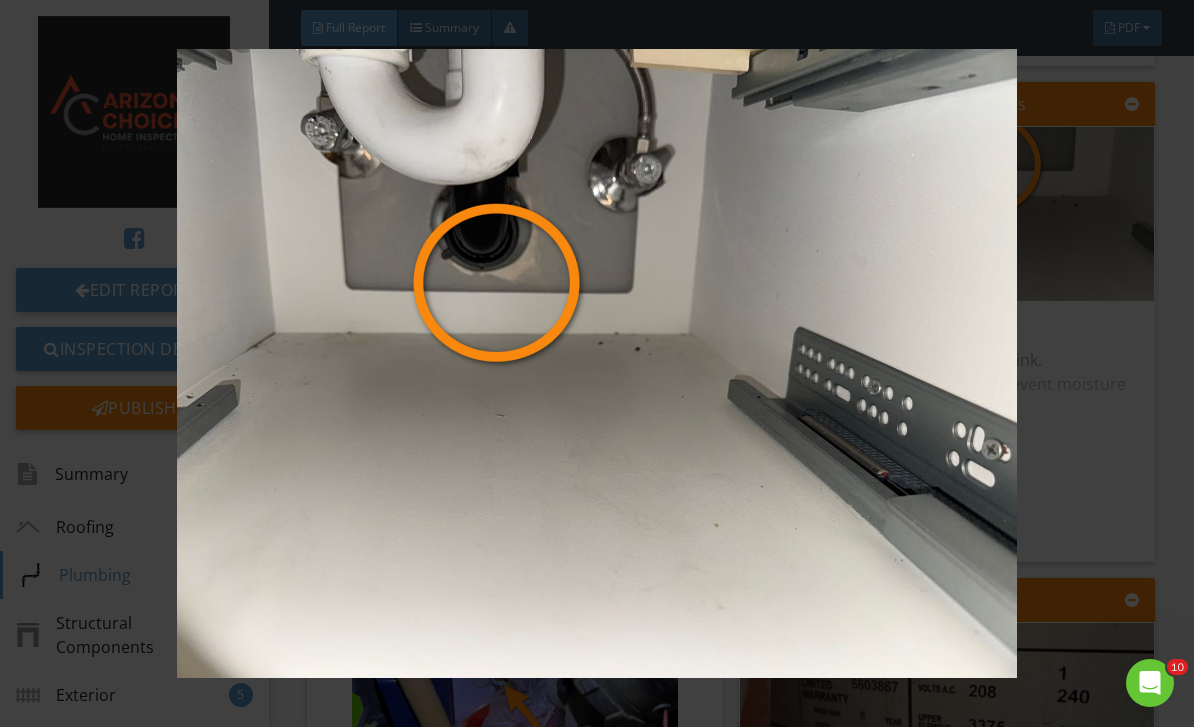 click at bounding box center (597, 364) 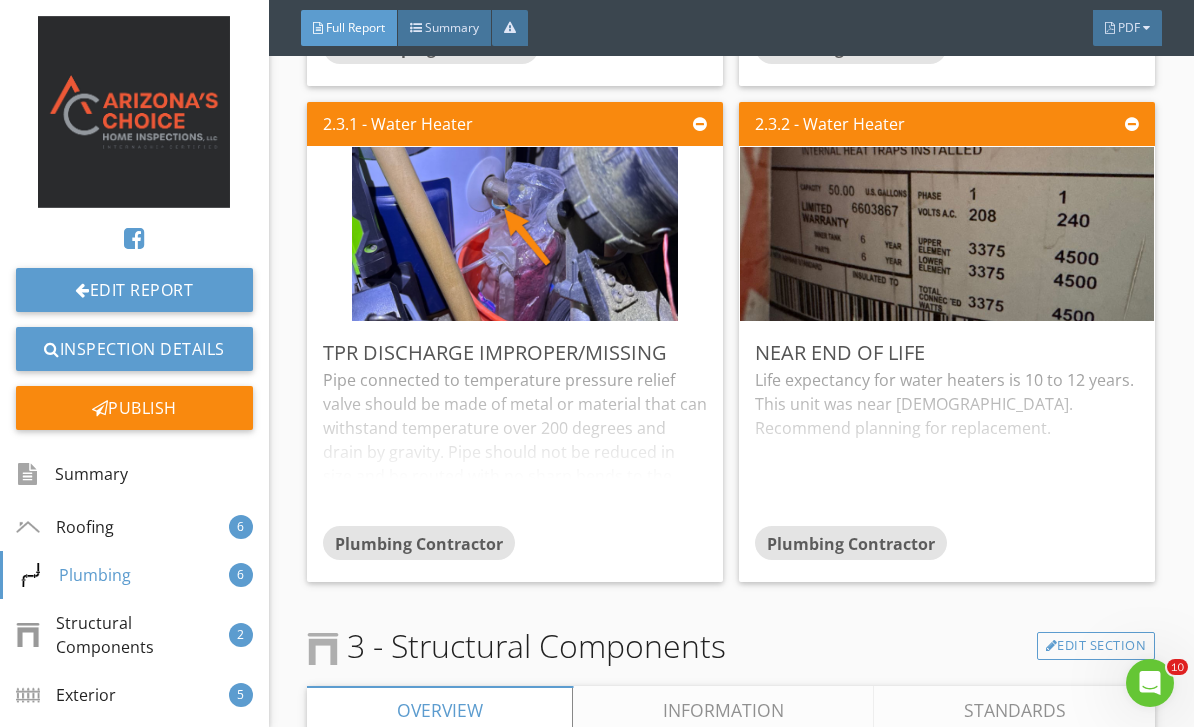 scroll, scrollTop: 3756, scrollLeft: 0, axis: vertical 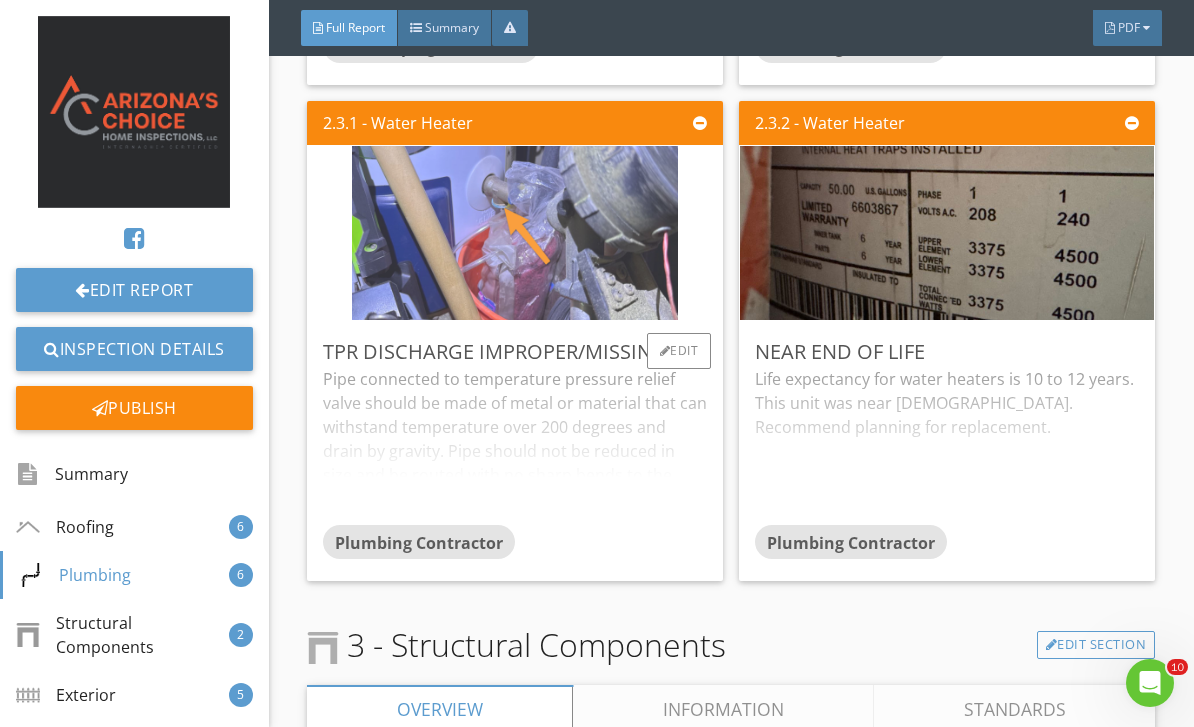 click at bounding box center [515, 233] 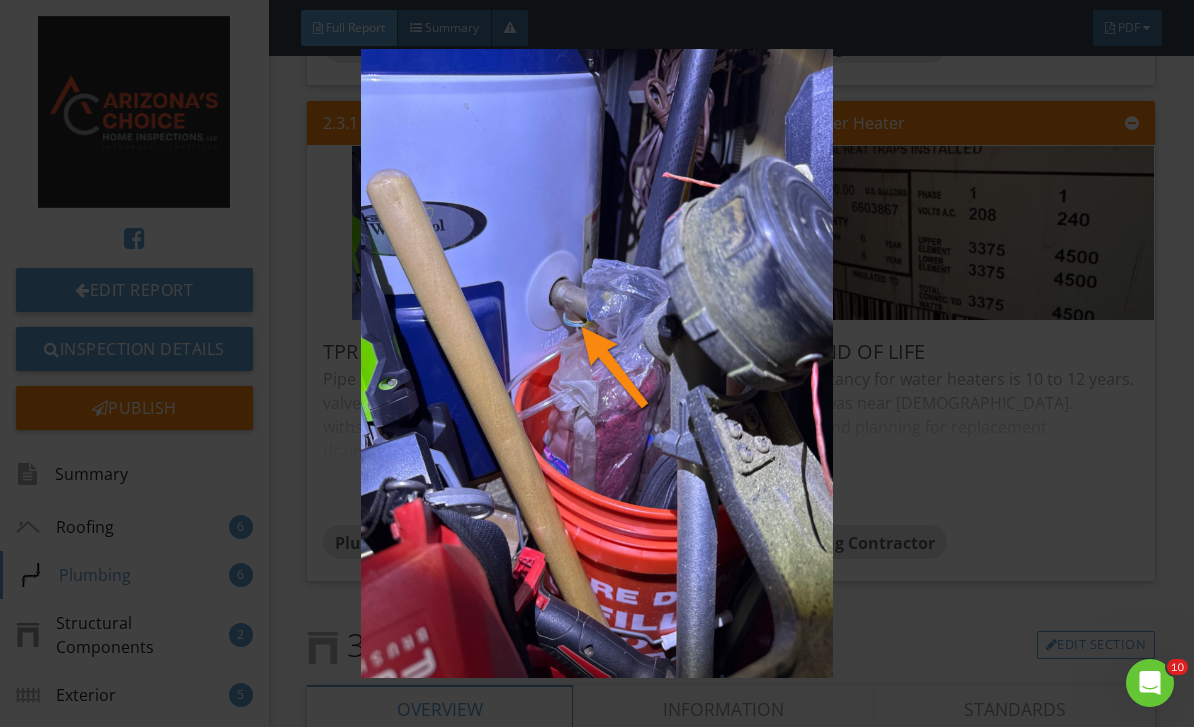 click at bounding box center [597, 364] 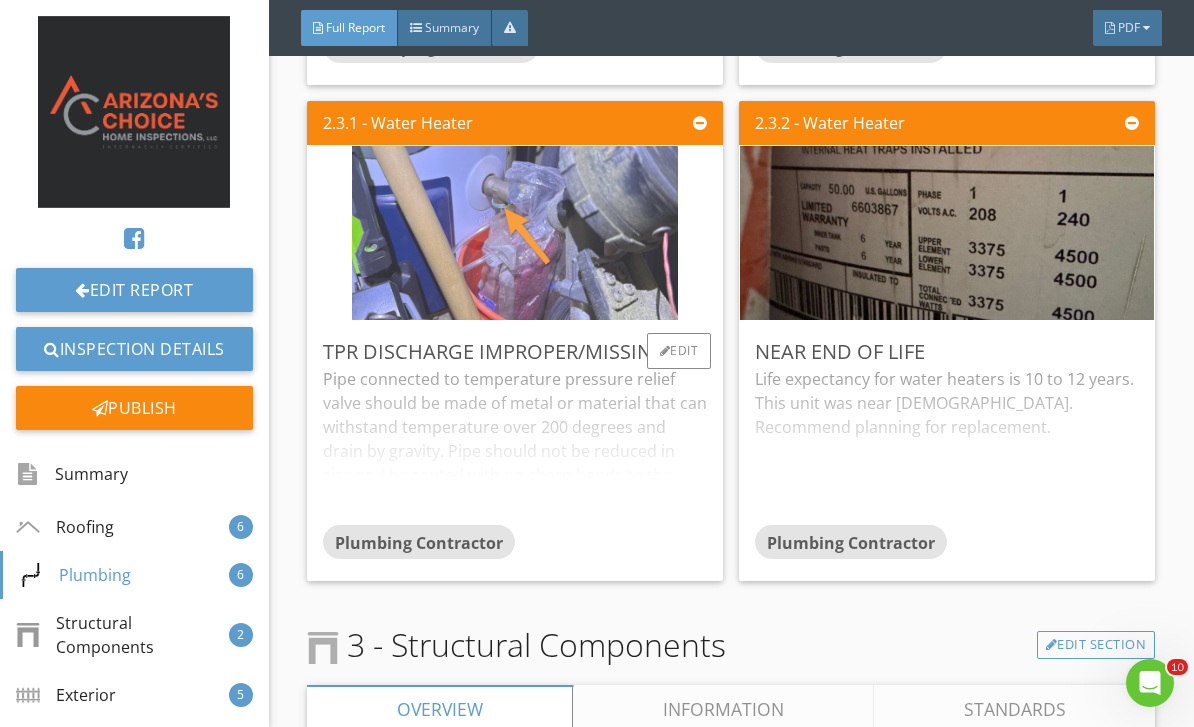 click at bounding box center (515, 233) 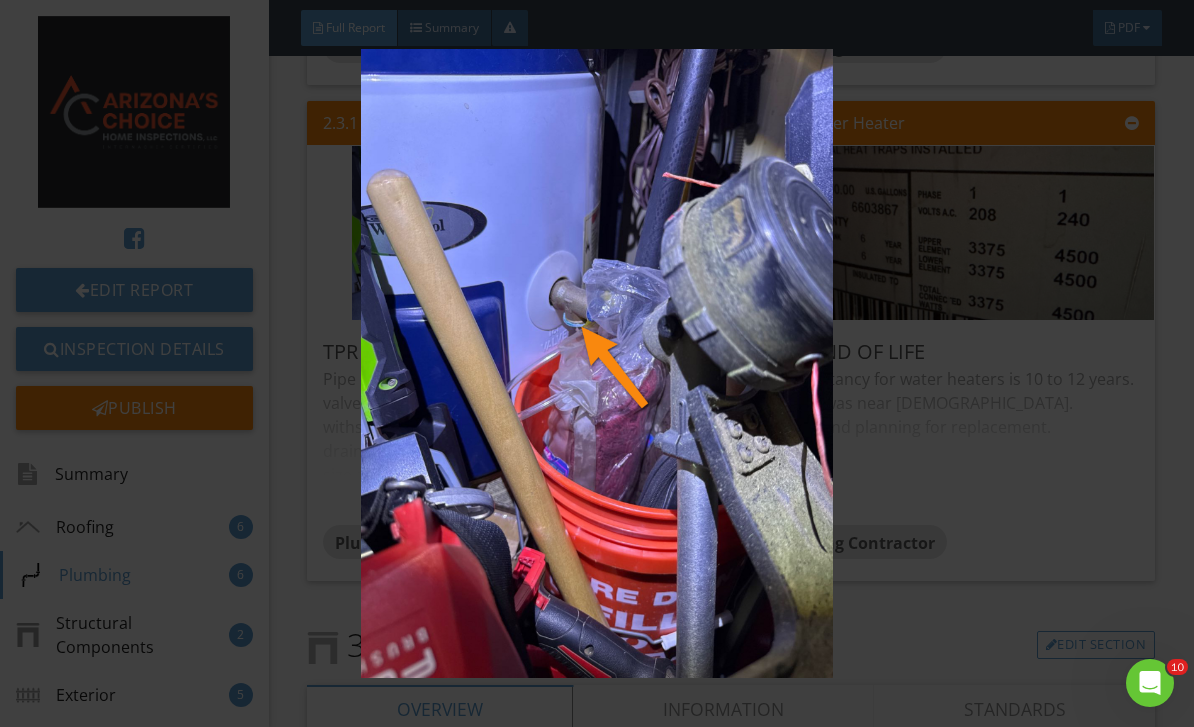 click at bounding box center (597, 364) 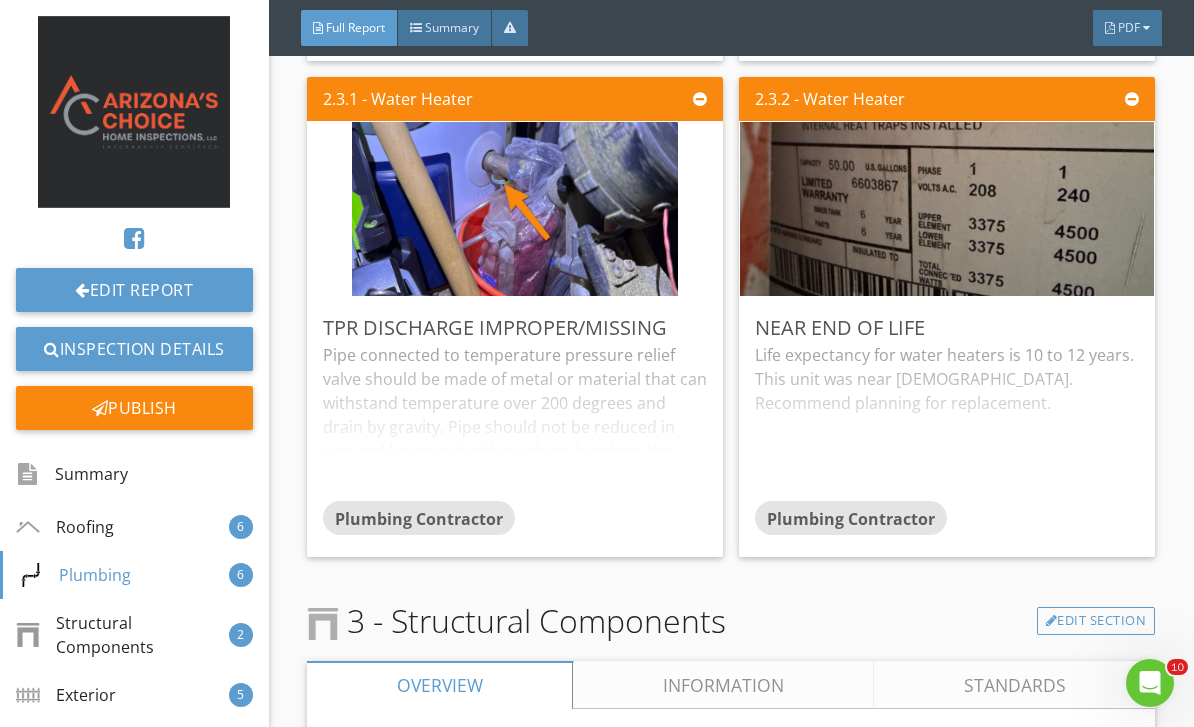 scroll, scrollTop: 3786, scrollLeft: 0, axis: vertical 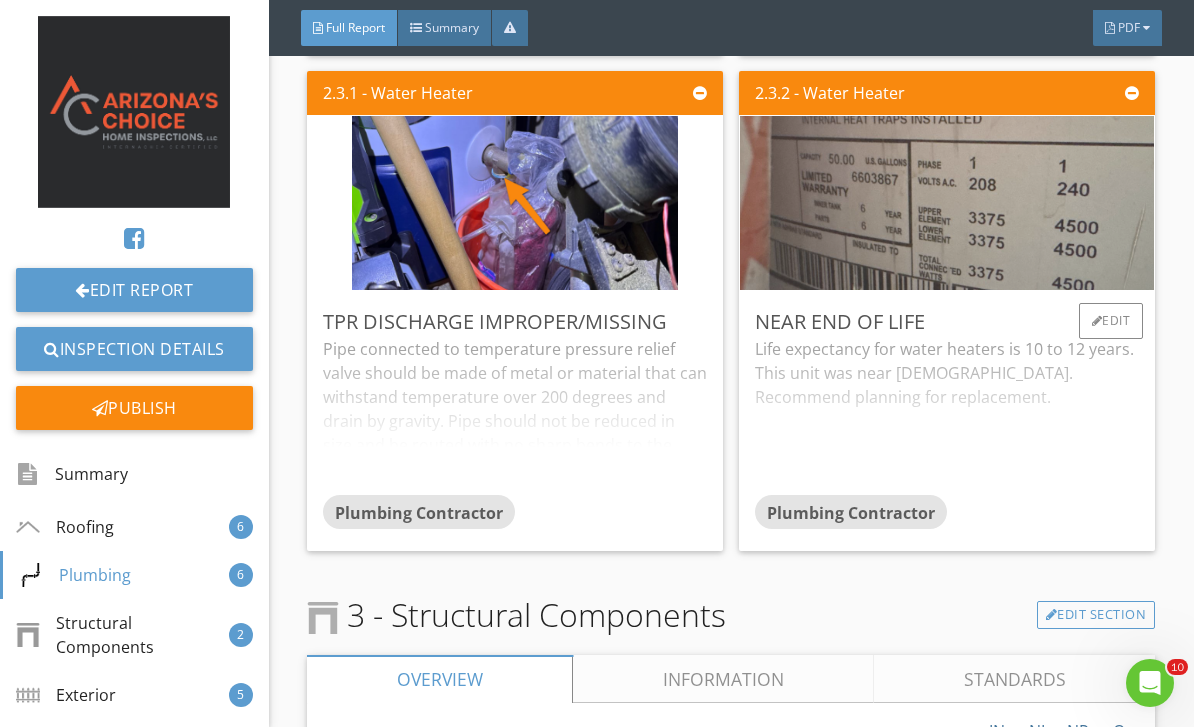 click at bounding box center (947, 203) 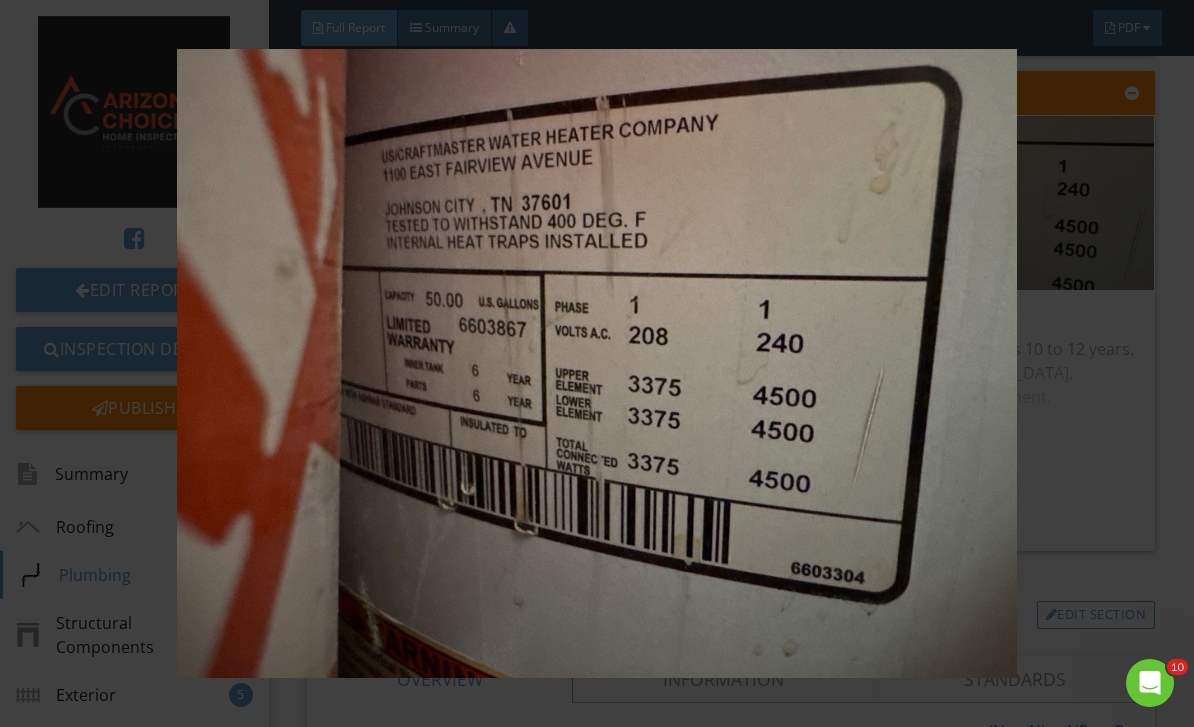 click at bounding box center [597, 364] 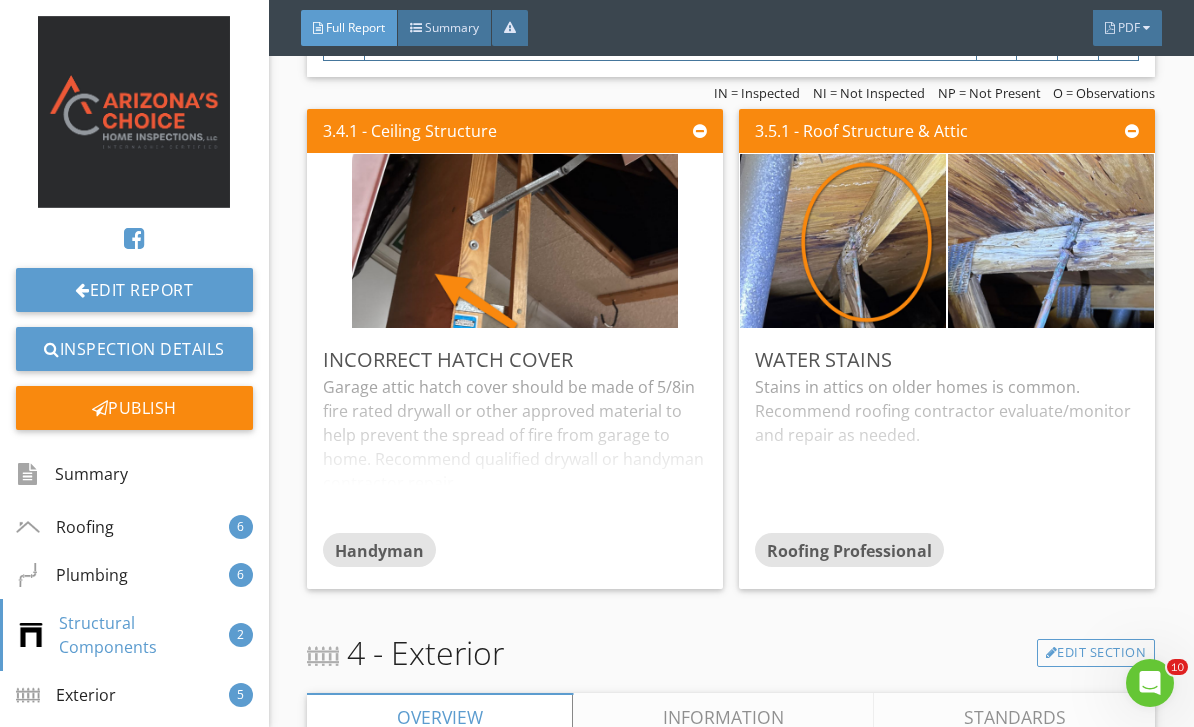 scroll, scrollTop: 4595, scrollLeft: 0, axis: vertical 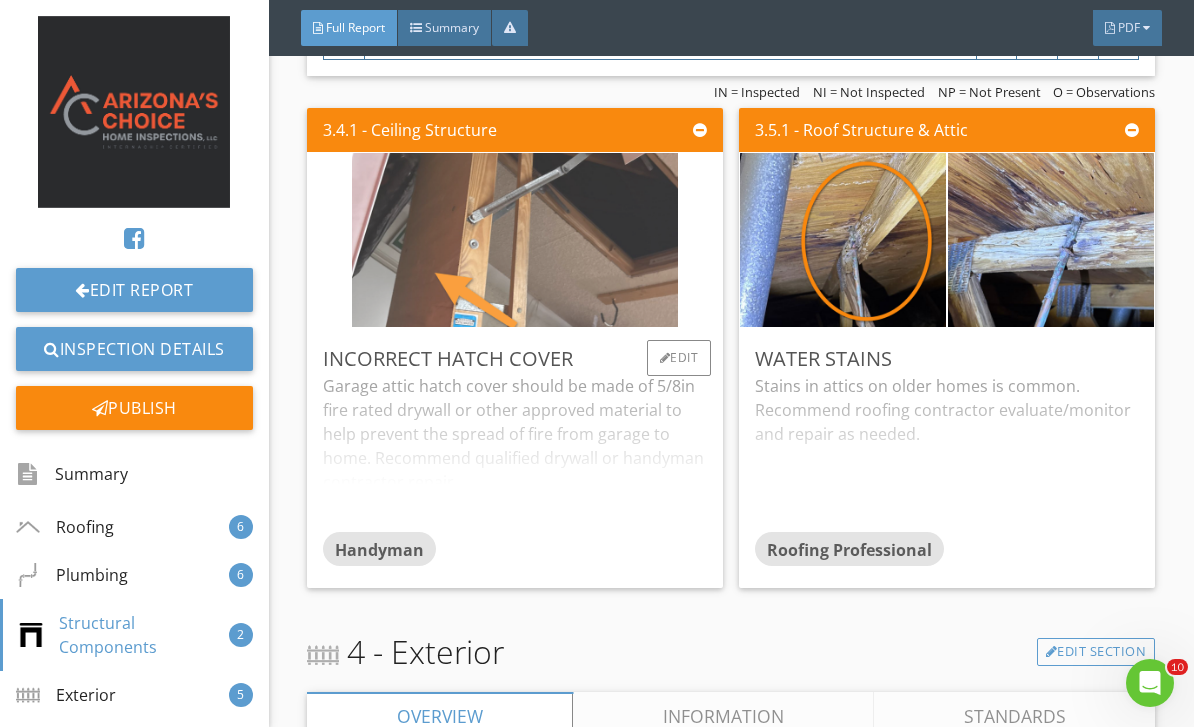 click at bounding box center [515, 240] 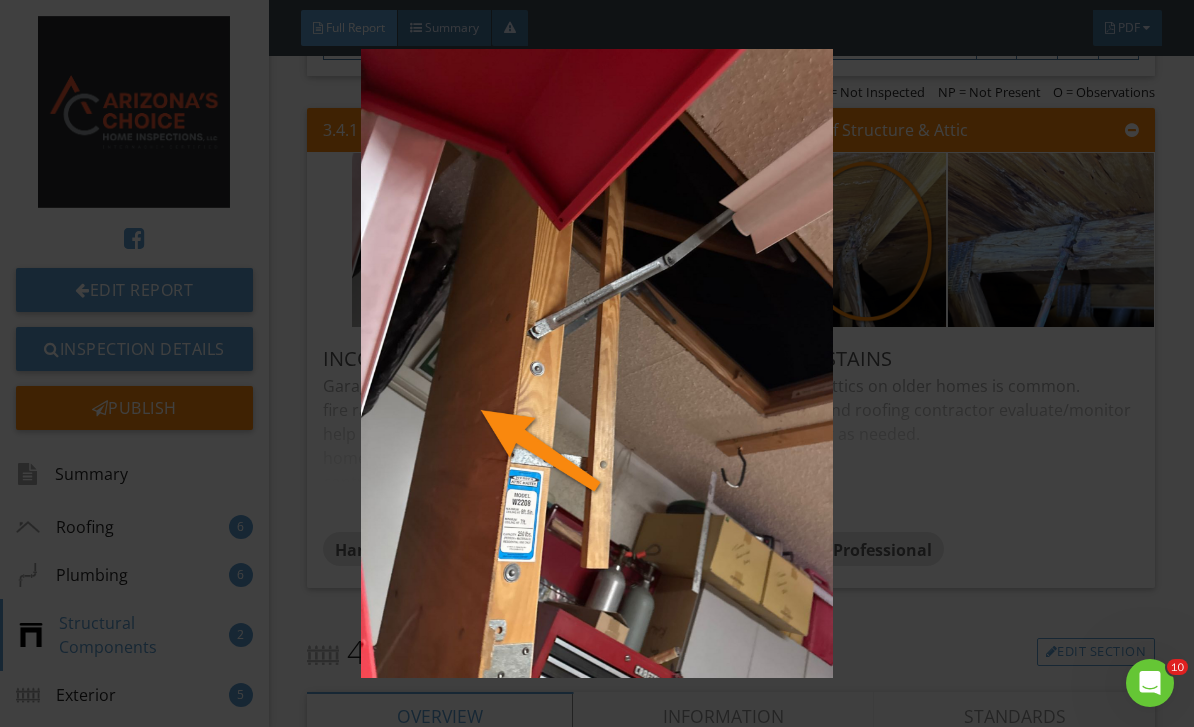 click at bounding box center (597, 364) 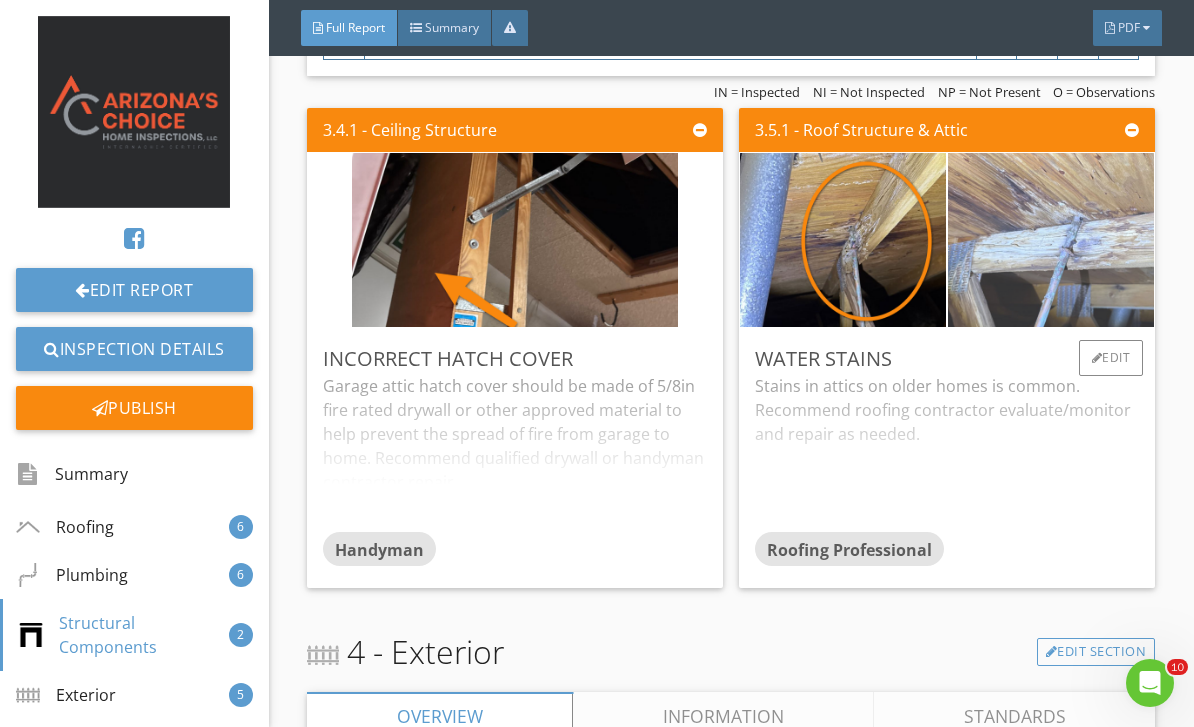 click at bounding box center (1051, 240) 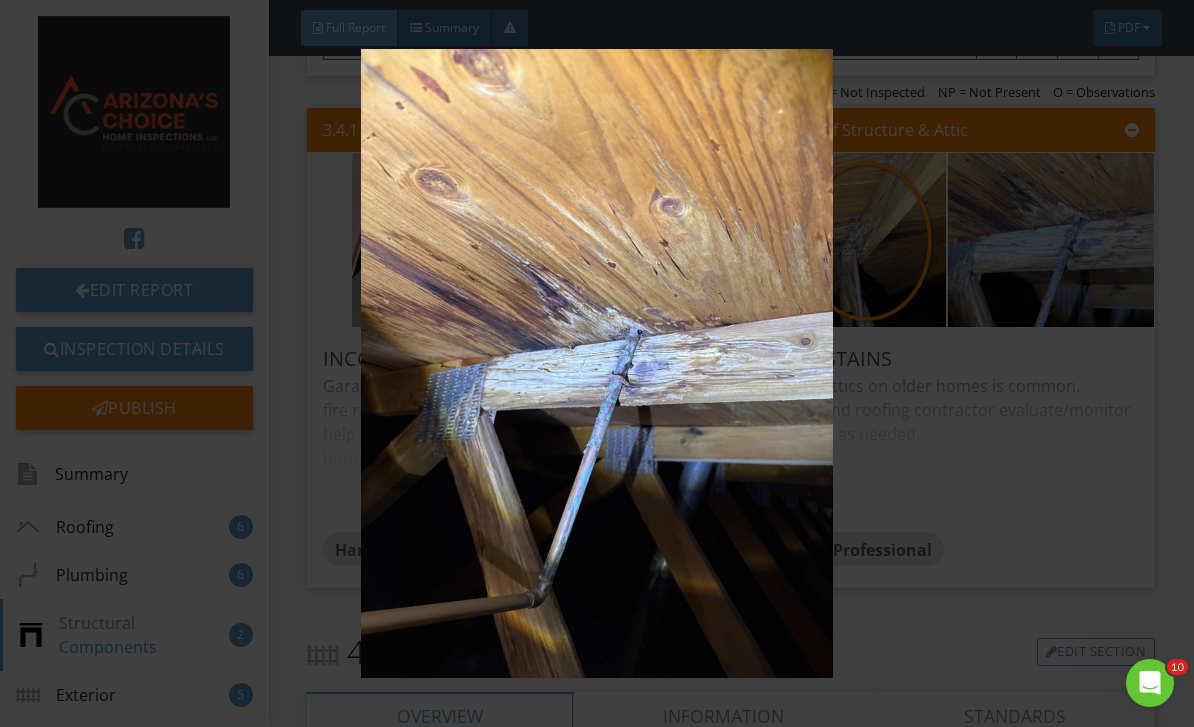 click at bounding box center [597, 364] 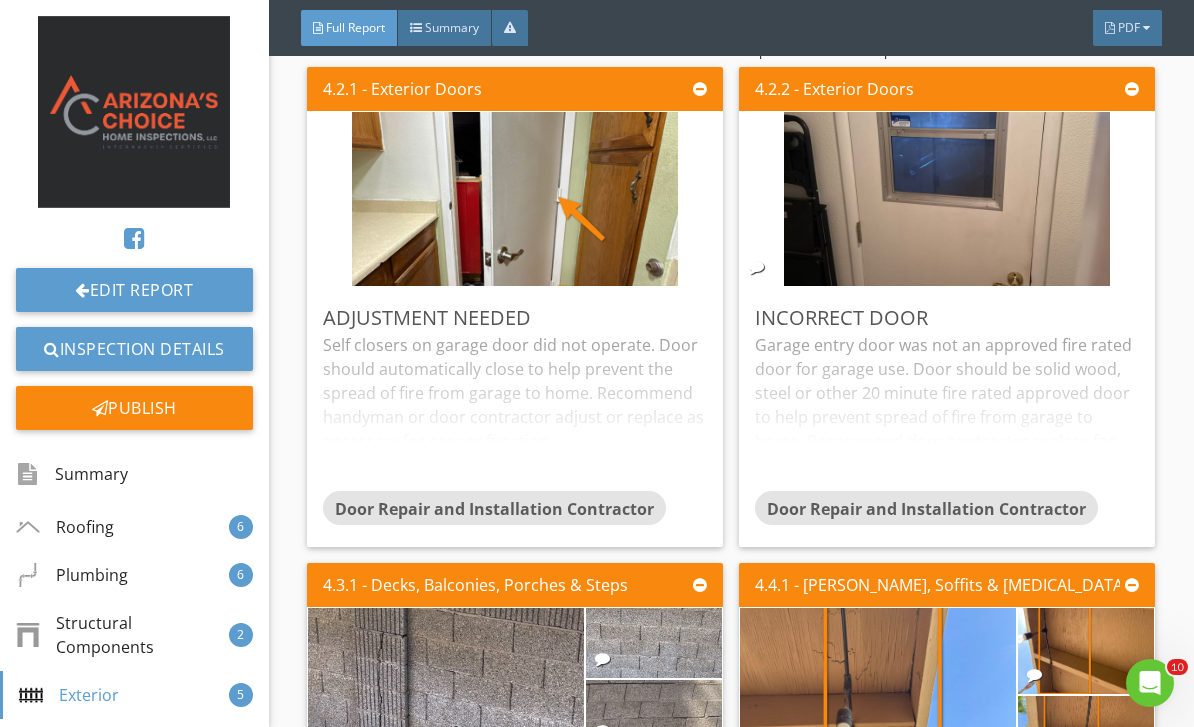 scroll, scrollTop: 5511, scrollLeft: 0, axis: vertical 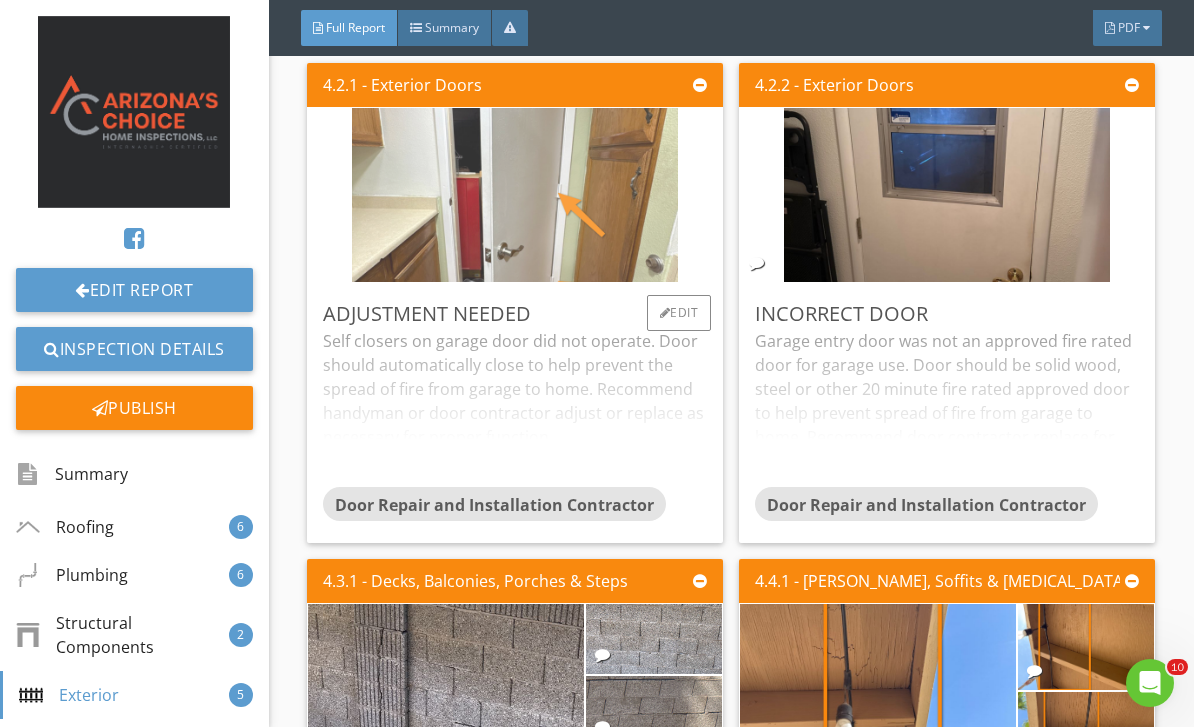 click at bounding box center (515, 195) 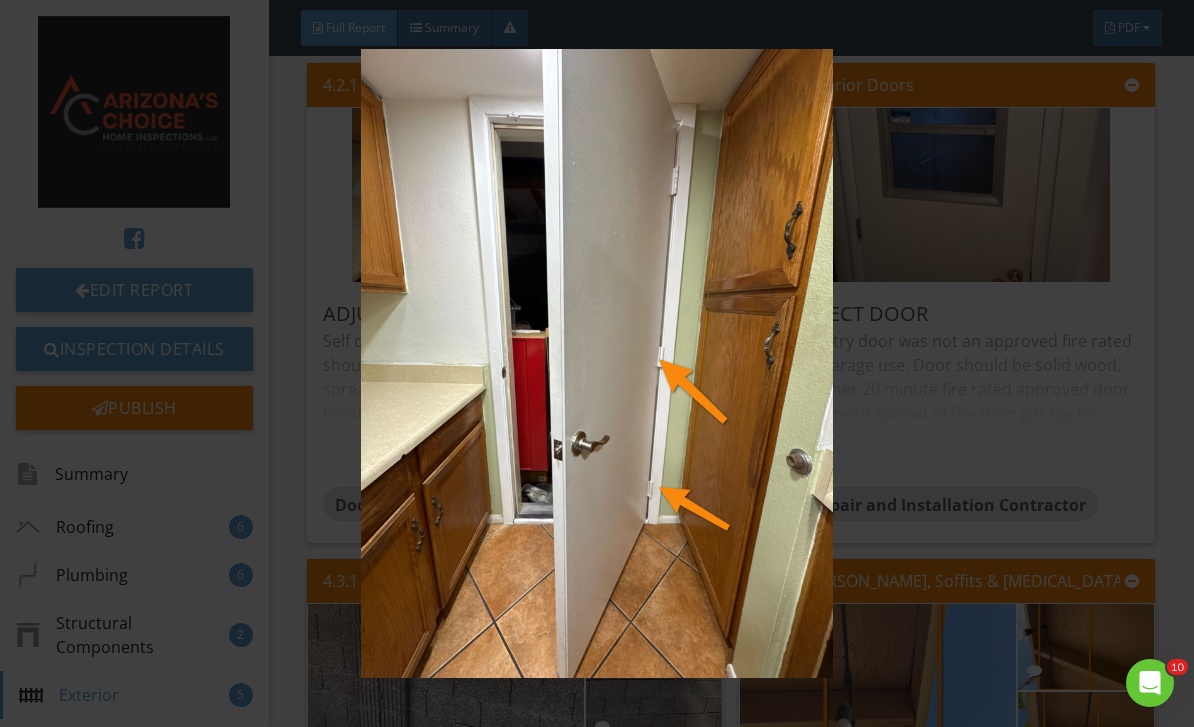 click at bounding box center [597, 364] 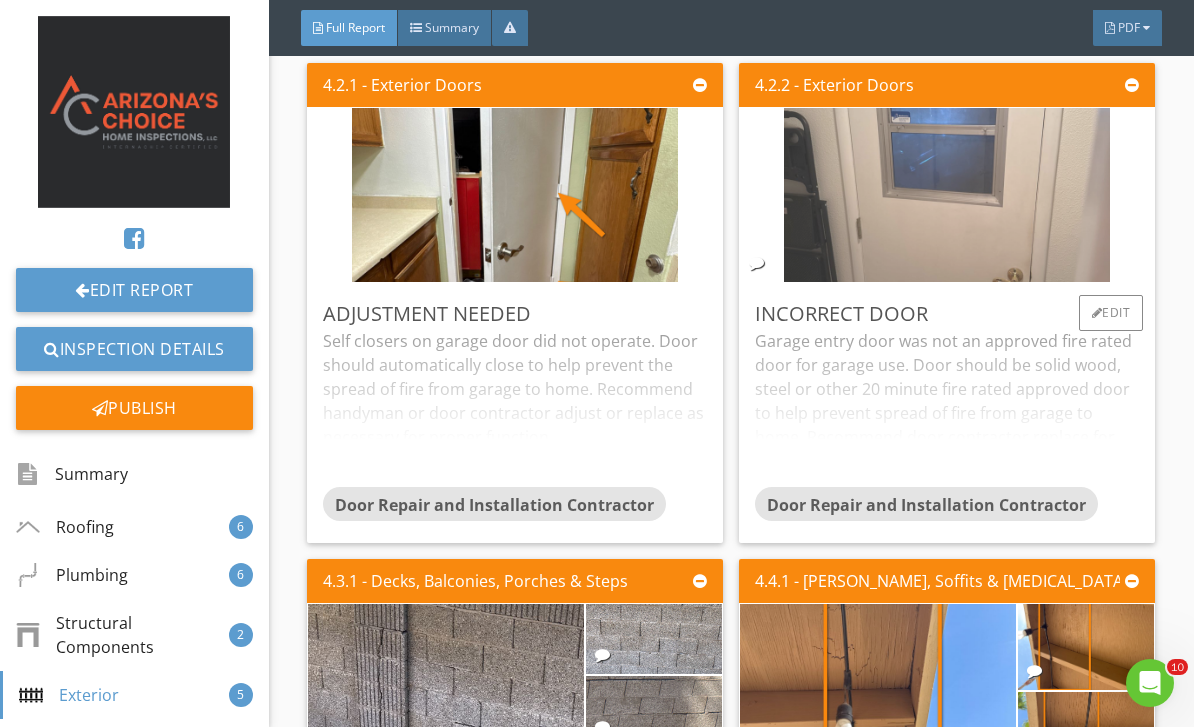 click at bounding box center (947, 195) 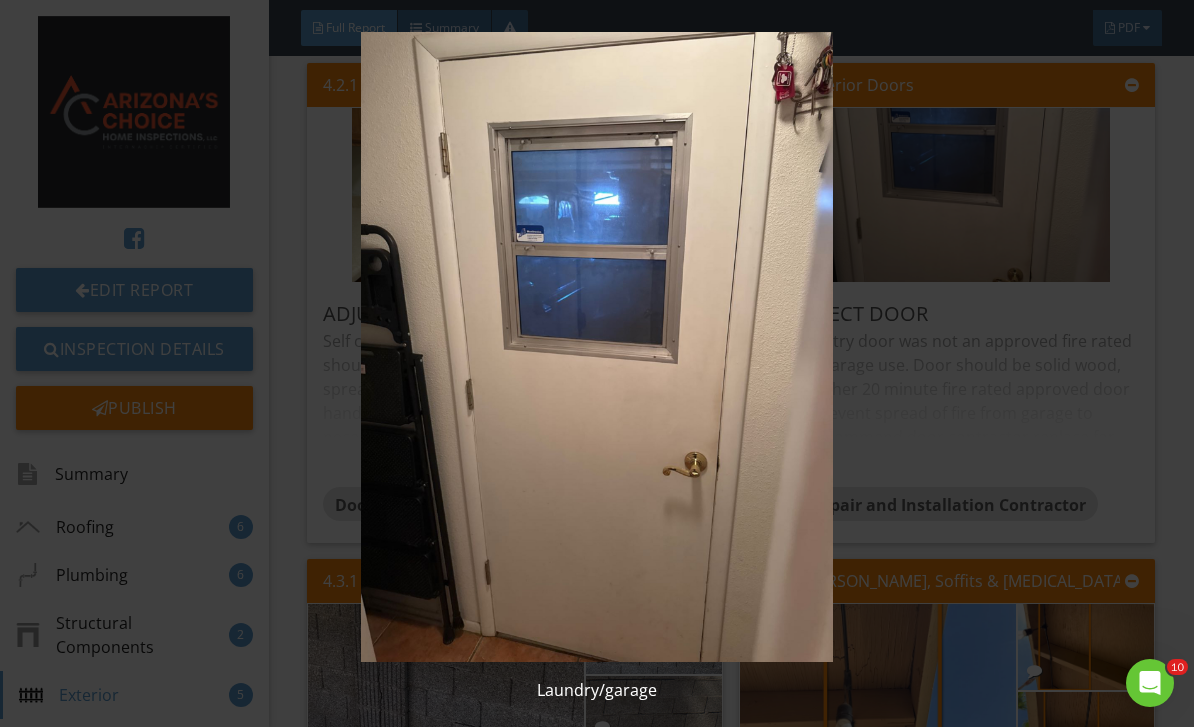 click at bounding box center (597, 347) 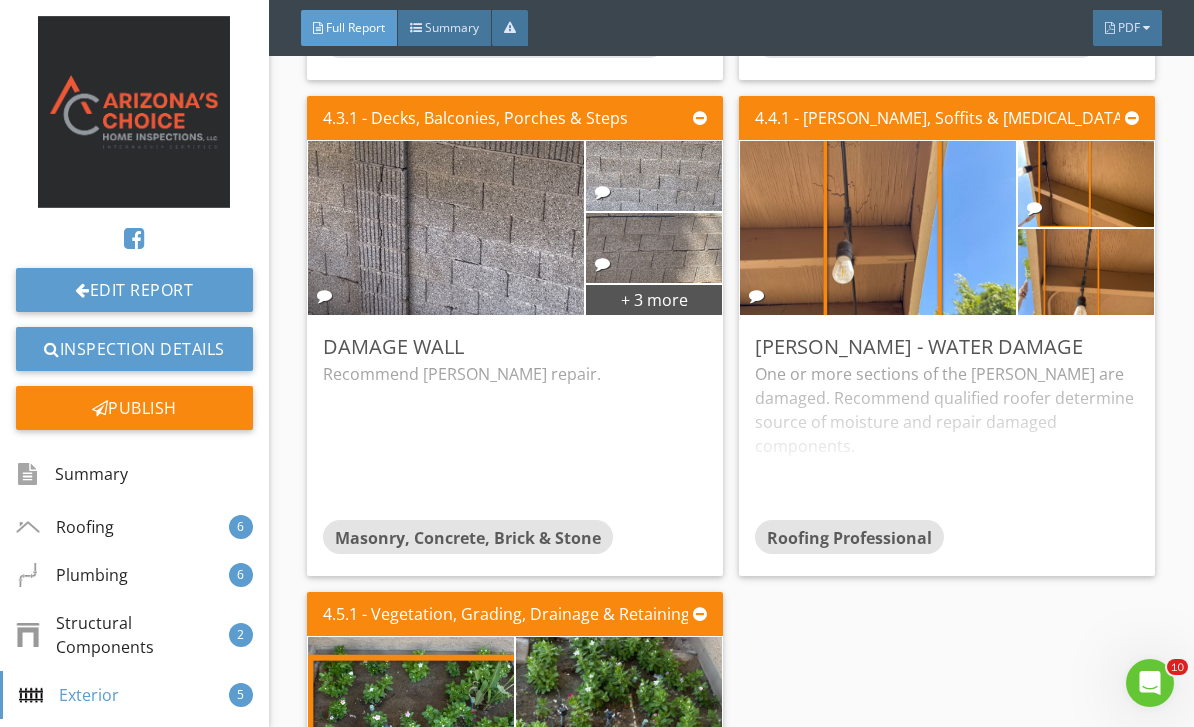 scroll, scrollTop: 5975, scrollLeft: 0, axis: vertical 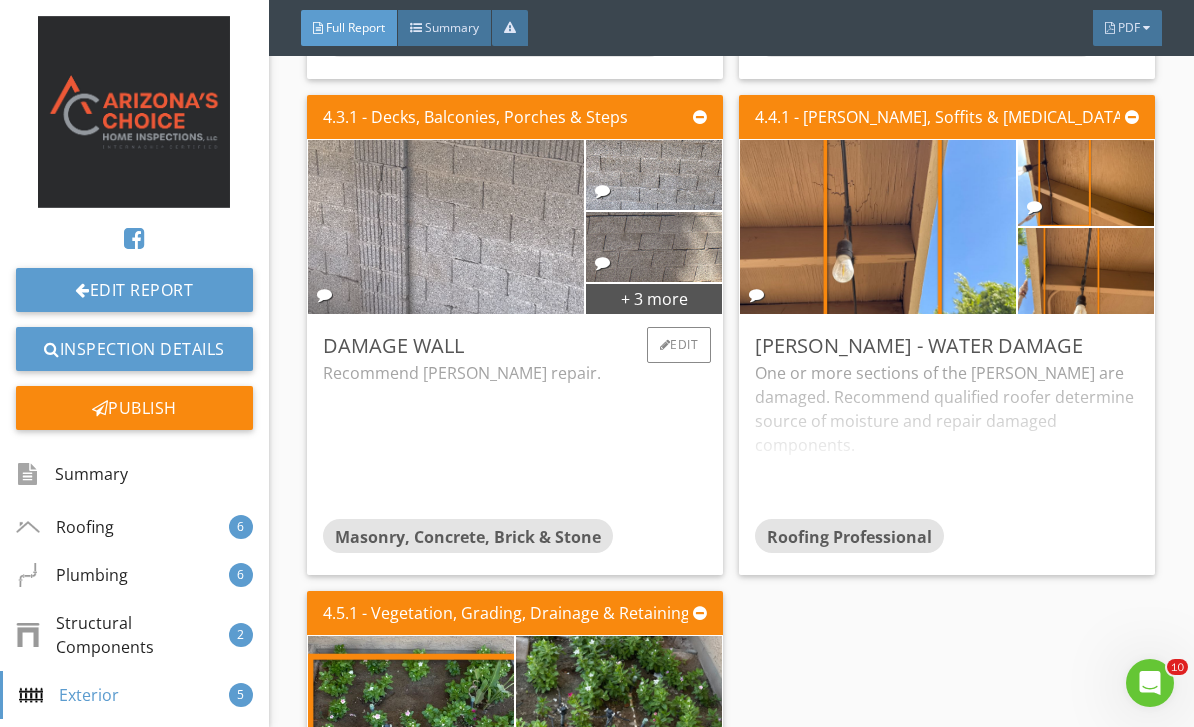 click at bounding box center (446, 227) 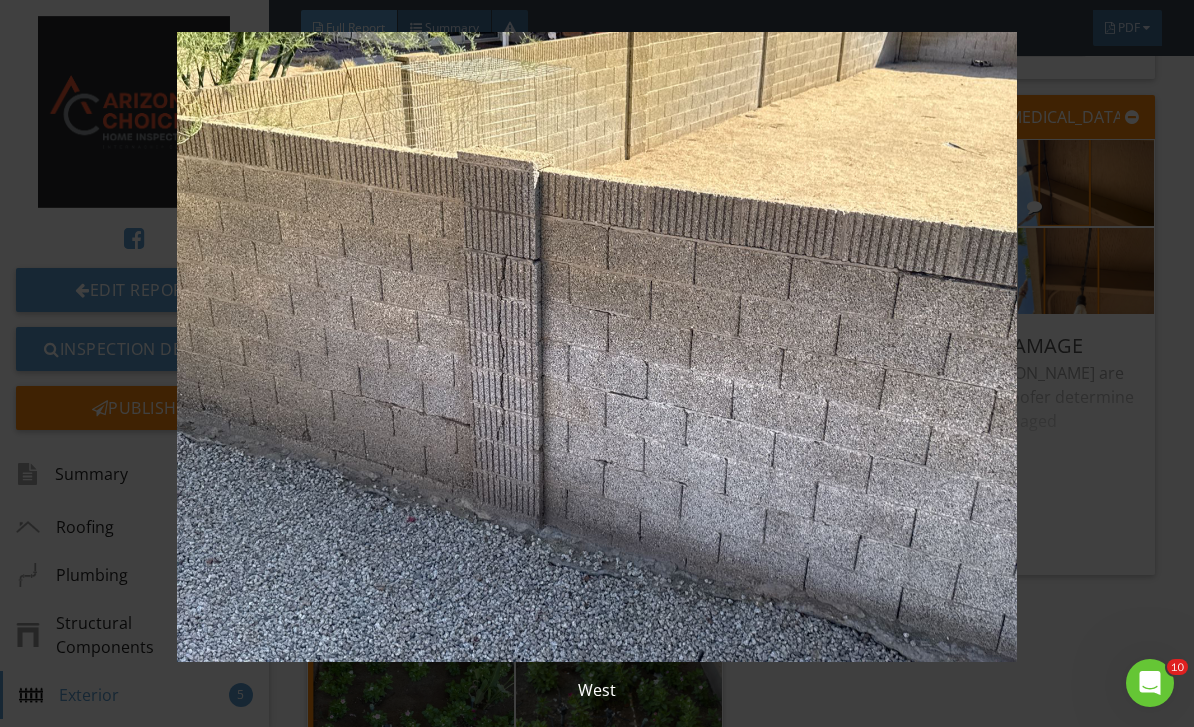 click at bounding box center [597, 347] 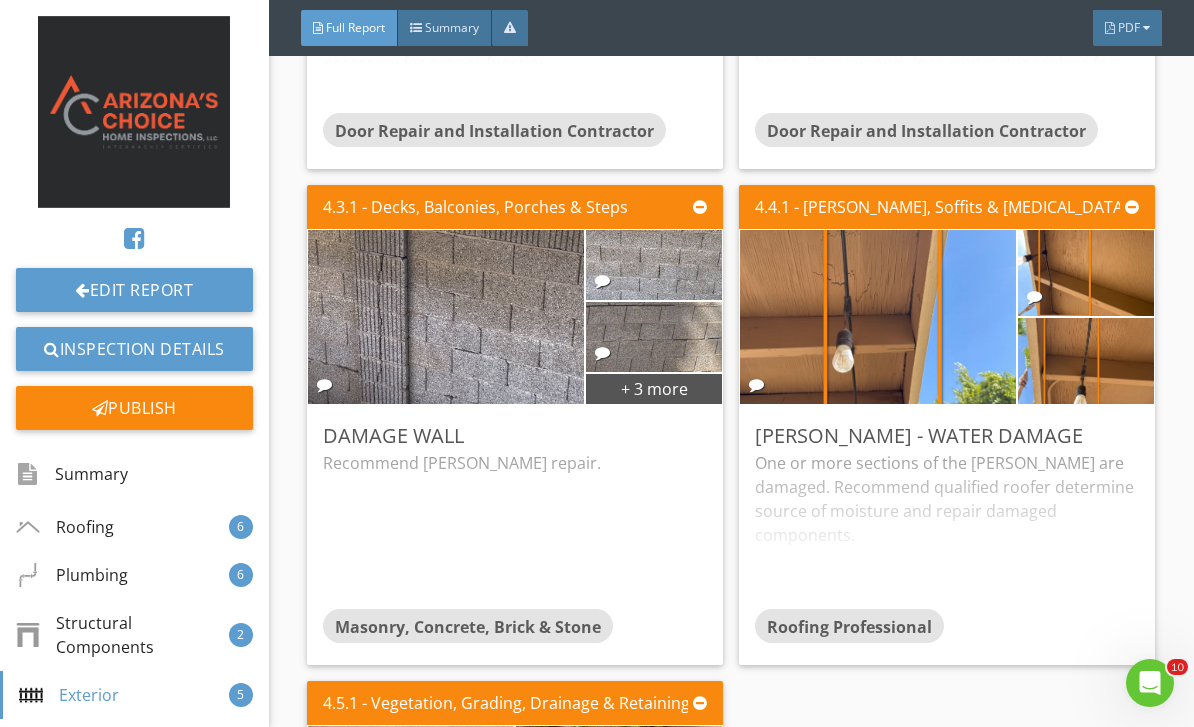 scroll, scrollTop: 5881, scrollLeft: 0, axis: vertical 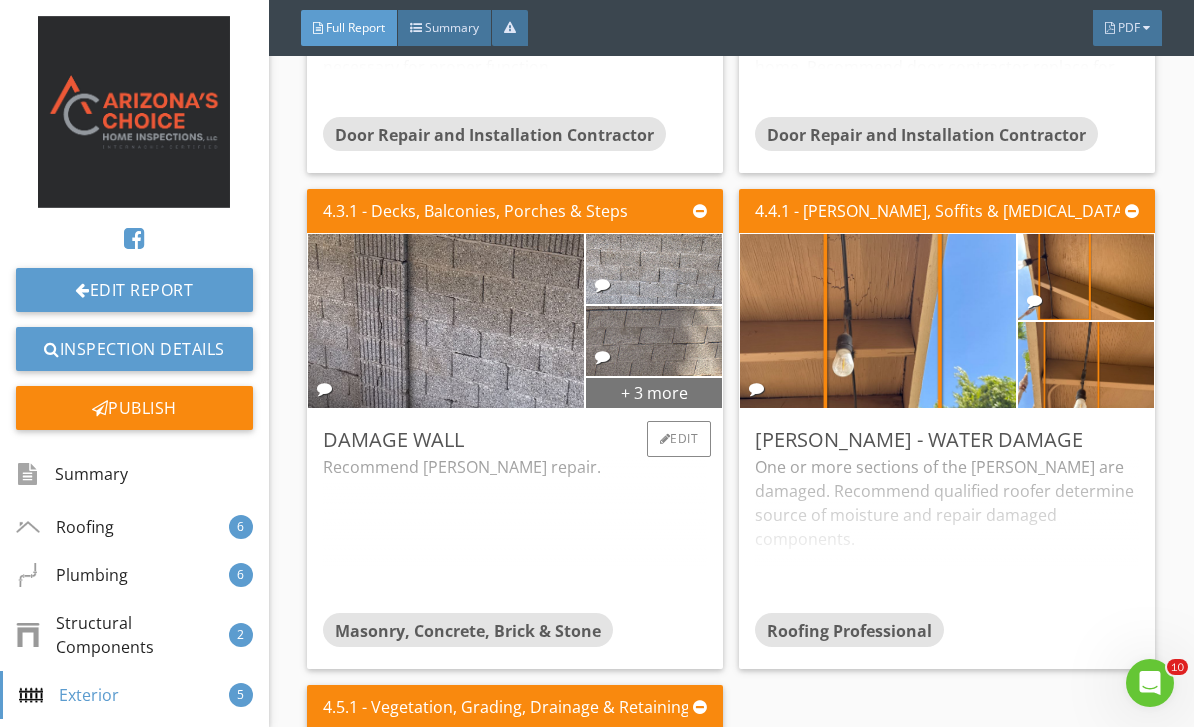 click on "+ 3 more" at bounding box center [654, 392] 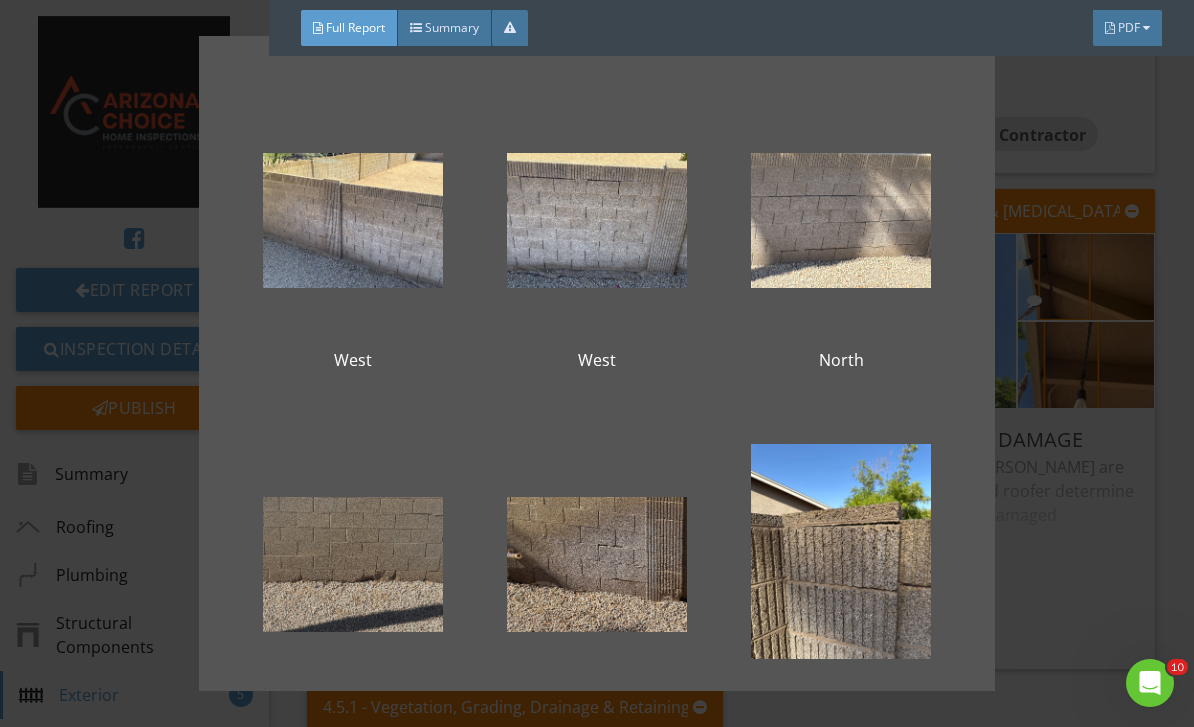 click at bounding box center [353, 564] 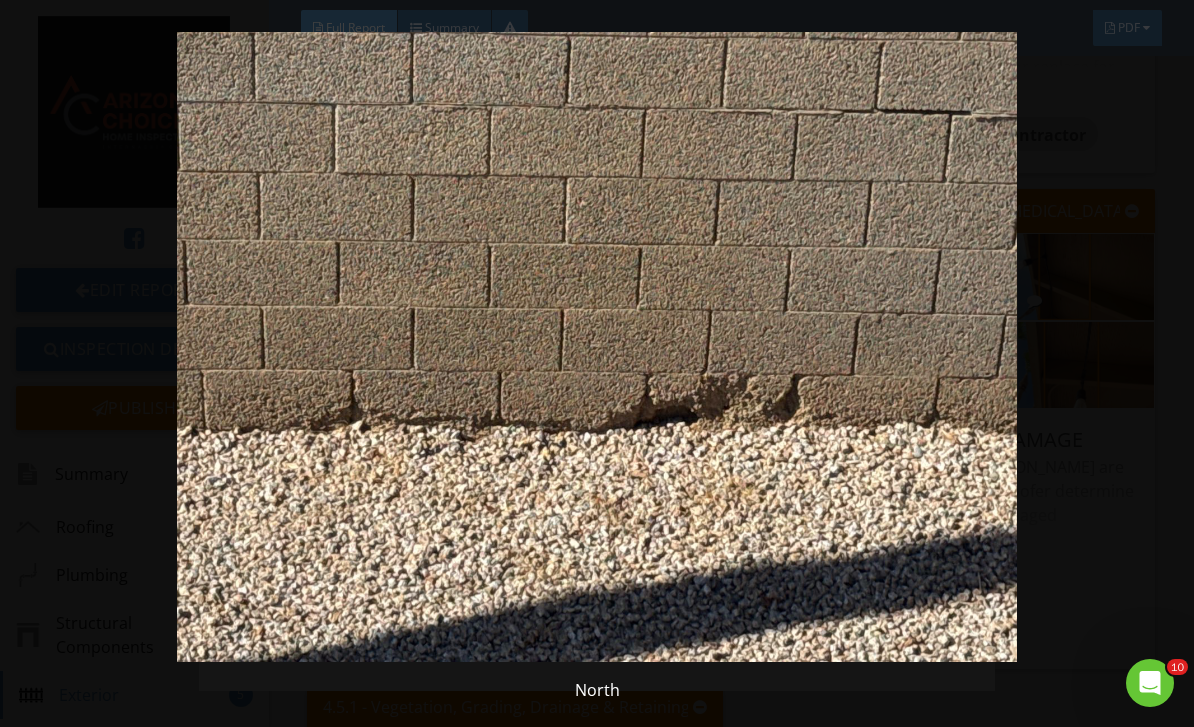 click at bounding box center [597, 347] 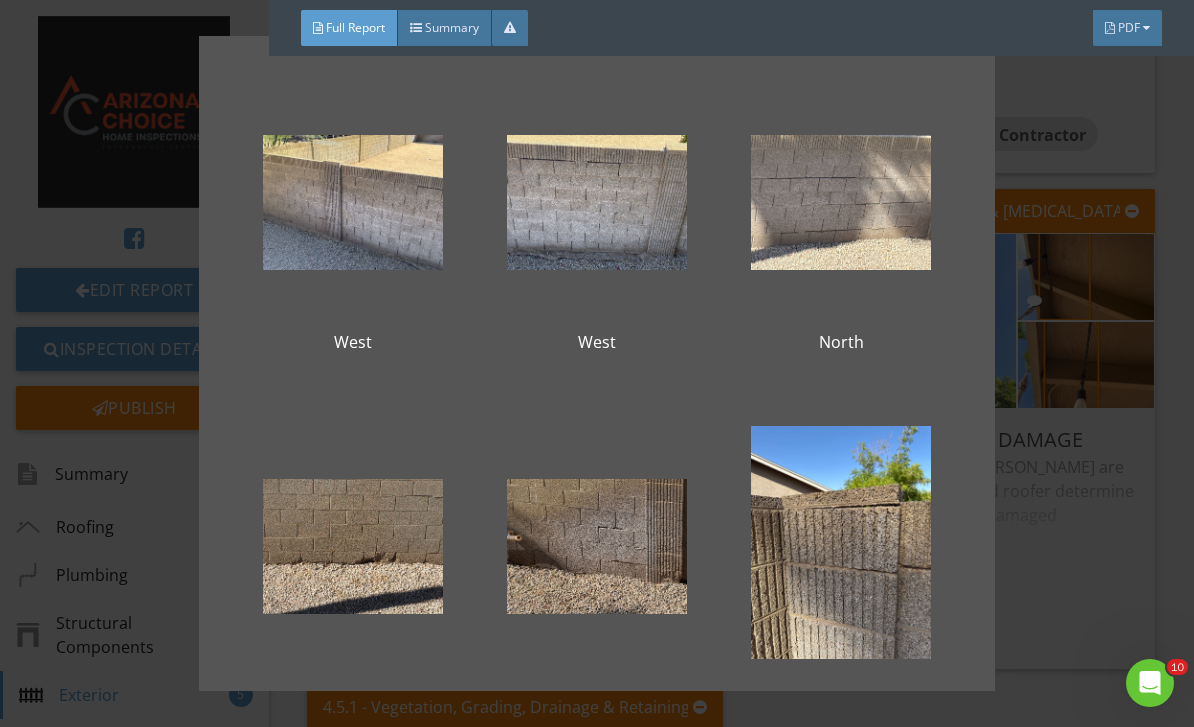 scroll, scrollTop: 20, scrollLeft: 0, axis: vertical 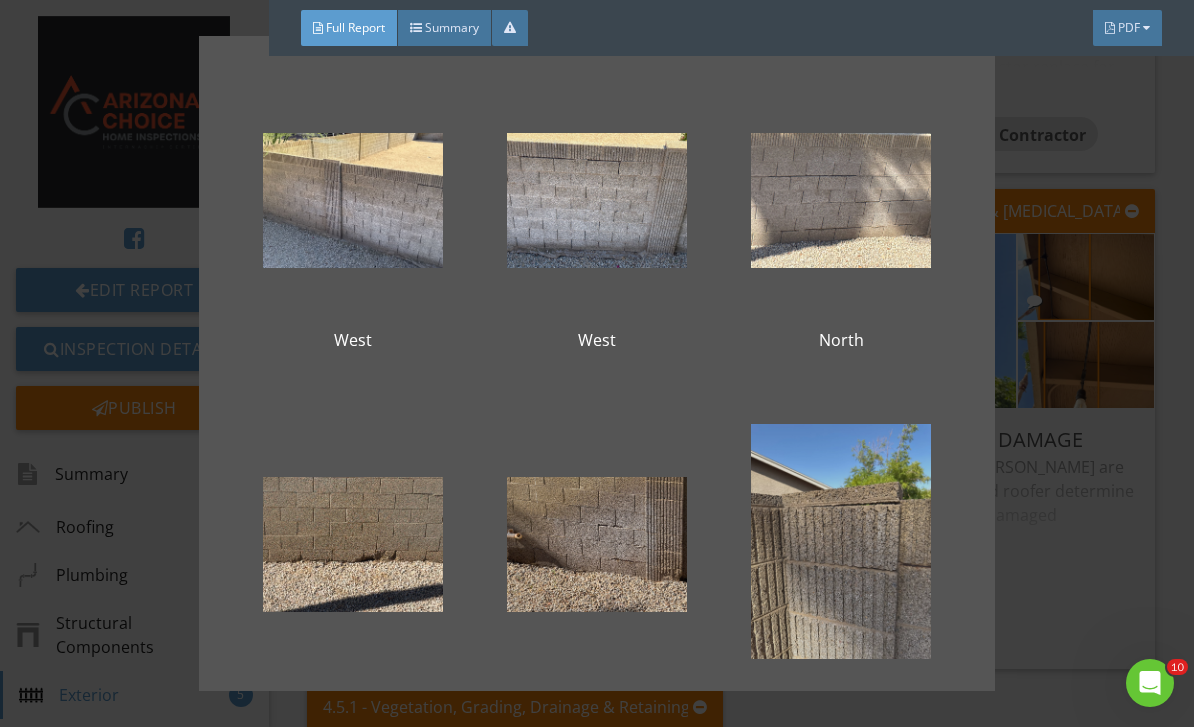 click at bounding box center (841, 544) 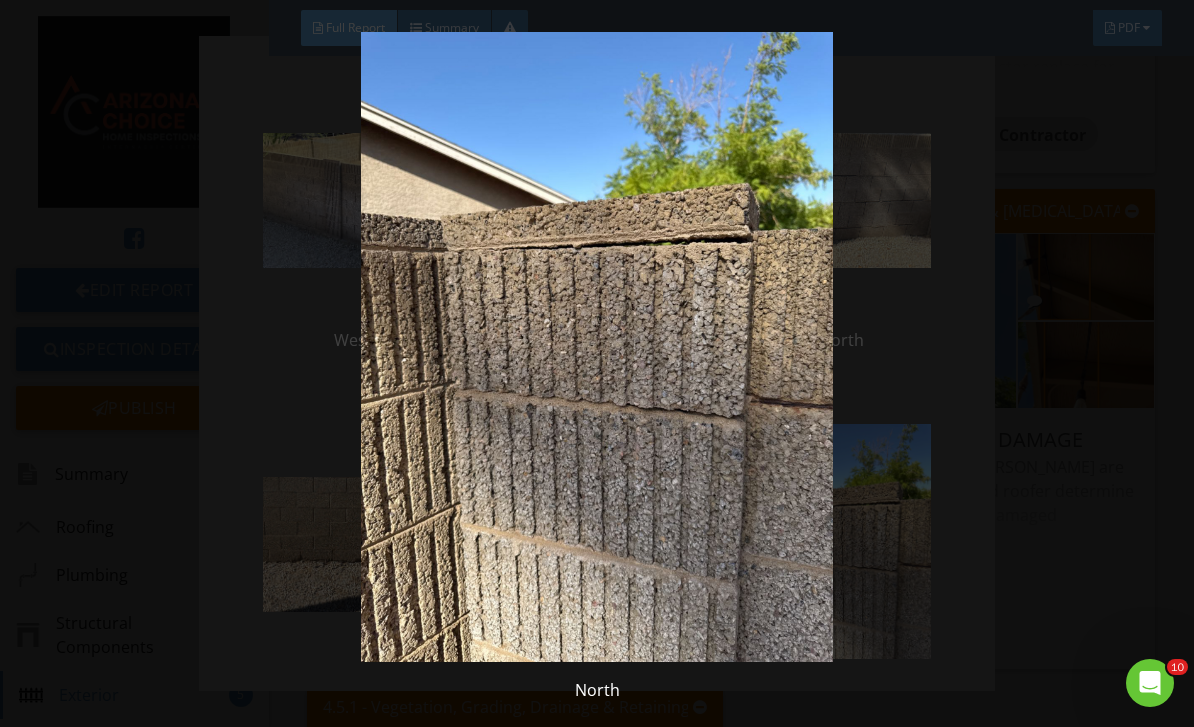 click at bounding box center (597, 347) 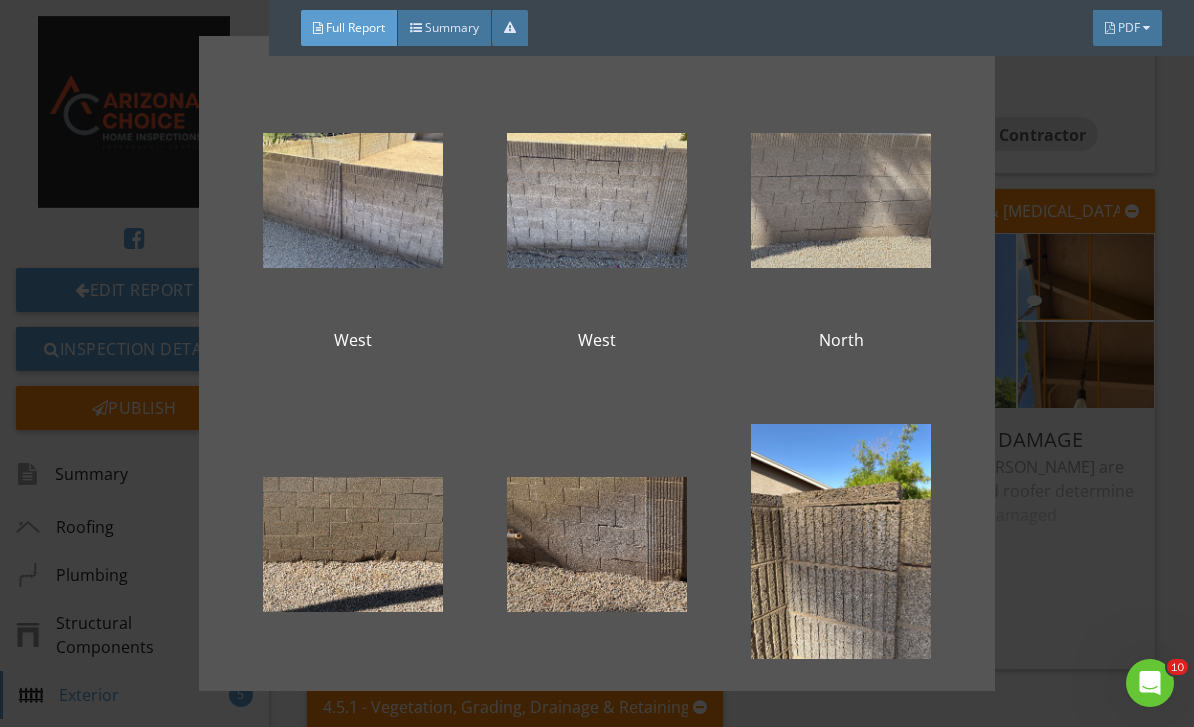 click at bounding box center [841, 200] 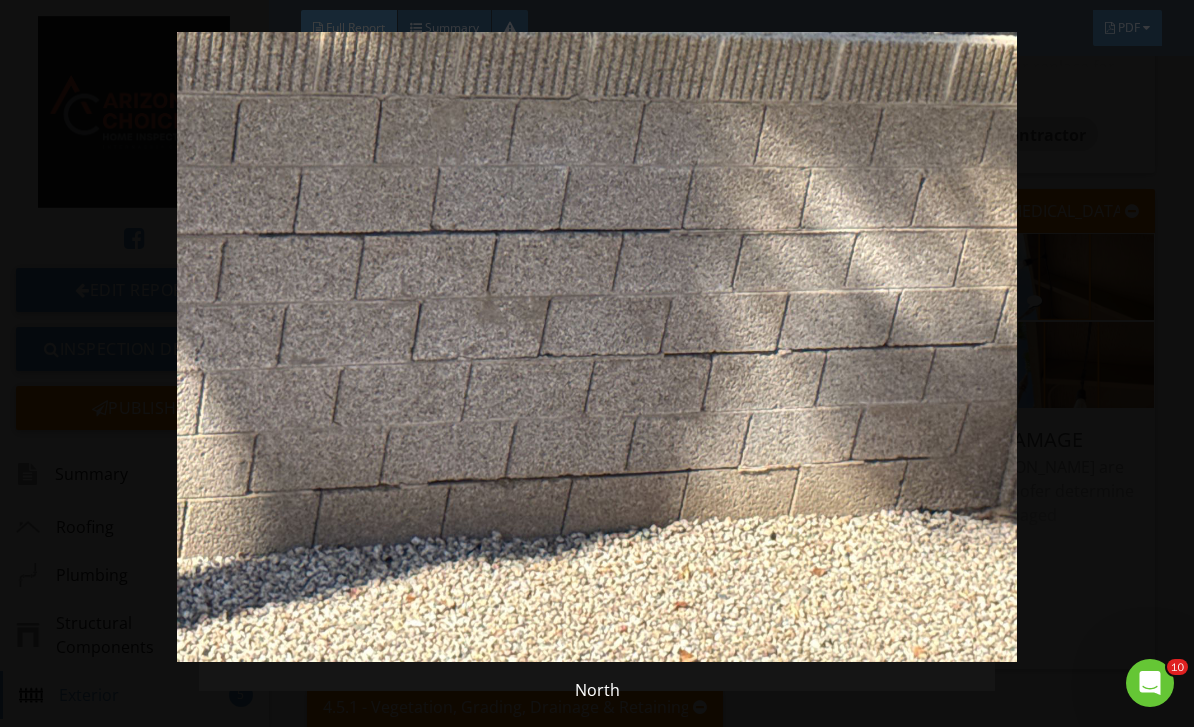 click at bounding box center (597, 347) 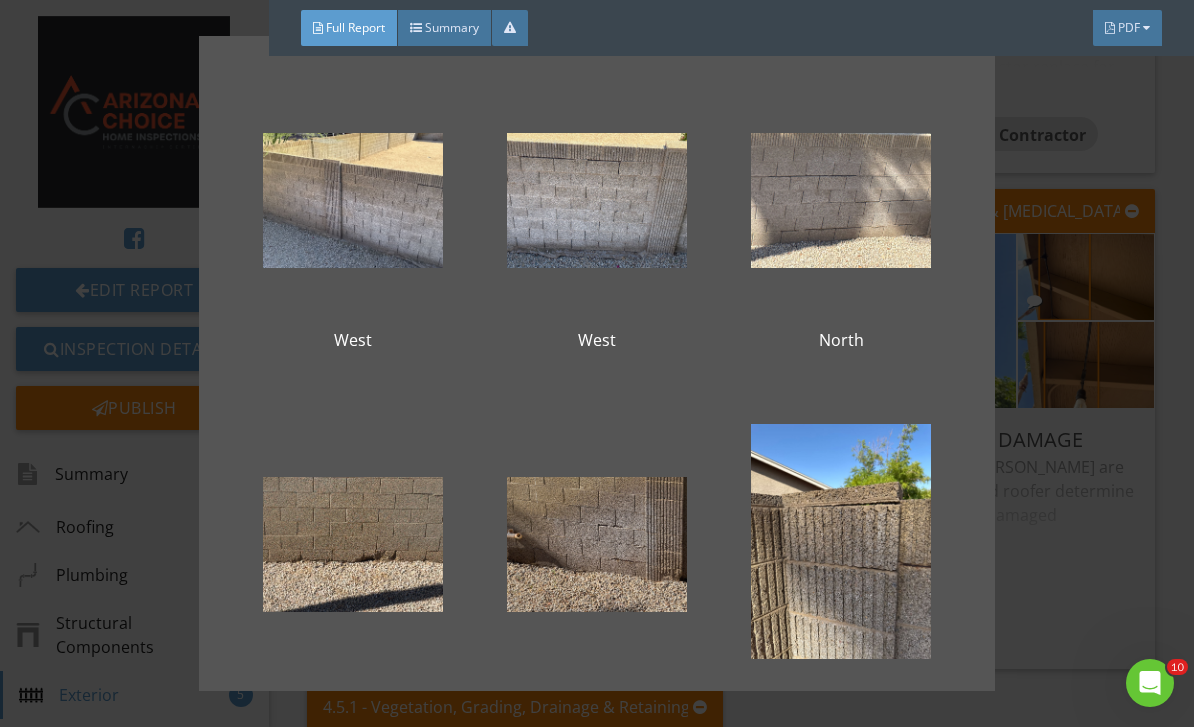 click on "West
West
North
North
North
North" at bounding box center [597, 363] 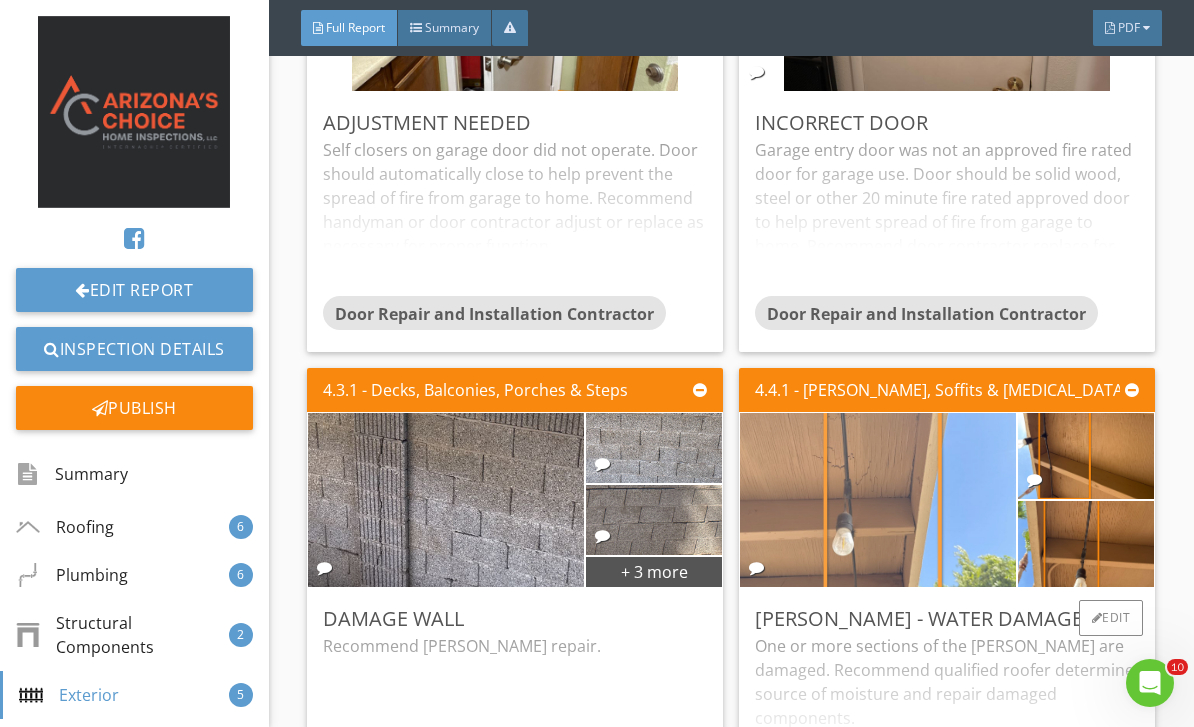 scroll, scrollTop: 5699, scrollLeft: 0, axis: vertical 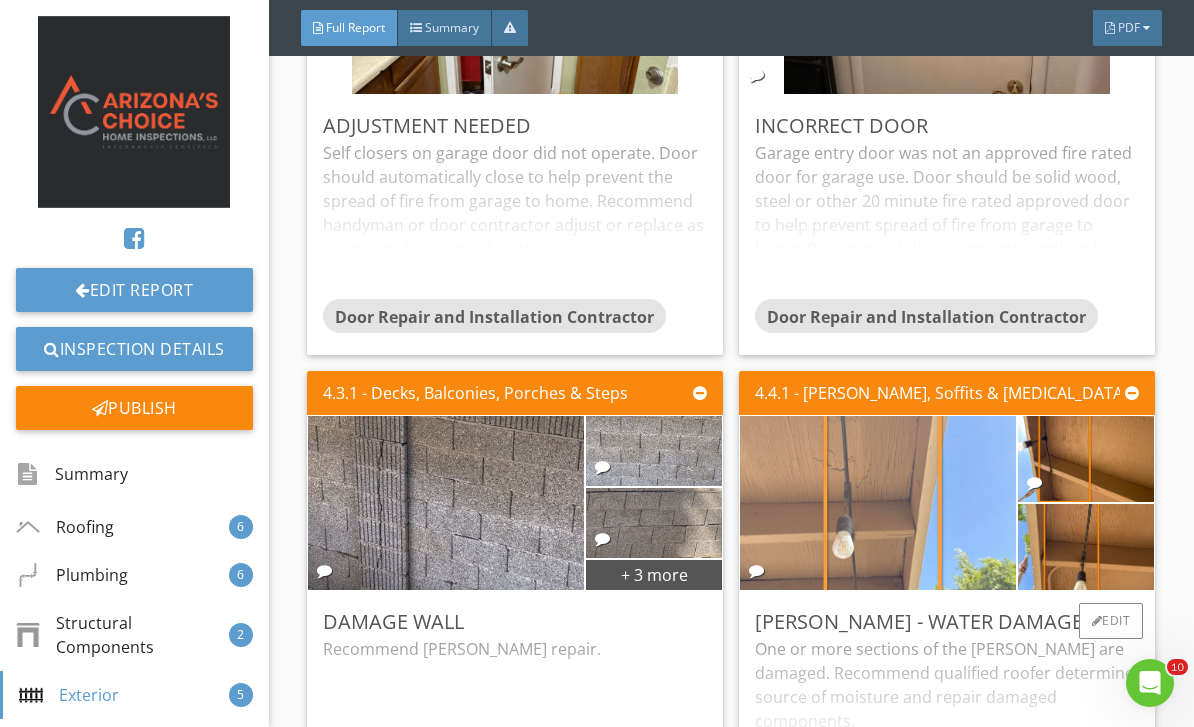 click at bounding box center (878, 503) 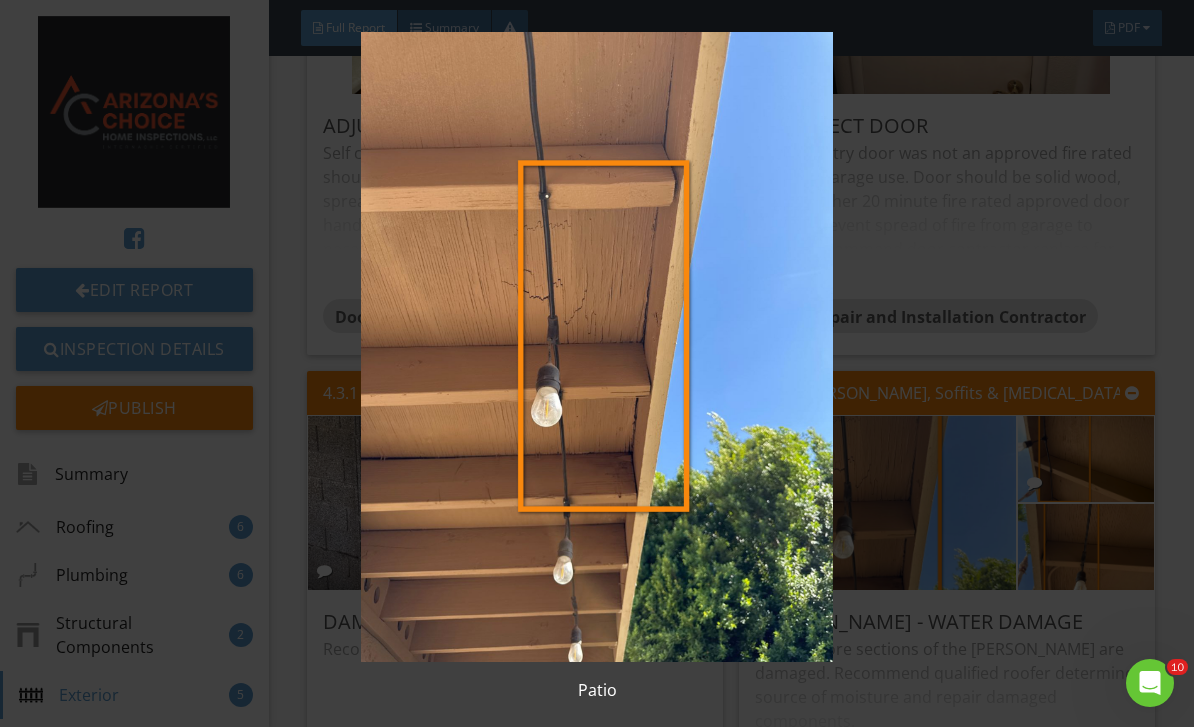 click at bounding box center [597, 347] 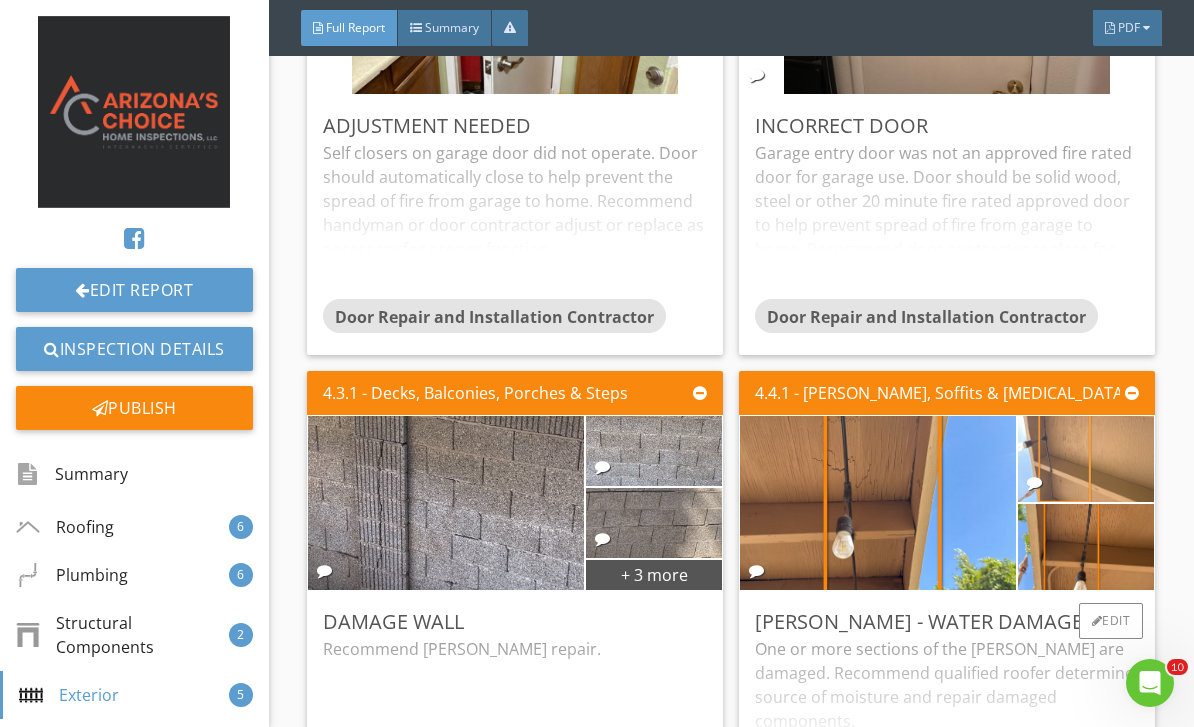 click at bounding box center [1086, 459] 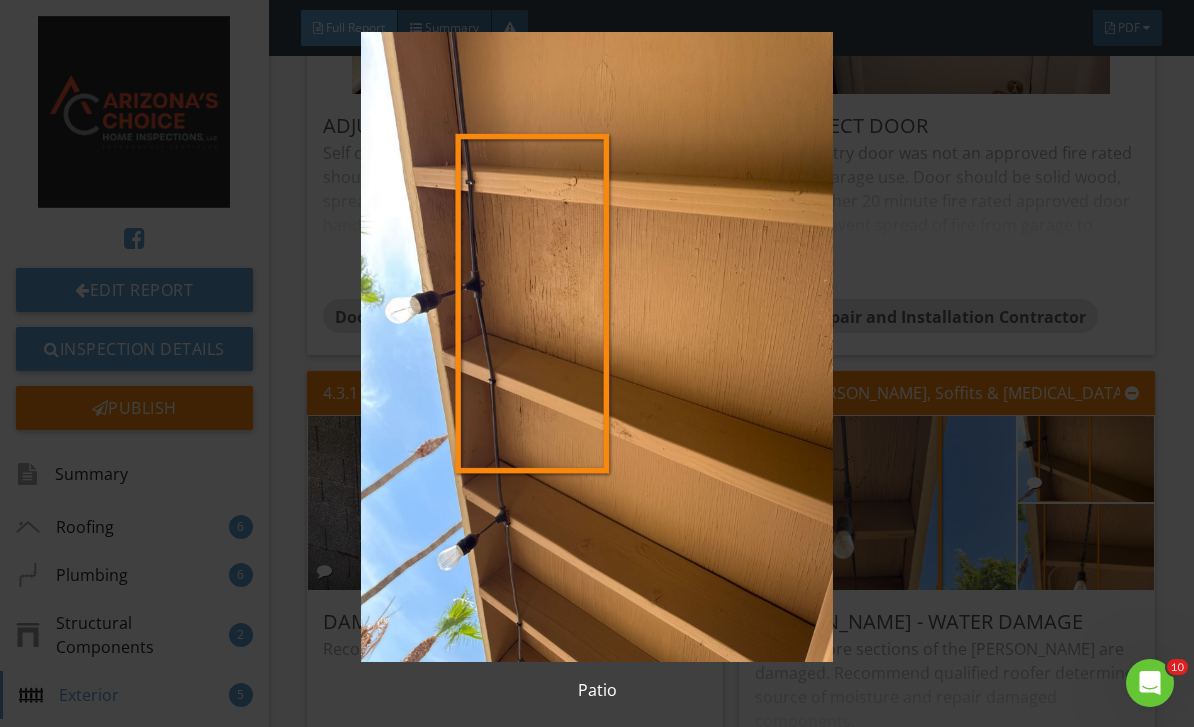 click at bounding box center (597, 347) 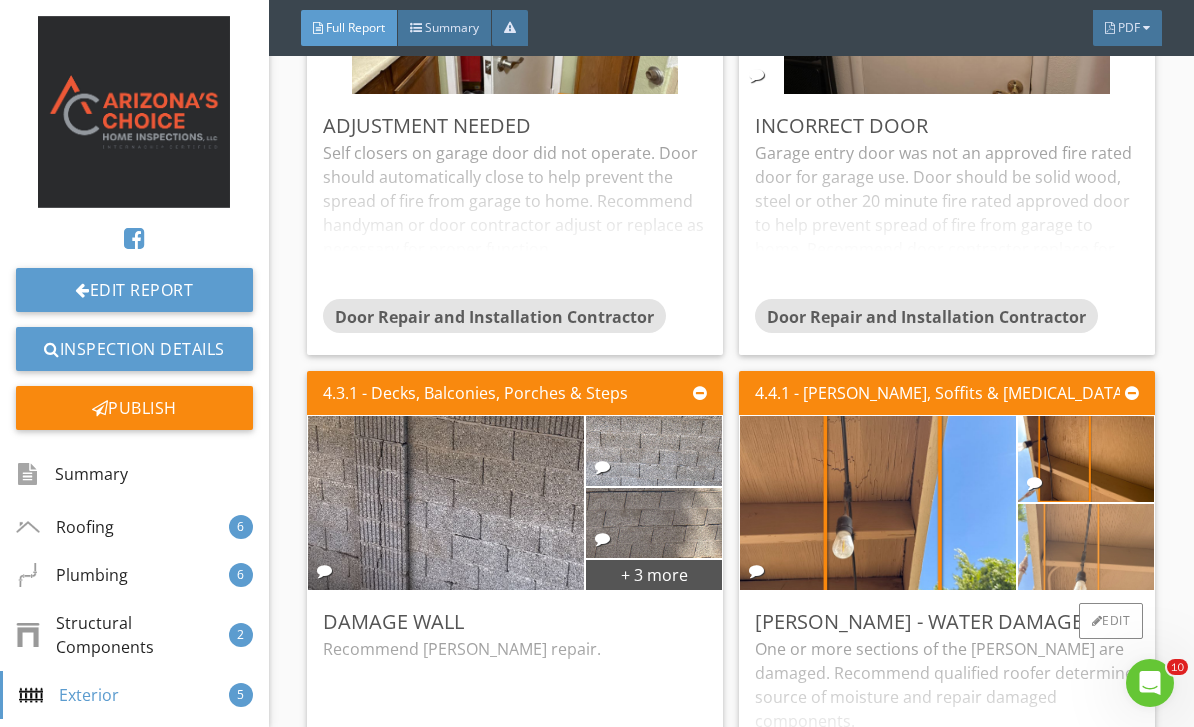 click at bounding box center (1086, 547) 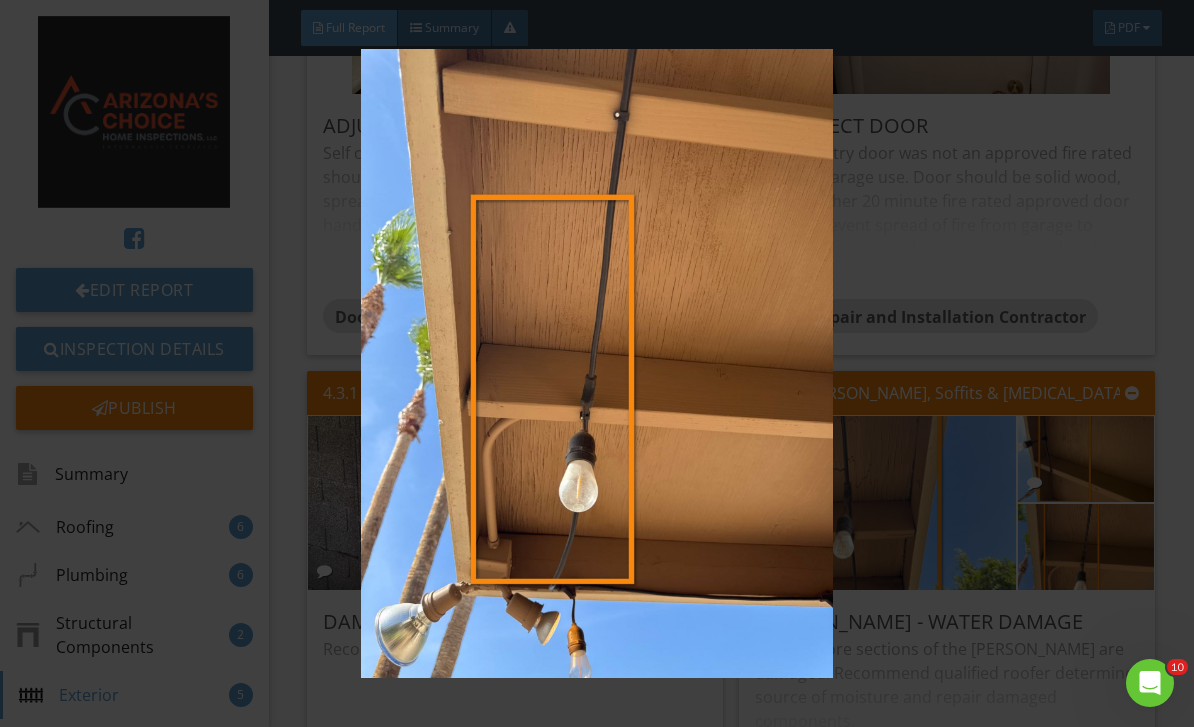 click at bounding box center (597, 364) 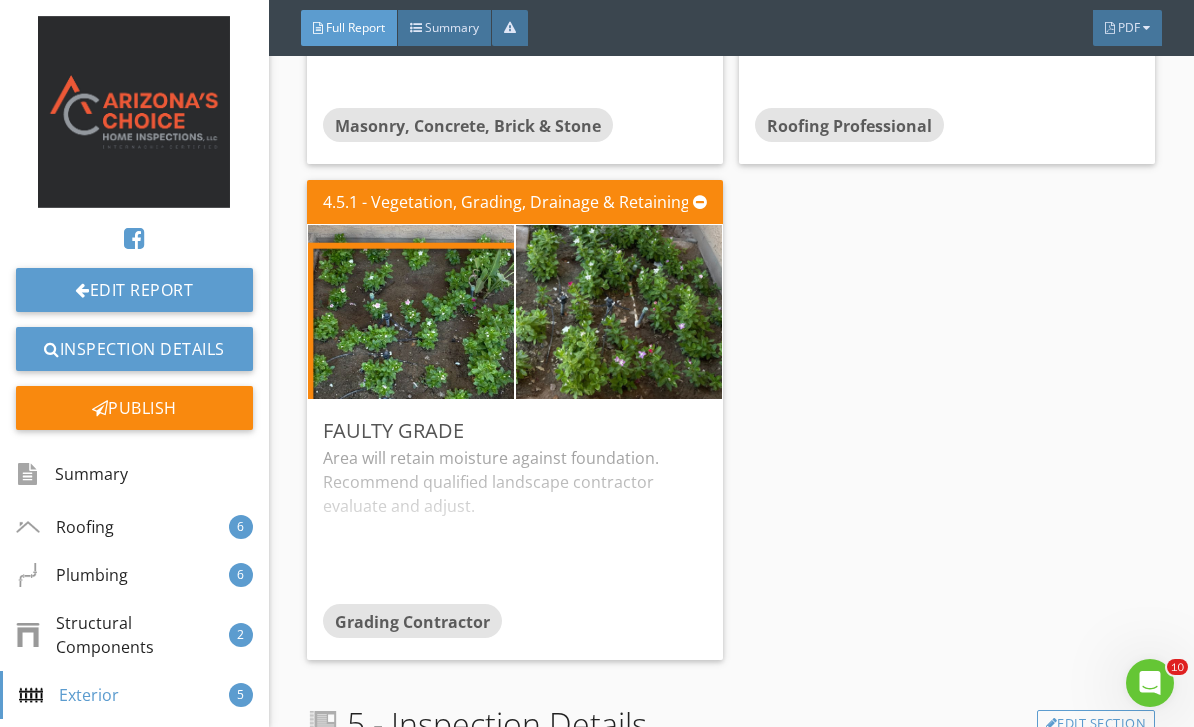 scroll, scrollTop: 6394, scrollLeft: 0, axis: vertical 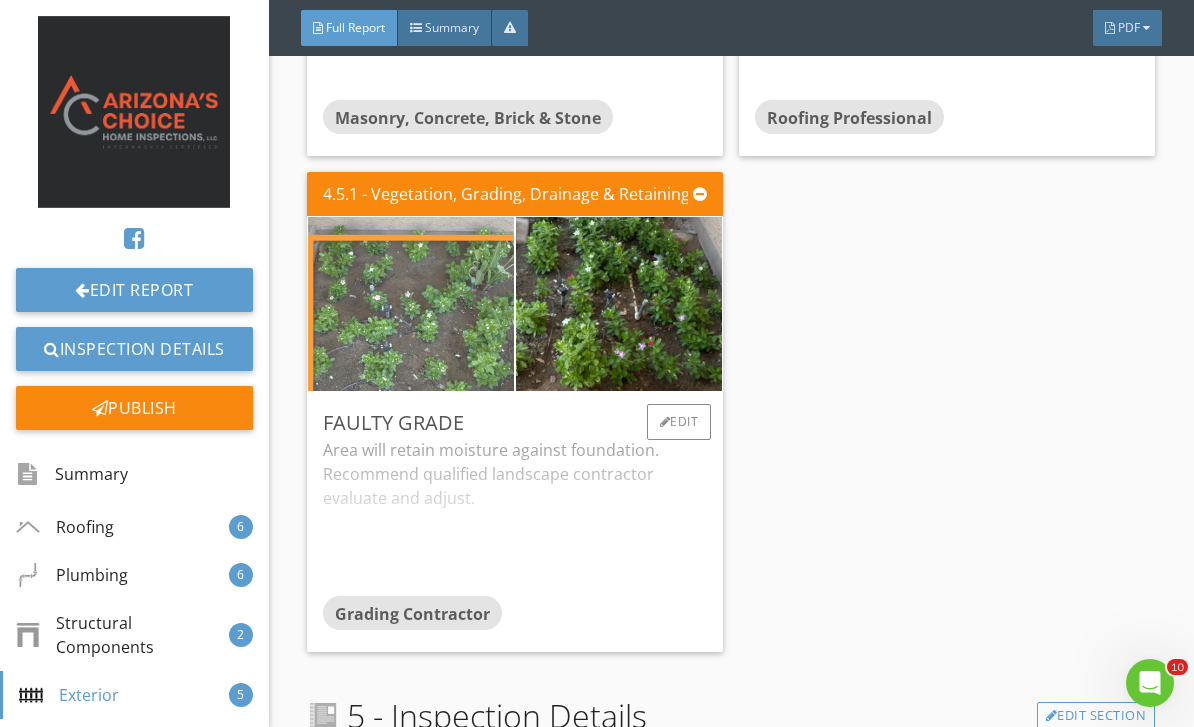 click at bounding box center [411, 304] 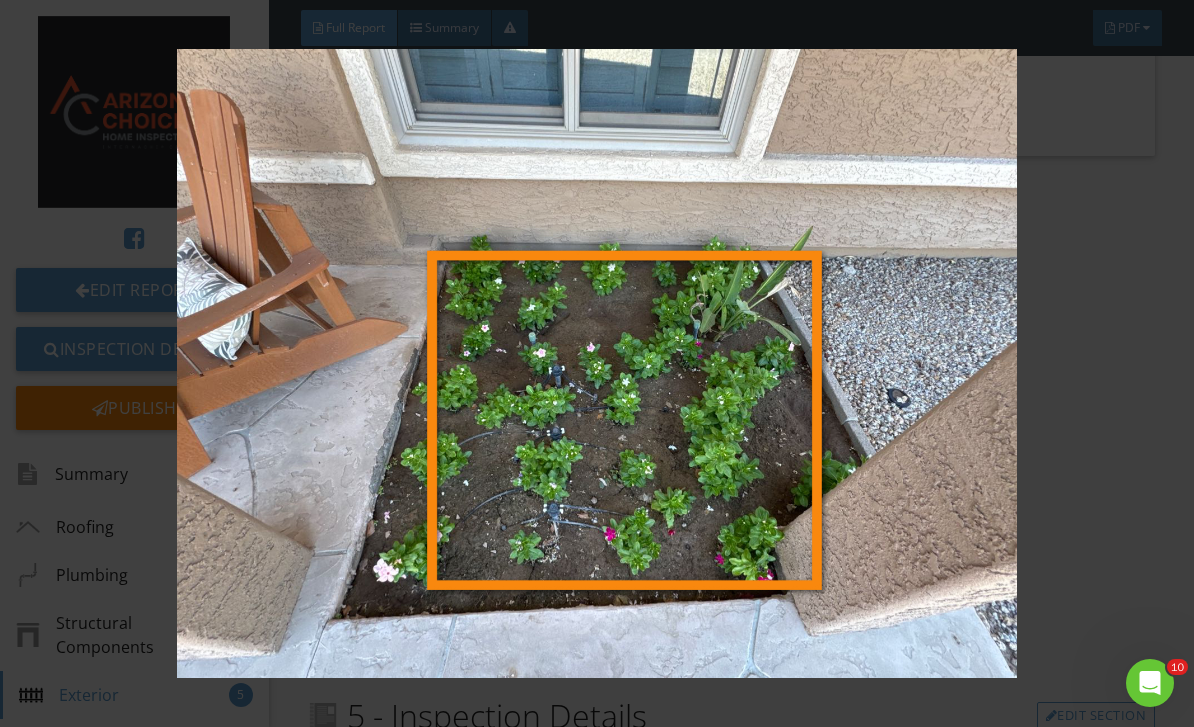 click at bounding box center [597, 364] 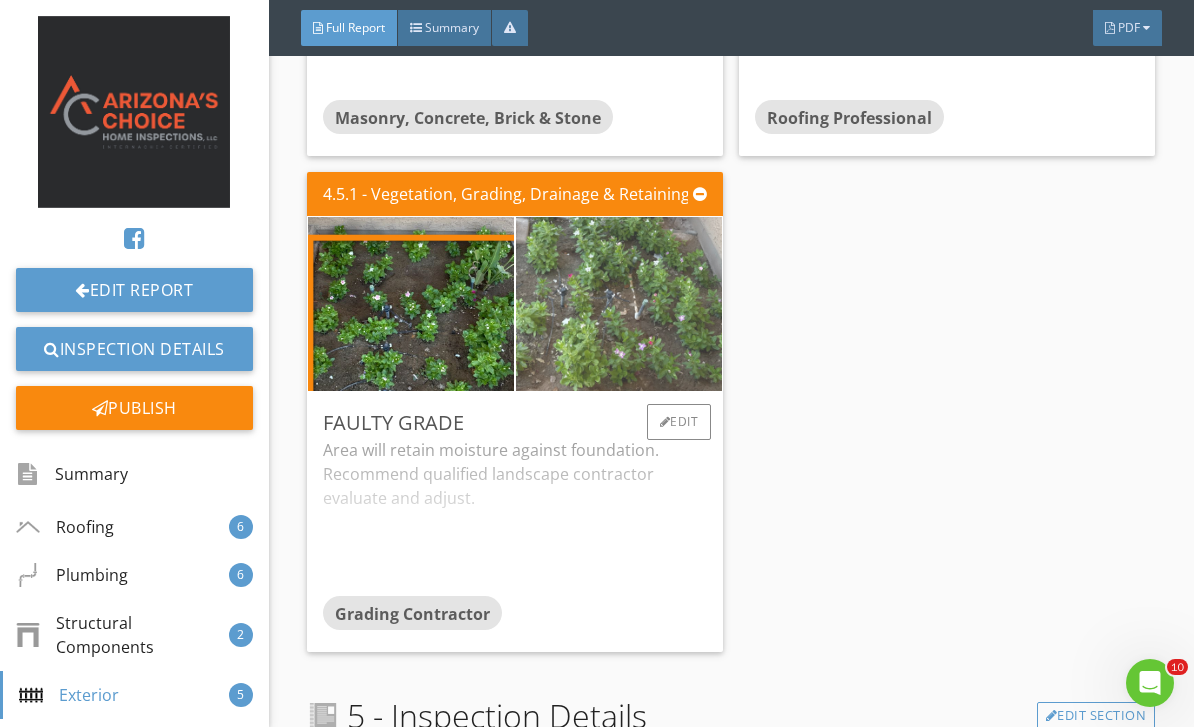 click at bounding box center [619, 304] 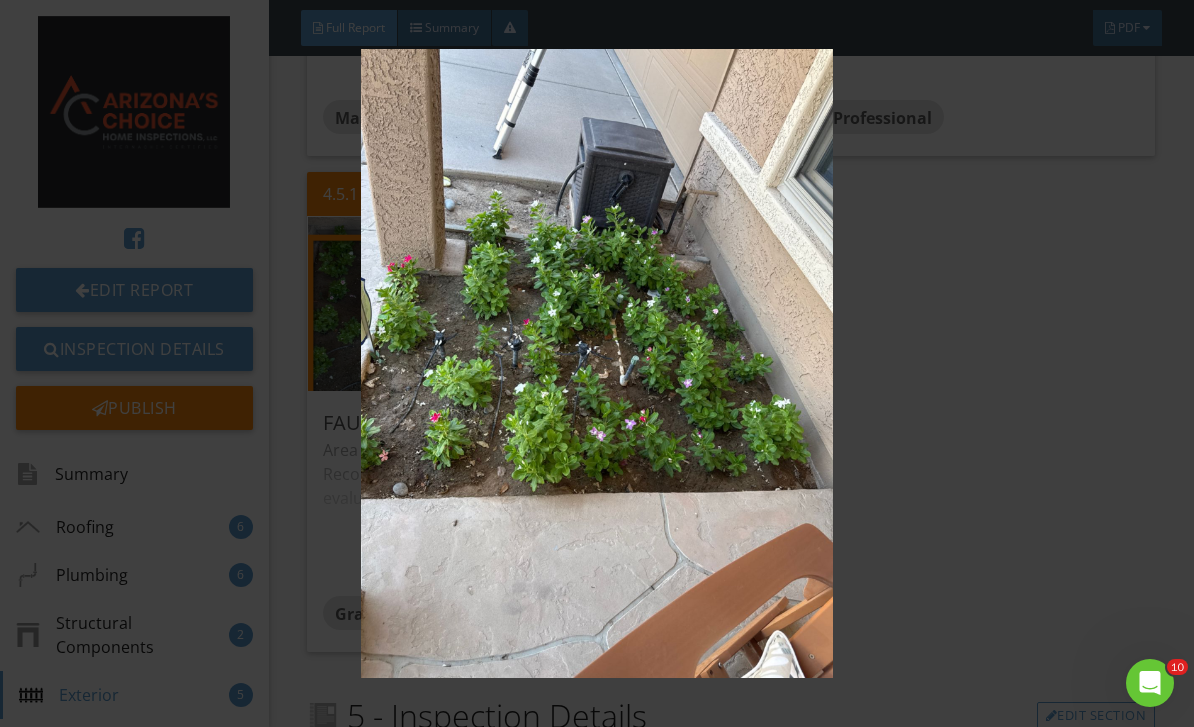 click at bounding box center [597, 364] 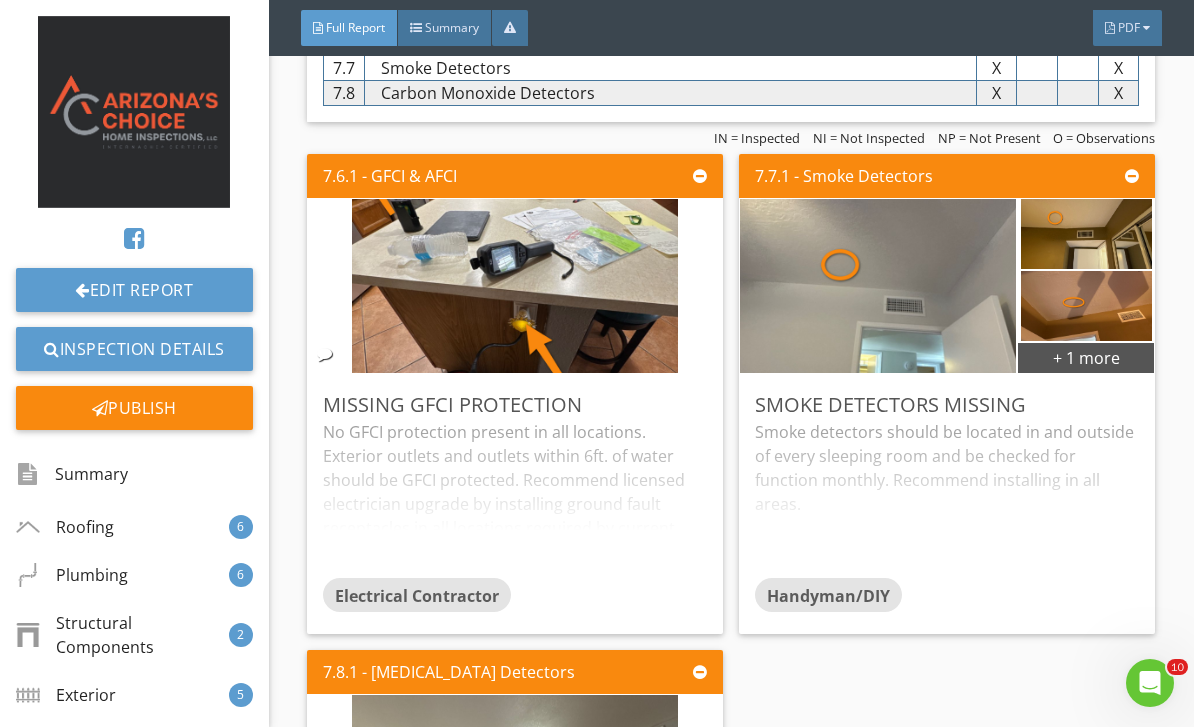 scroll, scrollTop: 8103, scrollLeft: 0, axis: vertical 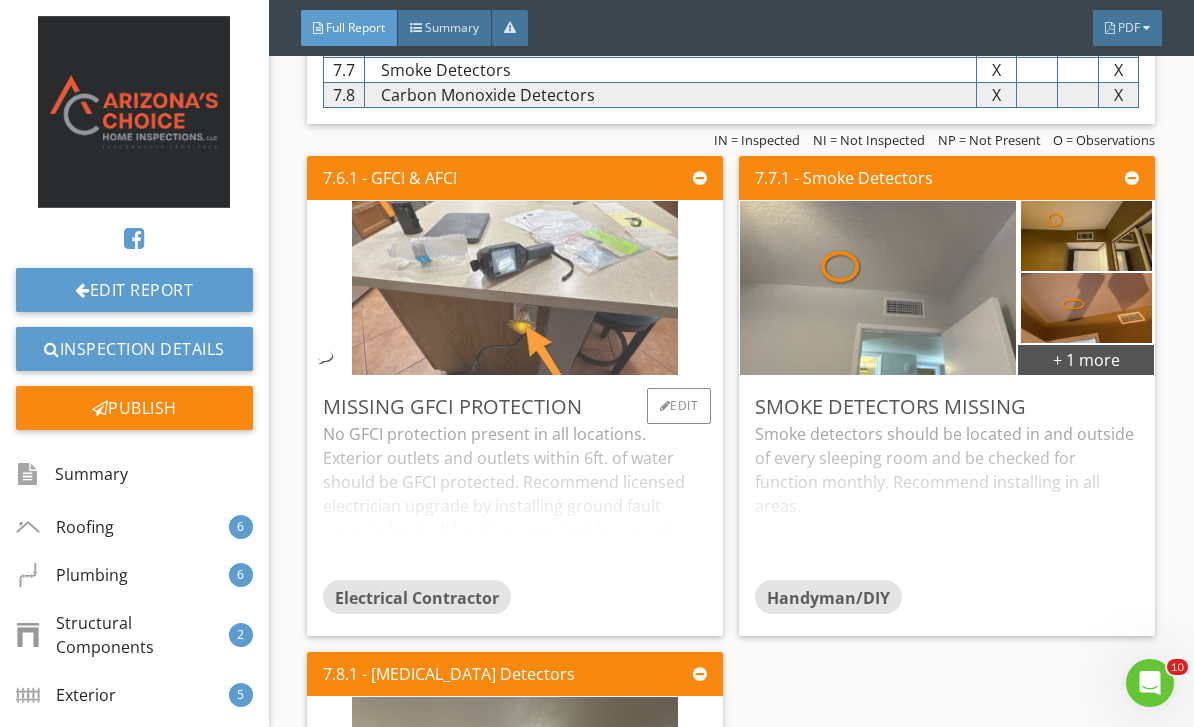 click at bounding box center (515, 288) 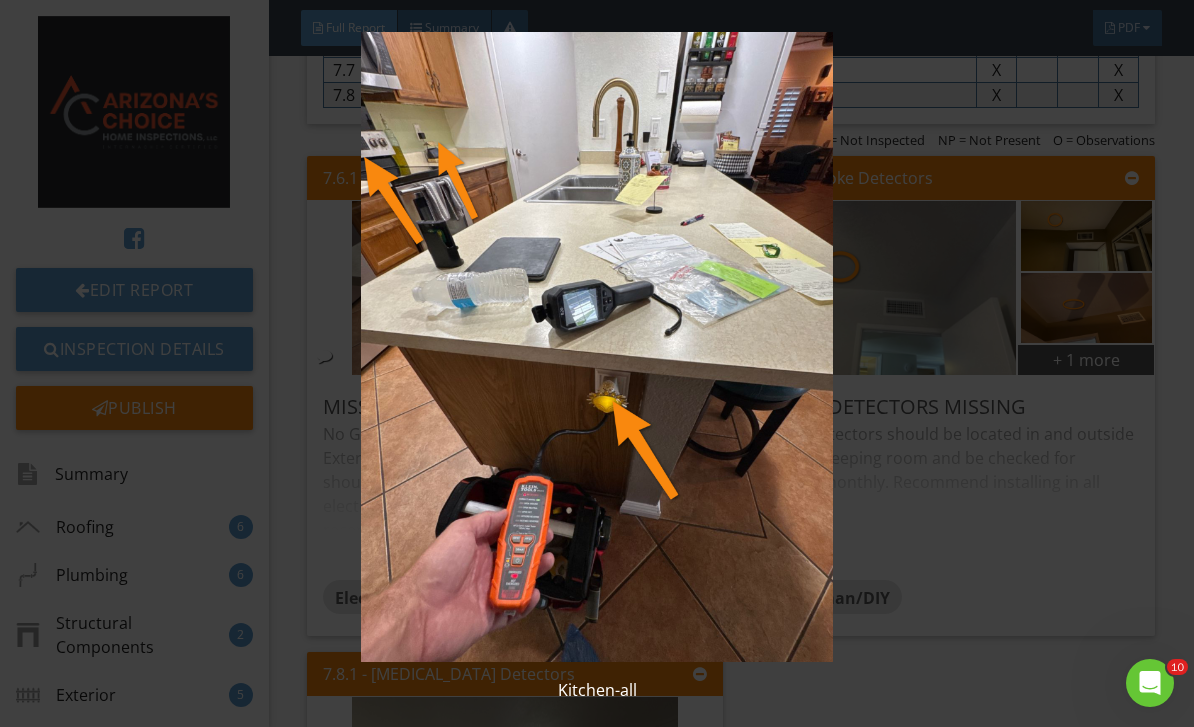 click at bounding box center [597, 347] 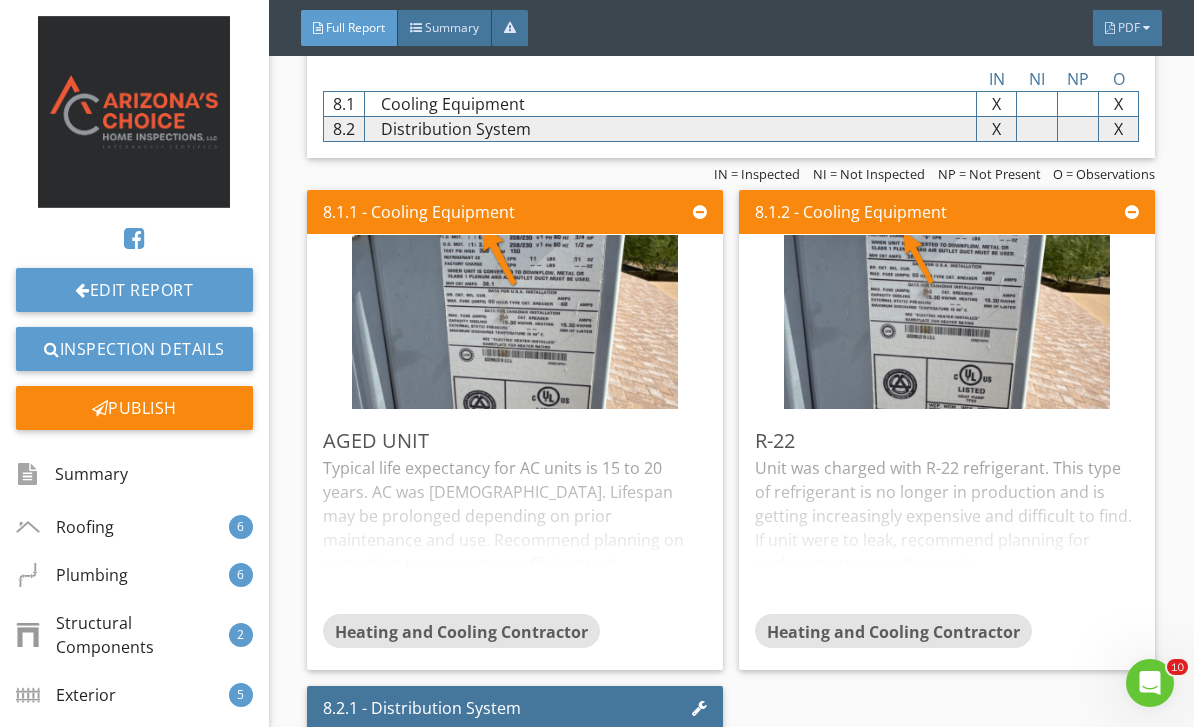 scroll, scrollTop: 9395, scrollLeft: 0, axis: vertical 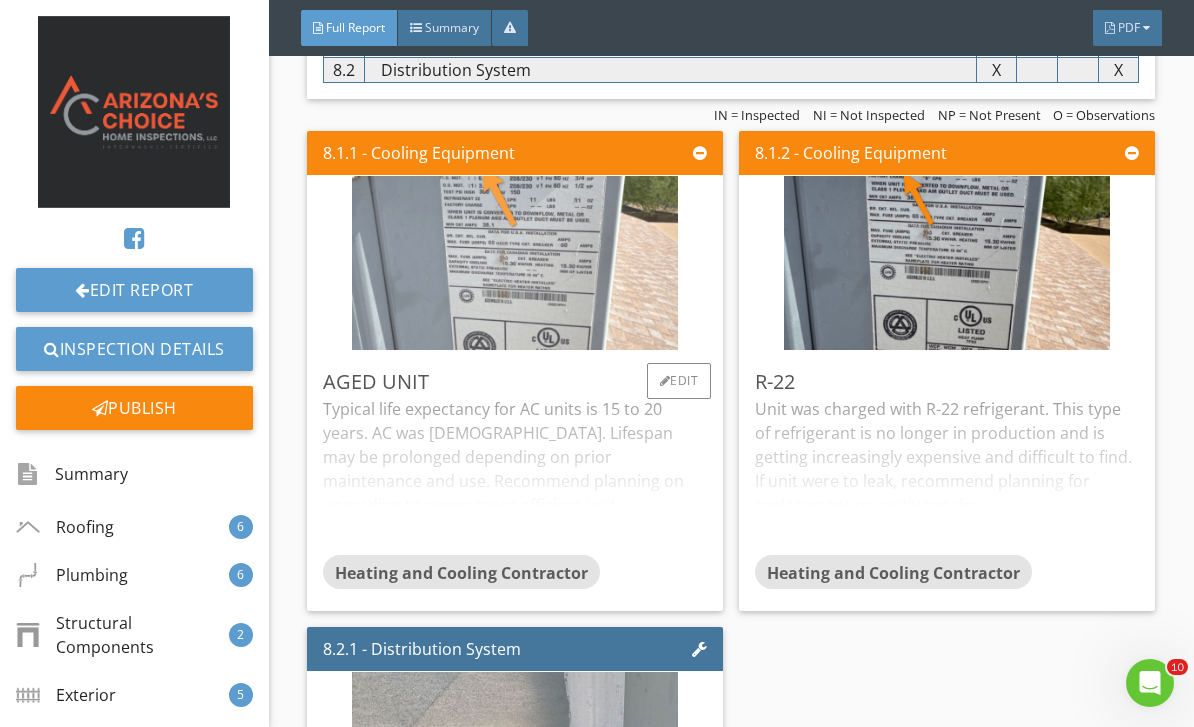 click at bounding box center [515, 263] 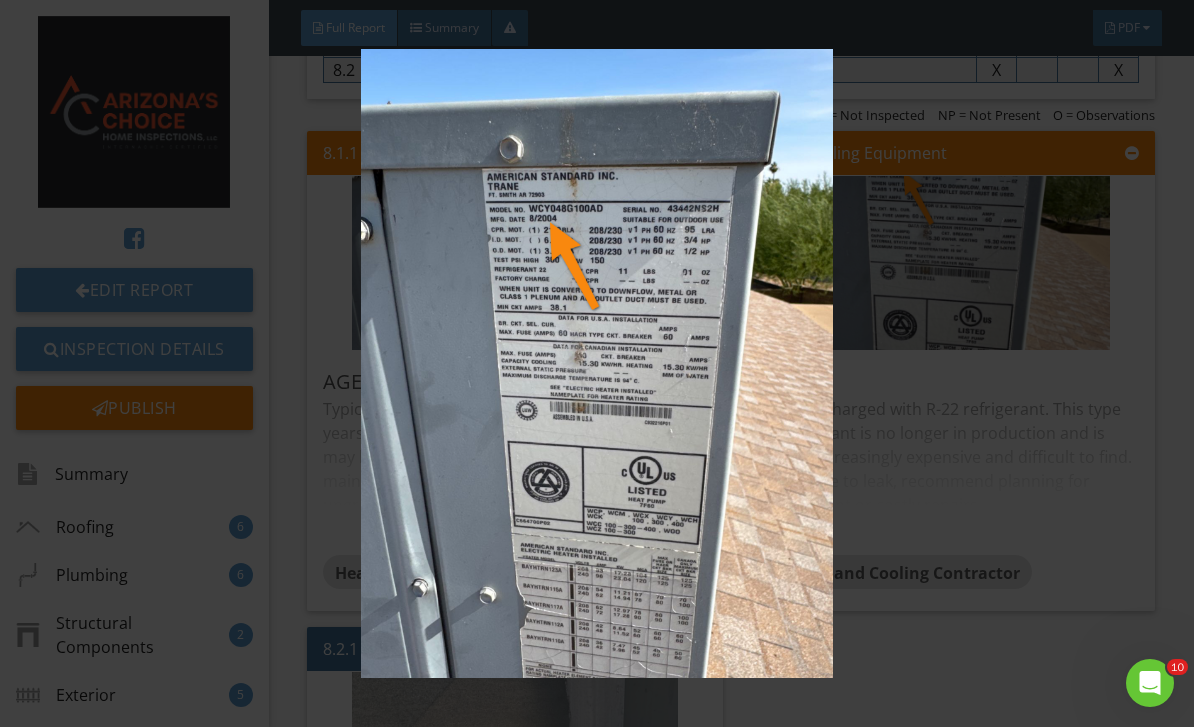 click at bounding box center (597, 364) 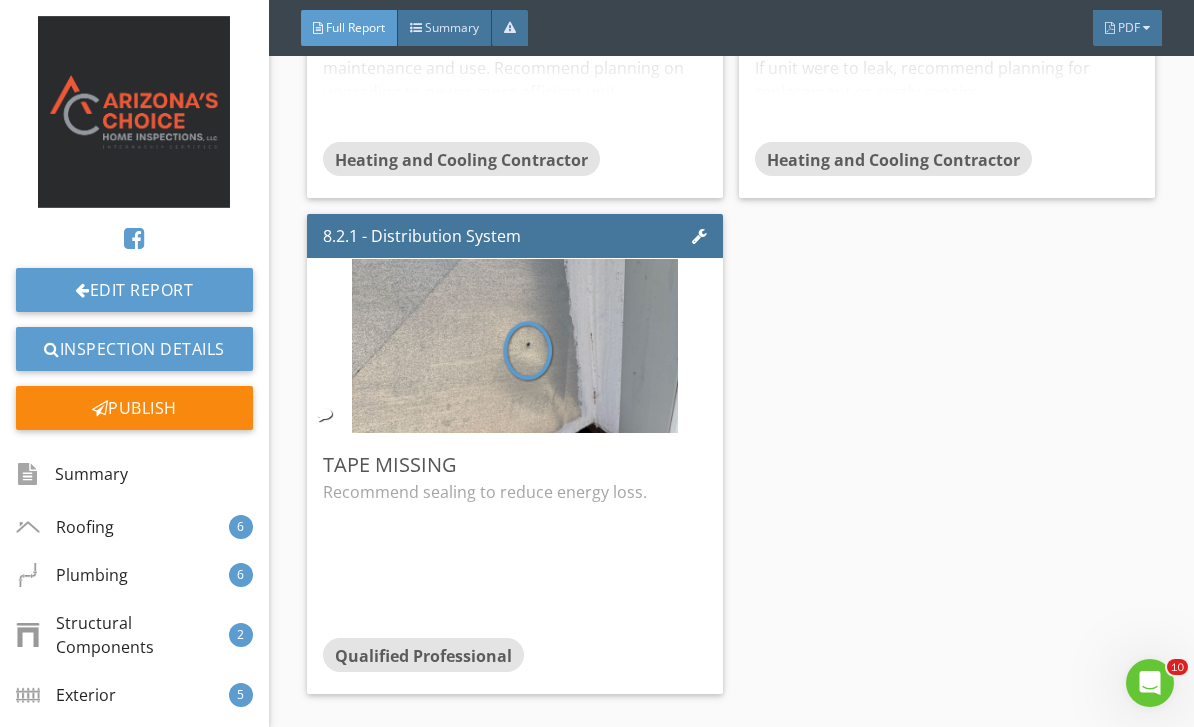 scroll, scrollTop: 9842, scrollLeft: 0, axis: vertical 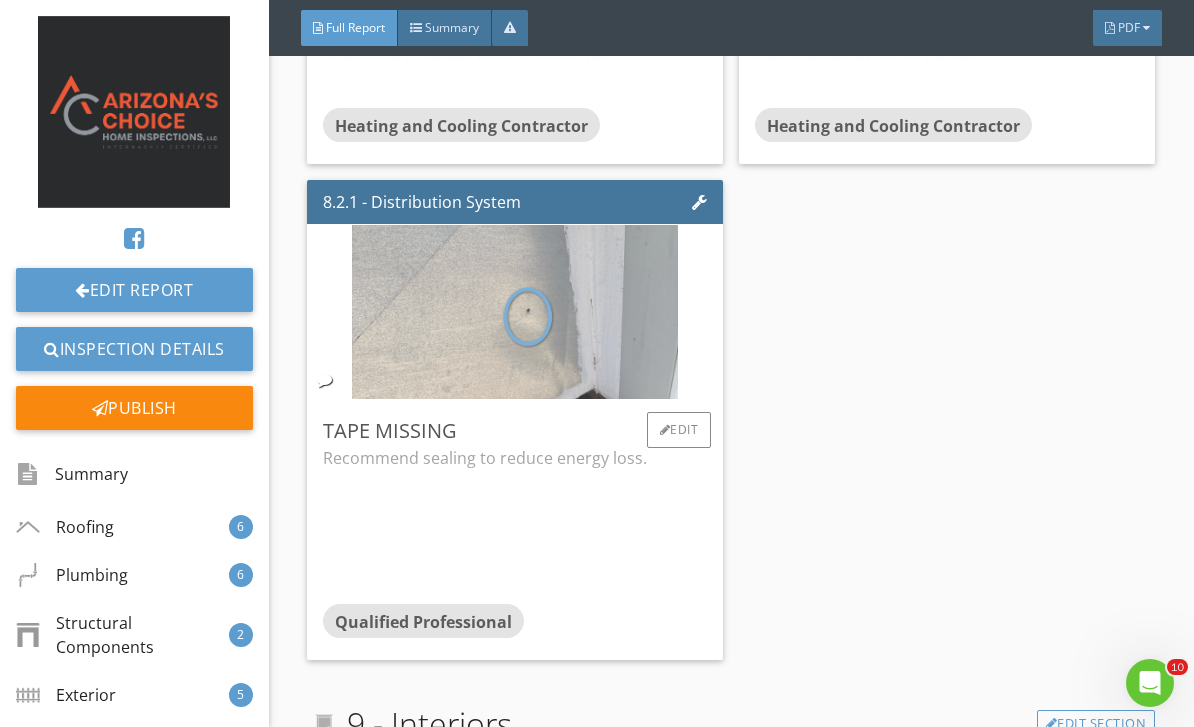 click at bounding box center [515, 312] 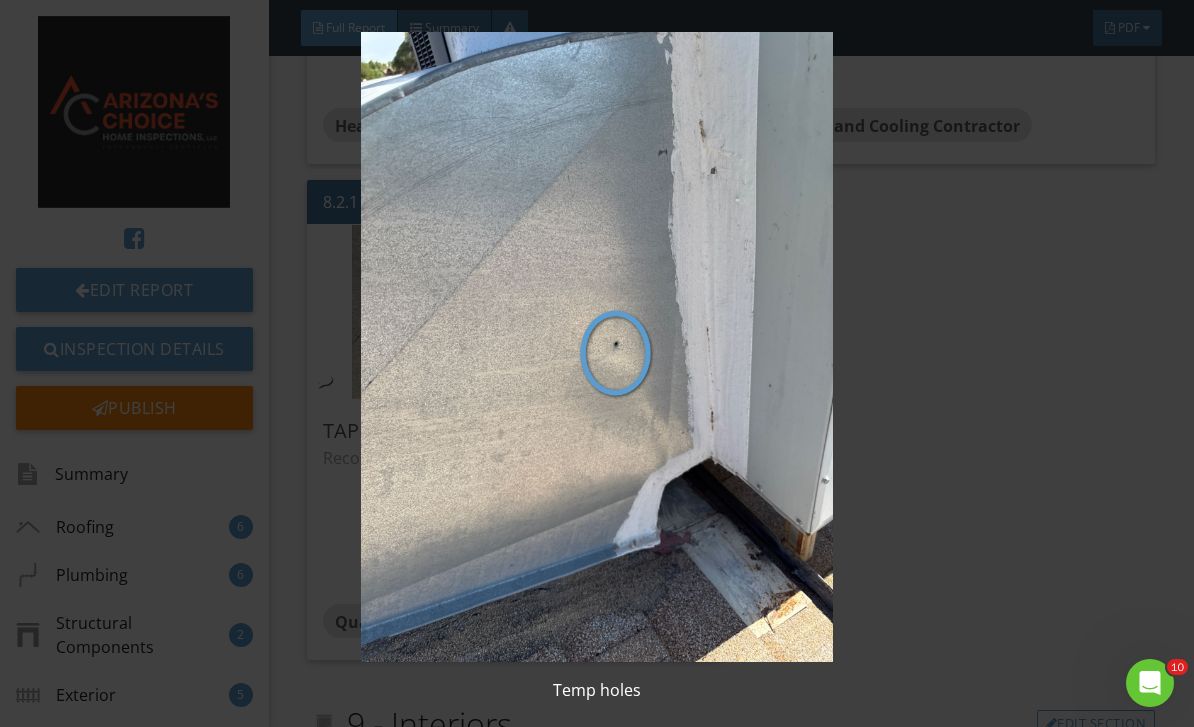 click at bounding box center (597, 347) 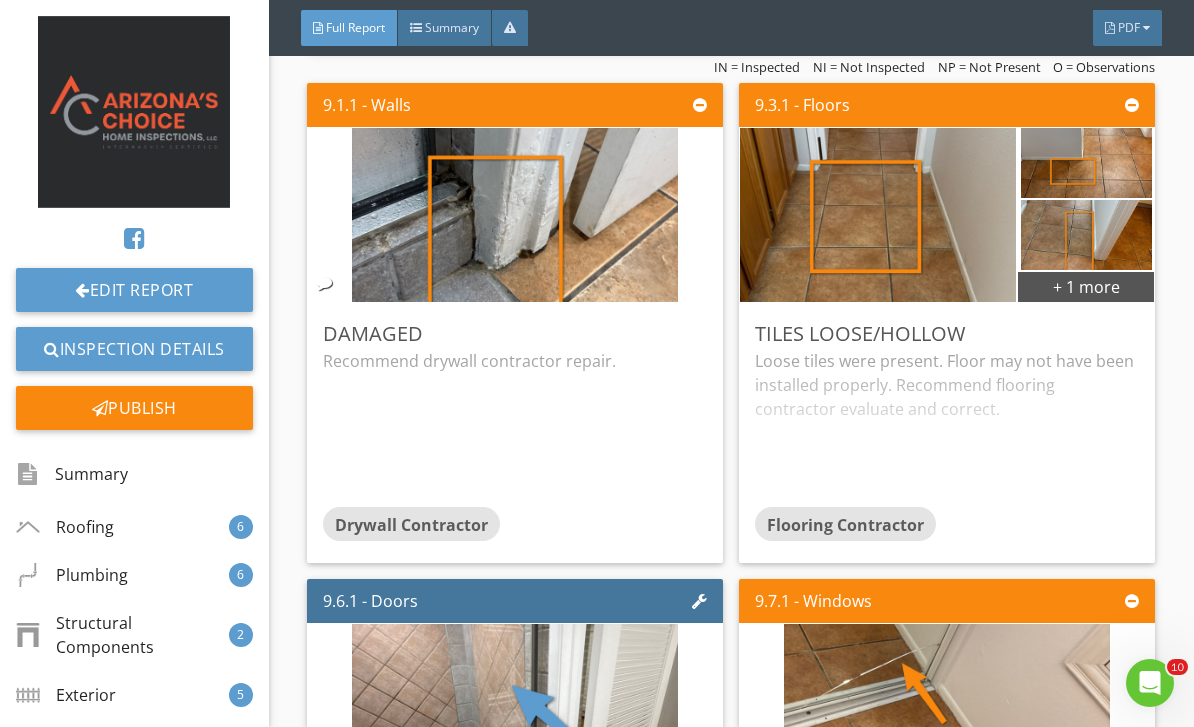 scroll, scrollTop: 10874, scrollLeft: 0, axis: vertical 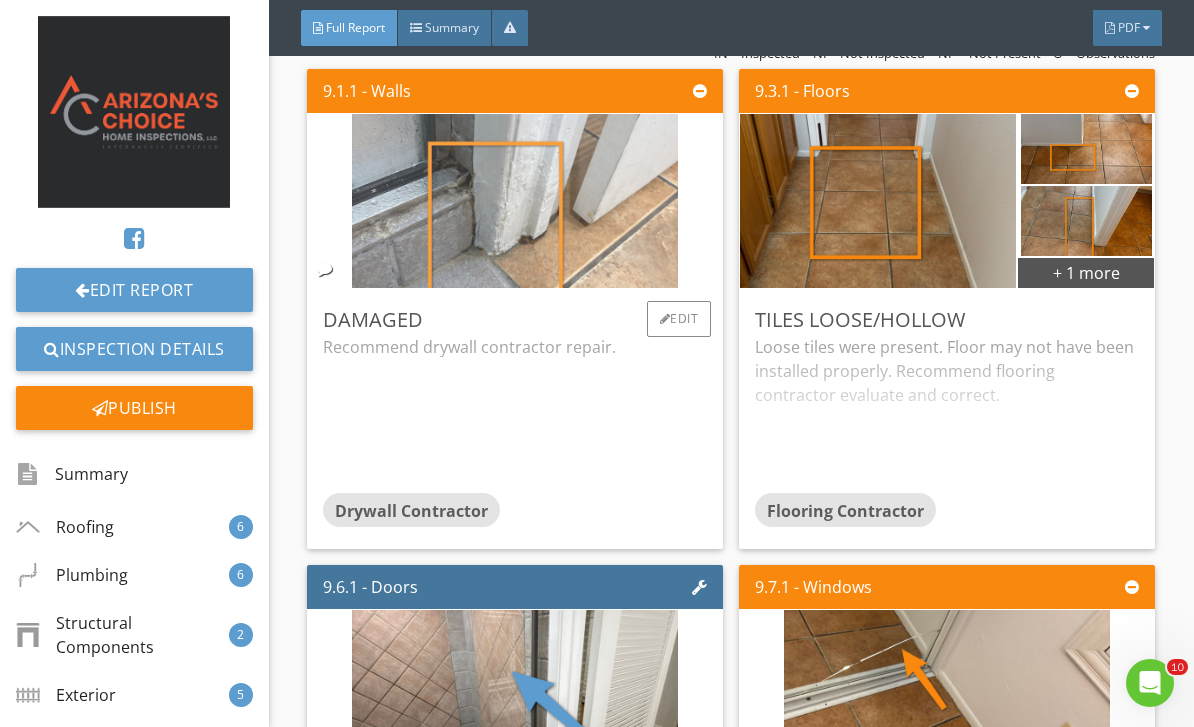 click at bounding box center (515, 201) 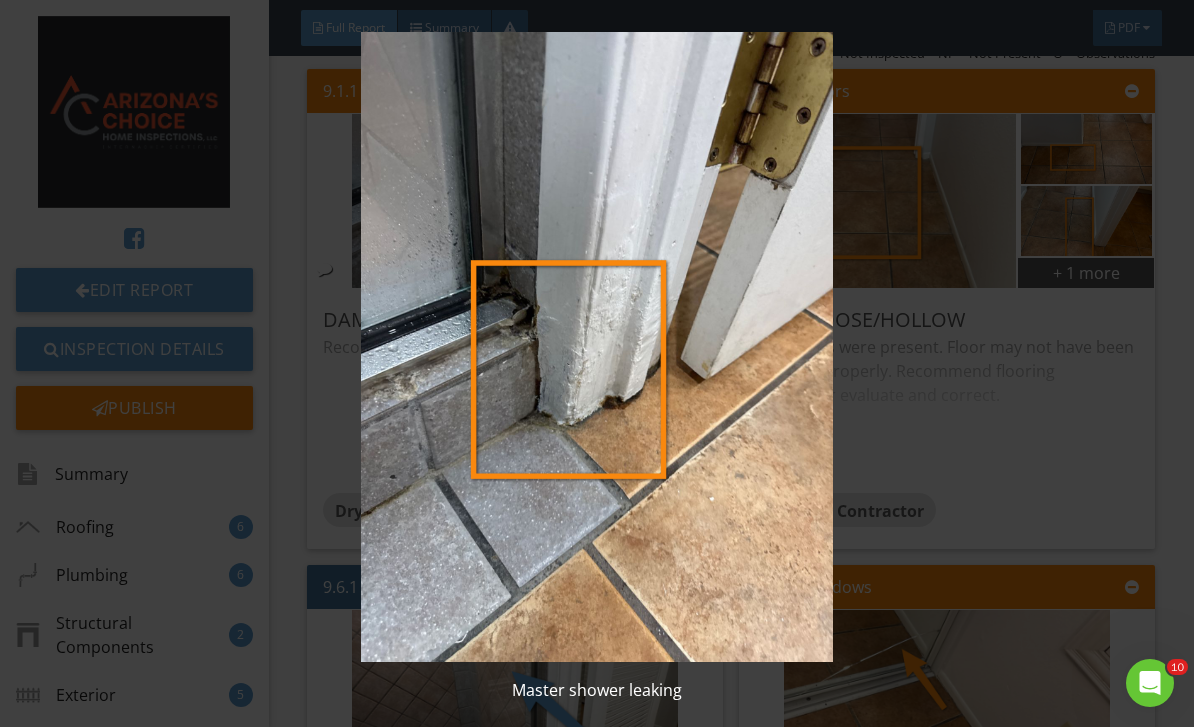 click at bounding box center [597, 347] 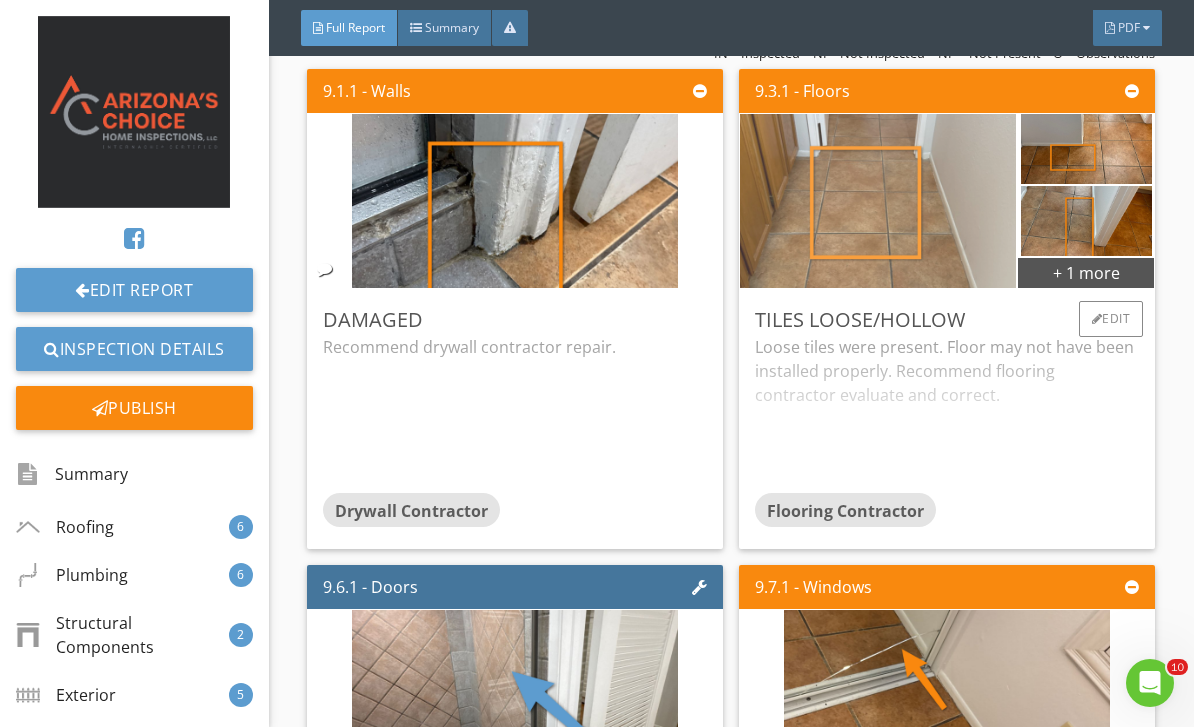 click at bounding box center [878, 201] 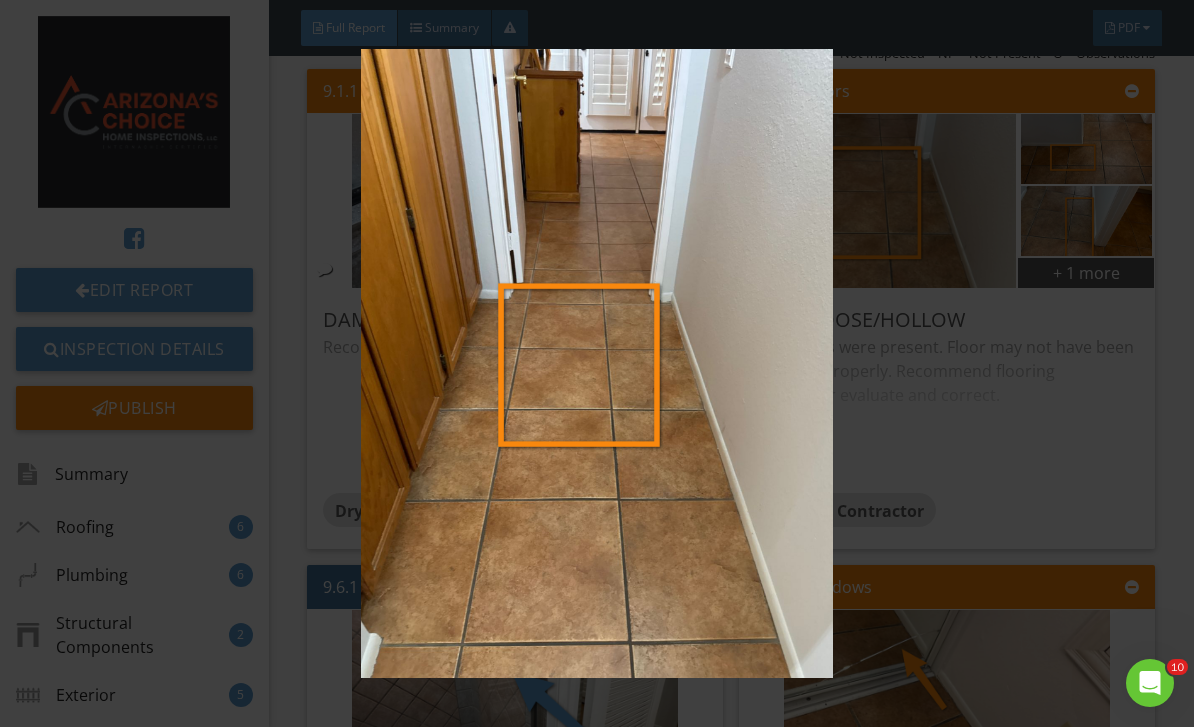 click at bounding box center (597, 364) 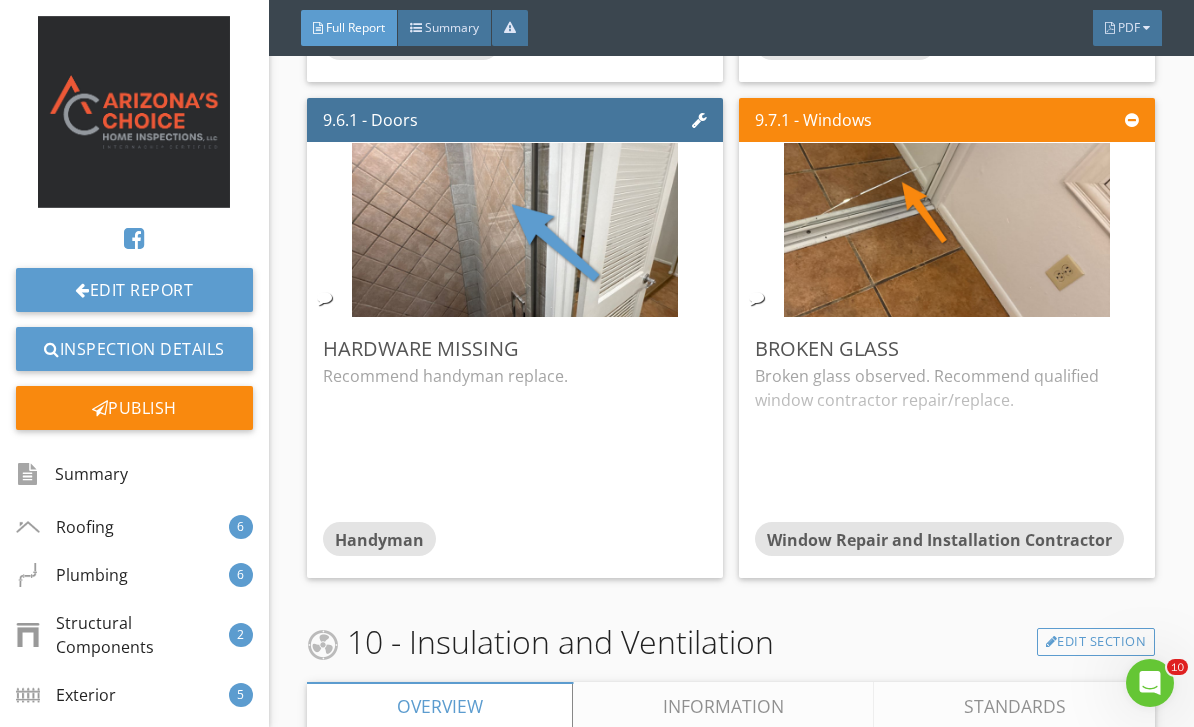 scroll, scrollTop: 11350, scrollLeft: 0, axis: vertical 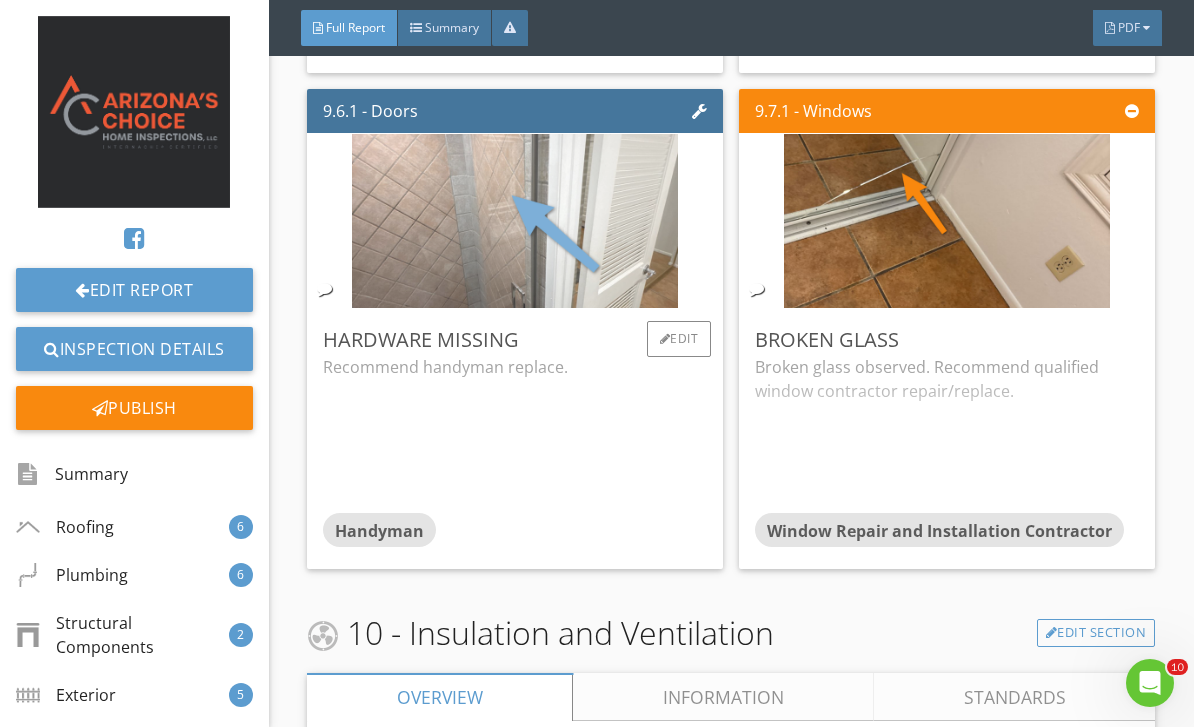 click at bounding box center [515, 221] 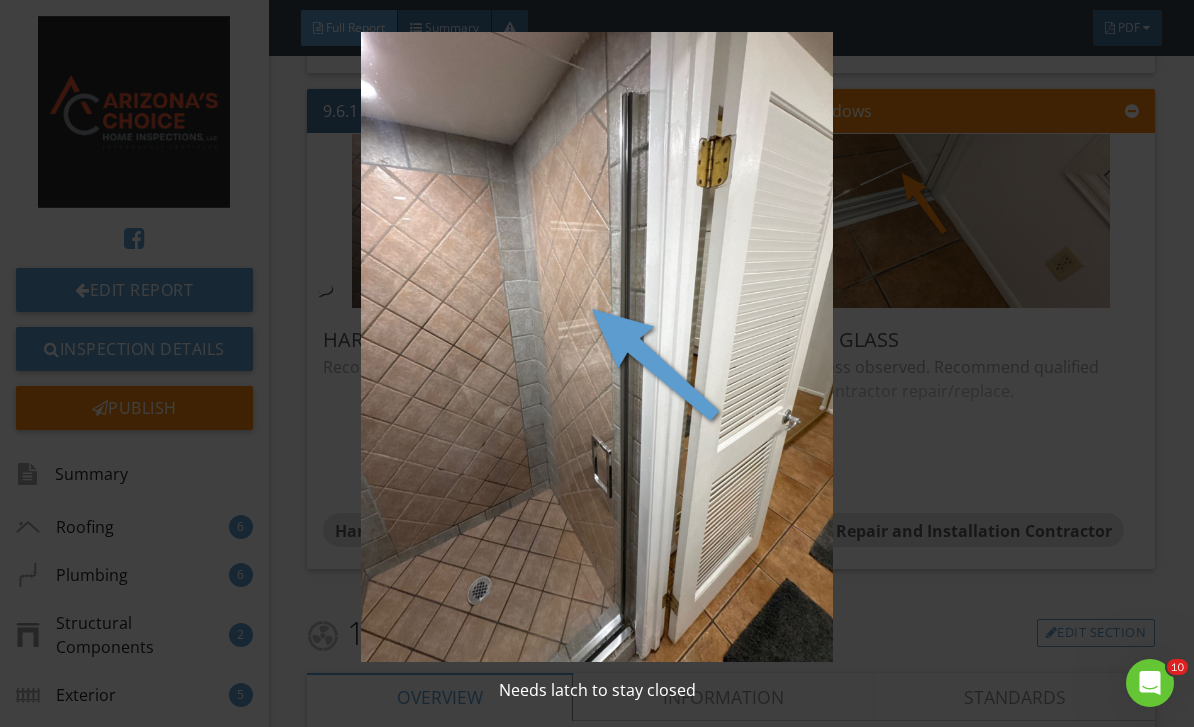 click at bounding box center (597, 347) 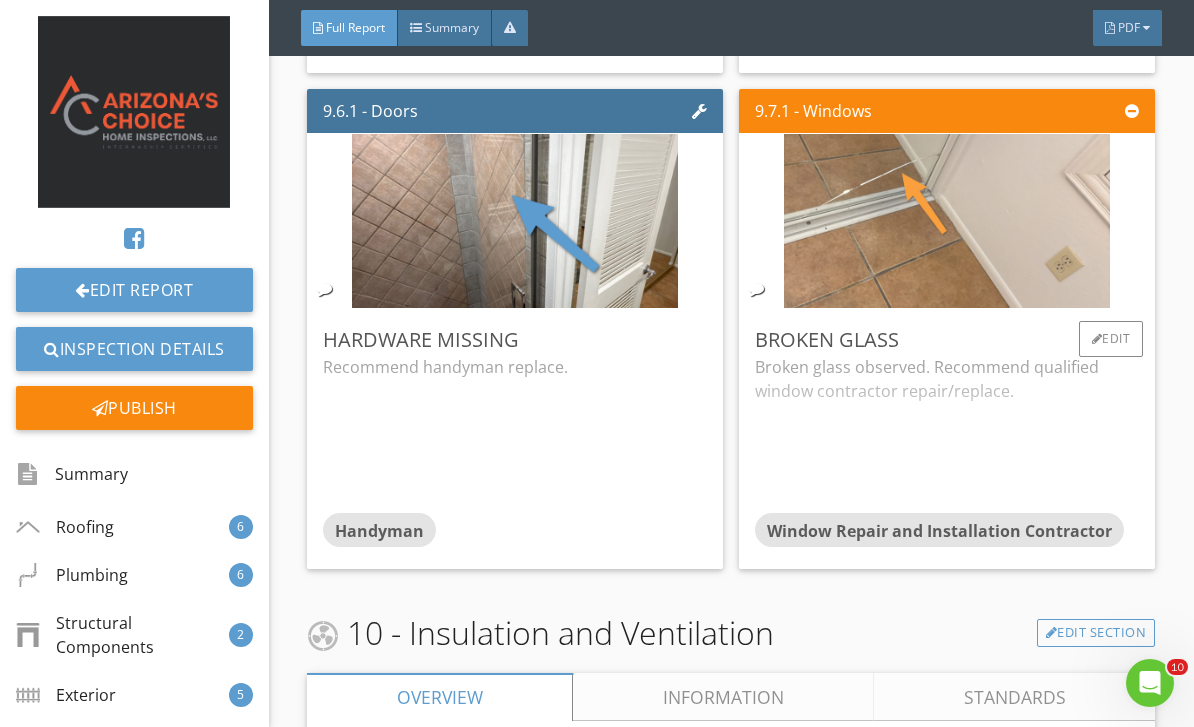 click at bounding box center (947, 221) 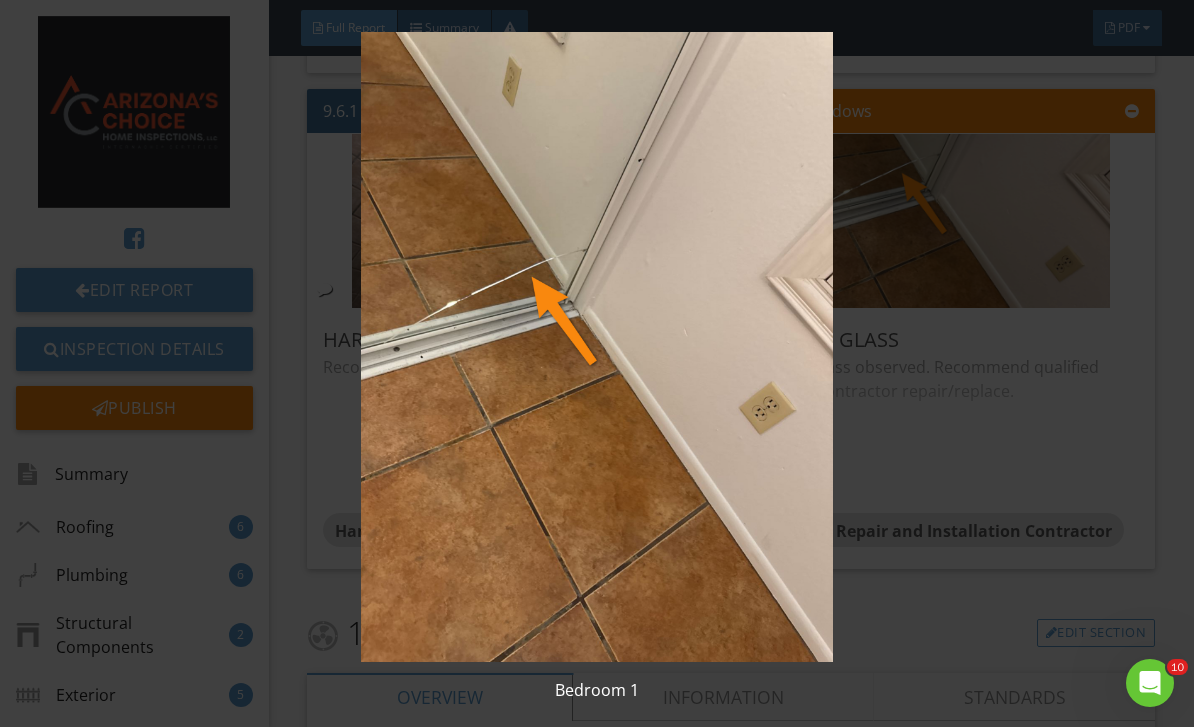 click at bounding box center [597, 347] 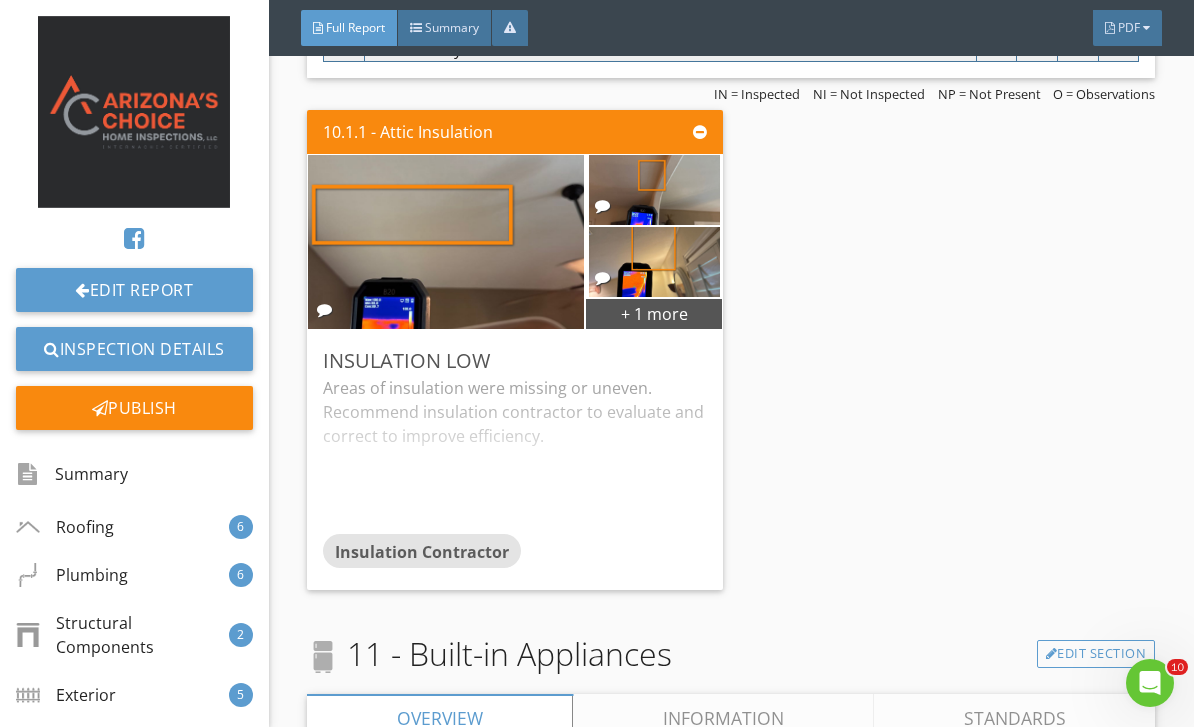 scroll, scrollTop: 12152, scrollLeft: 0, axis: vertical 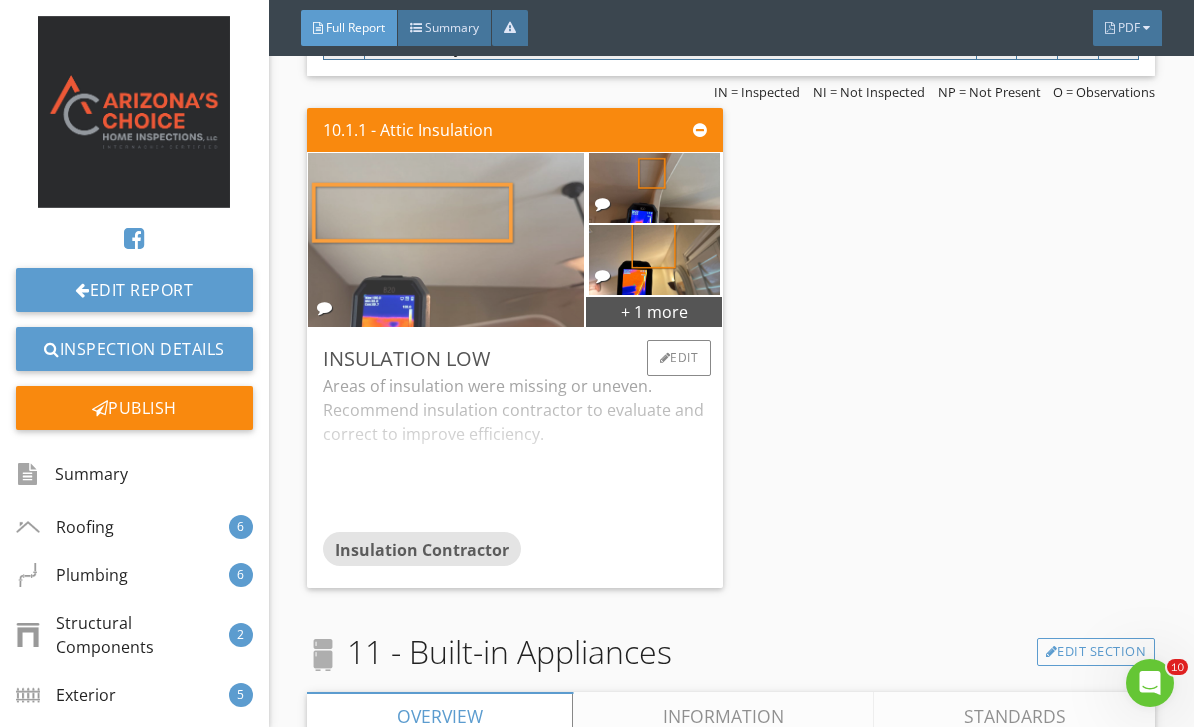 click at bounding box center (446, 240) 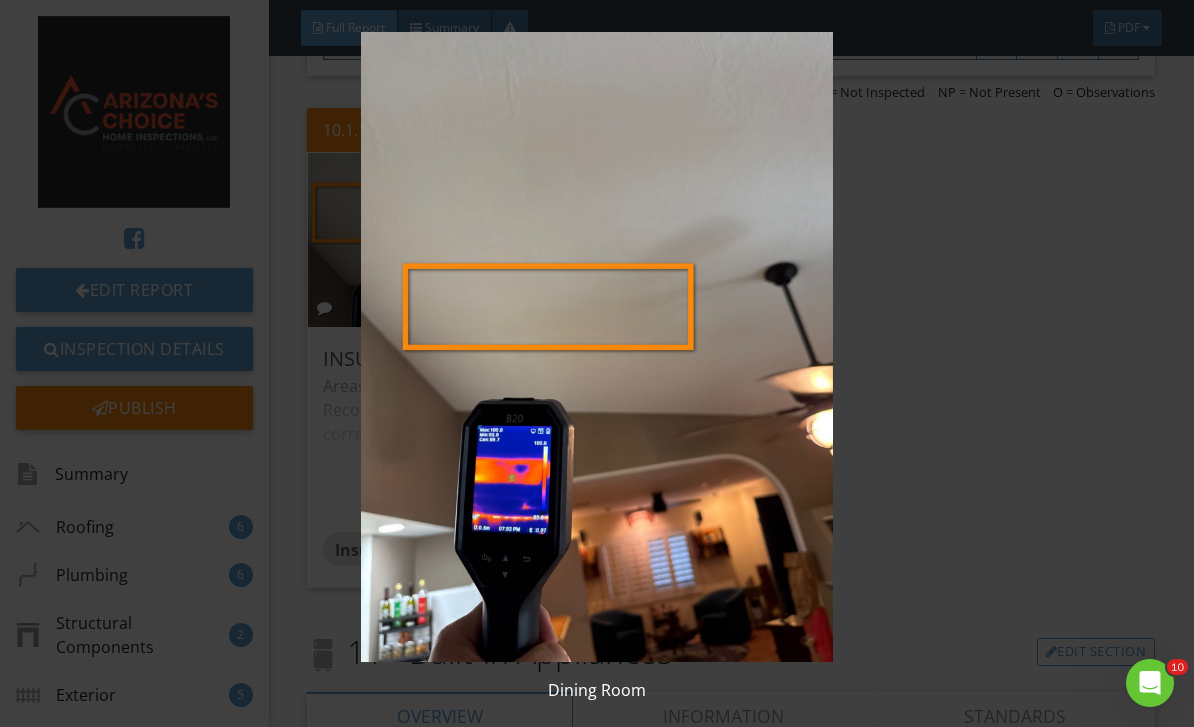 click at bounding box center [597, 347] 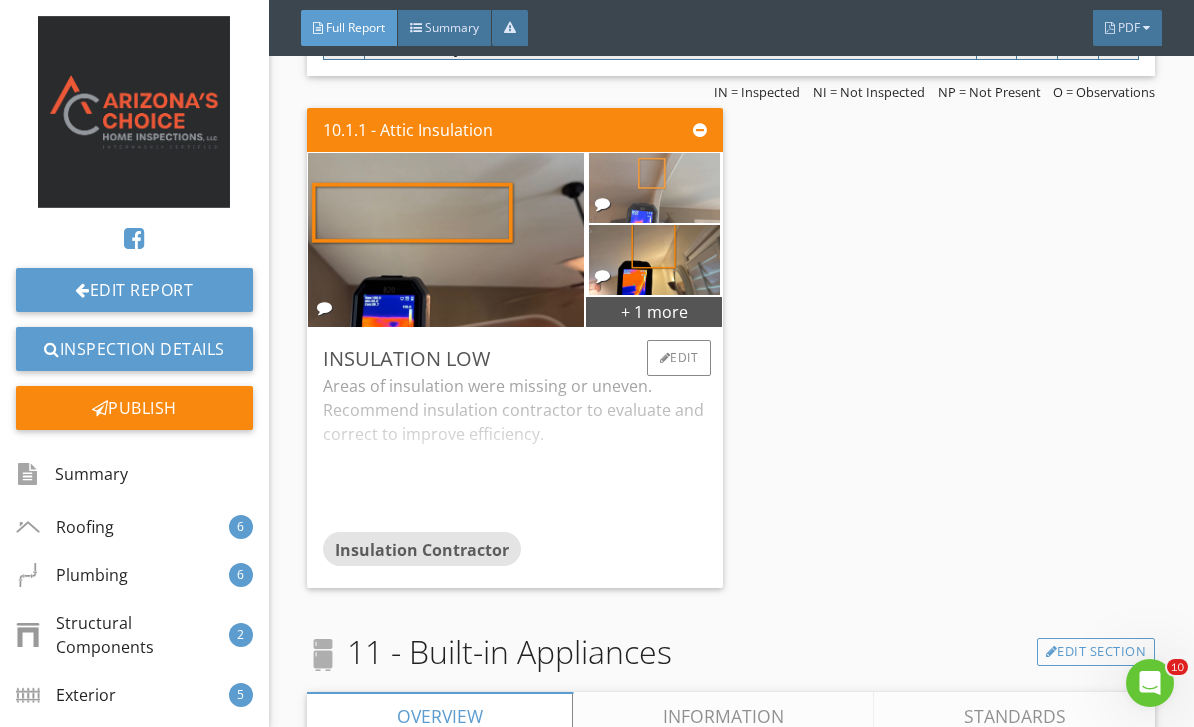 click at bounding box center (654, 188) 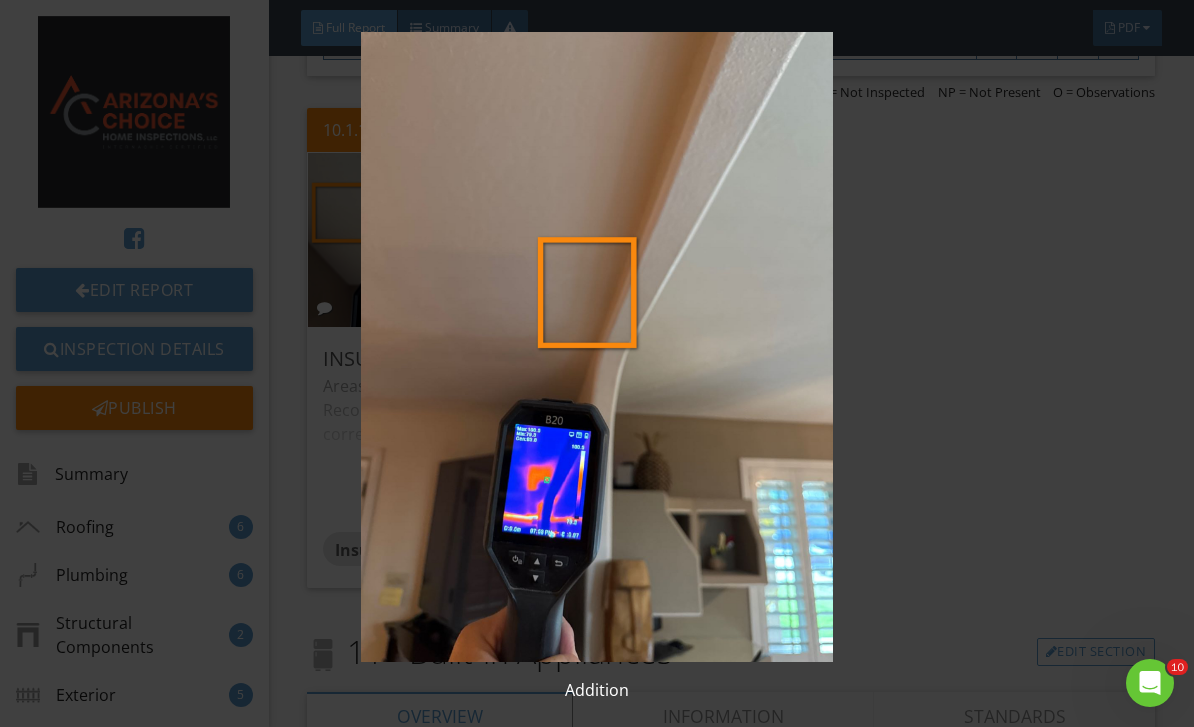 click at bounding box center [597, 347] 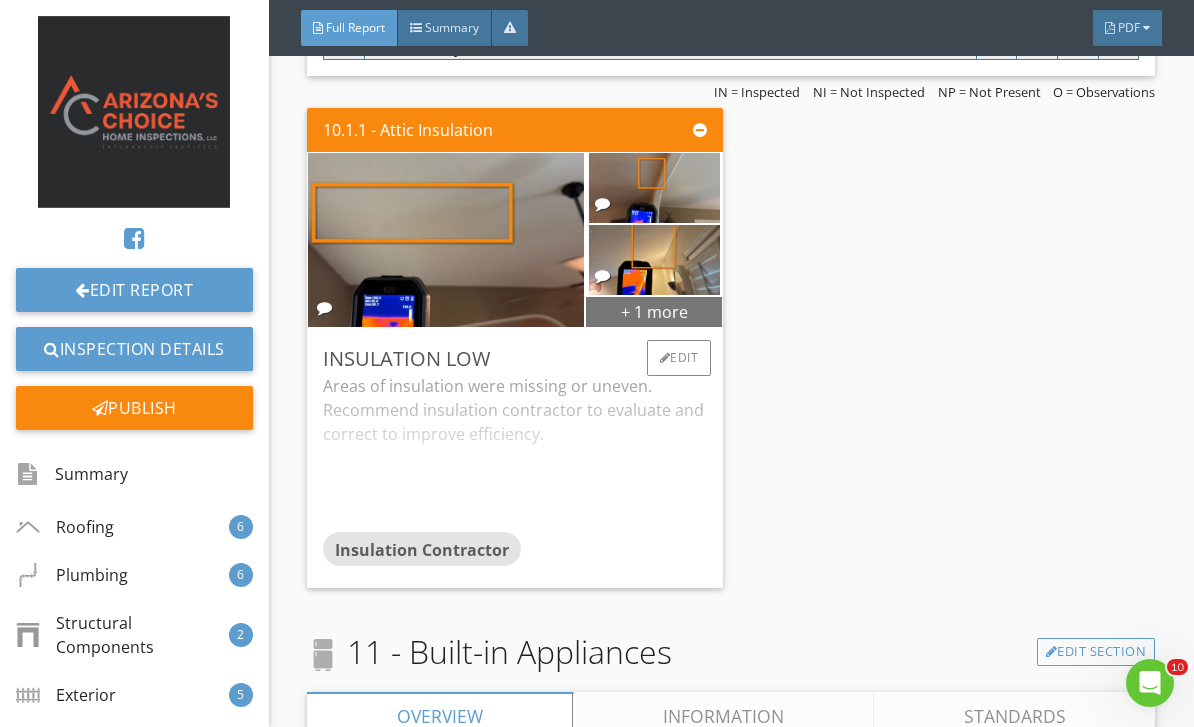 click on "+ 1 more" at bounding box center (654, 311) 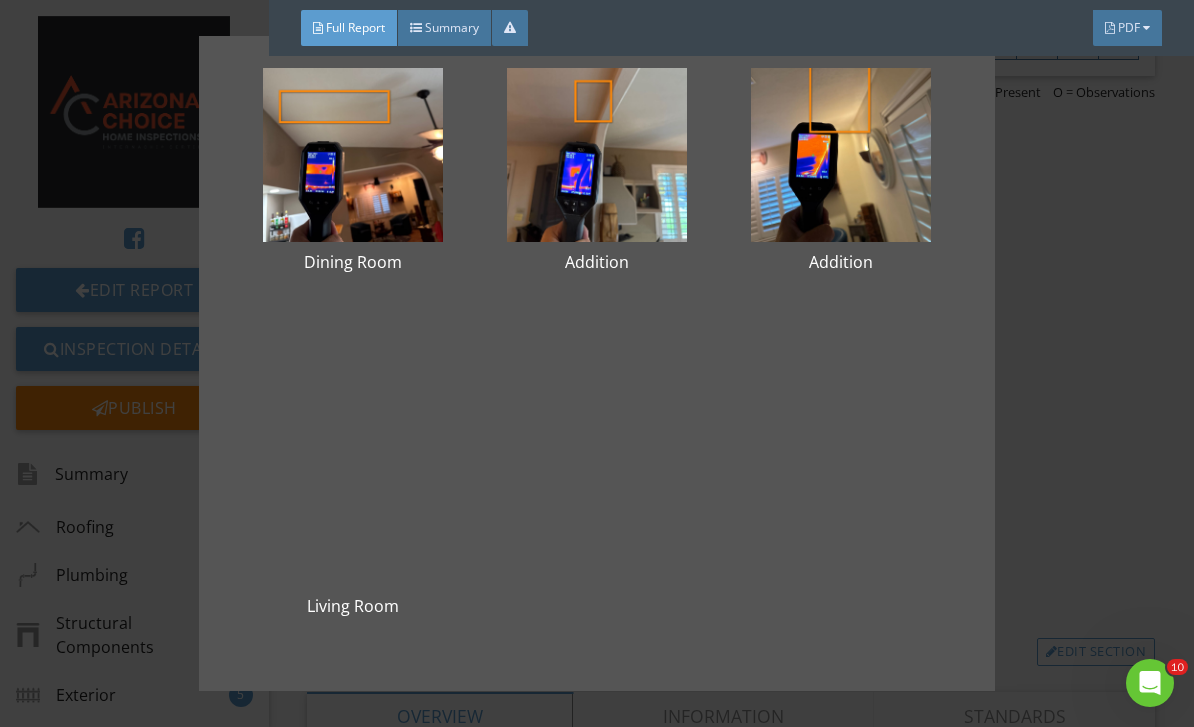 scroll, scrollTop: 98, scrollLeft: 0, axis: vertical 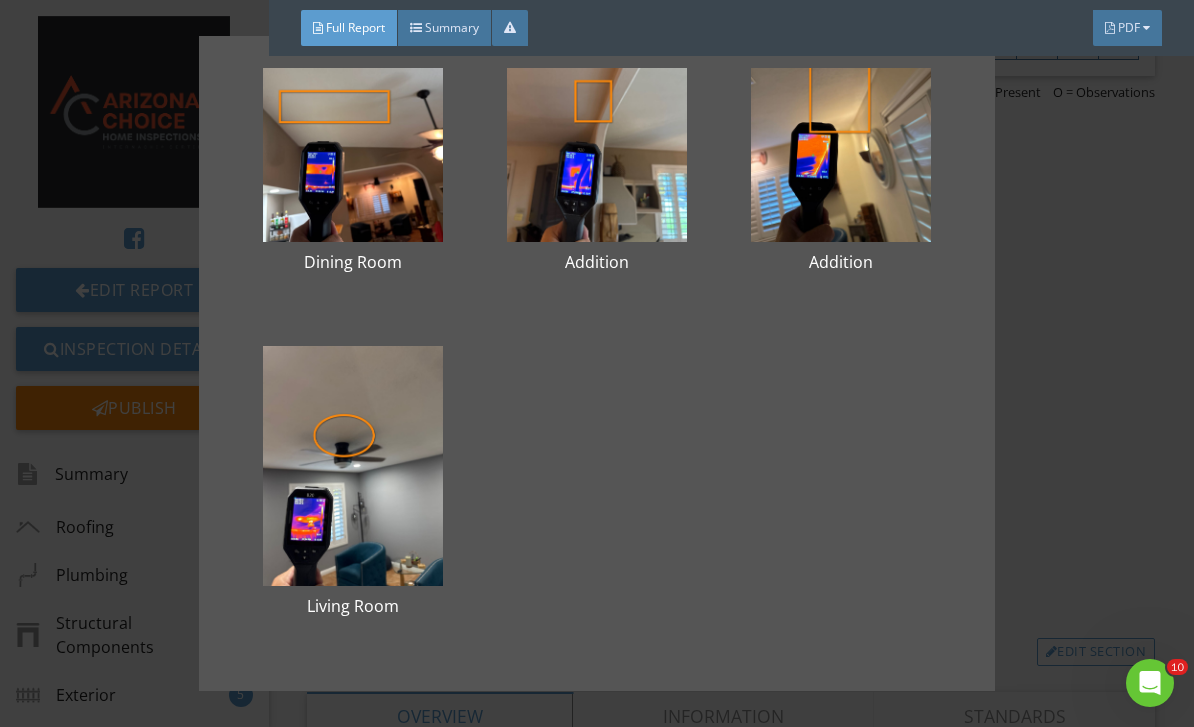 click on "Dining Room
Addition
Addition
Living Room" at bounding box center (597, 363) 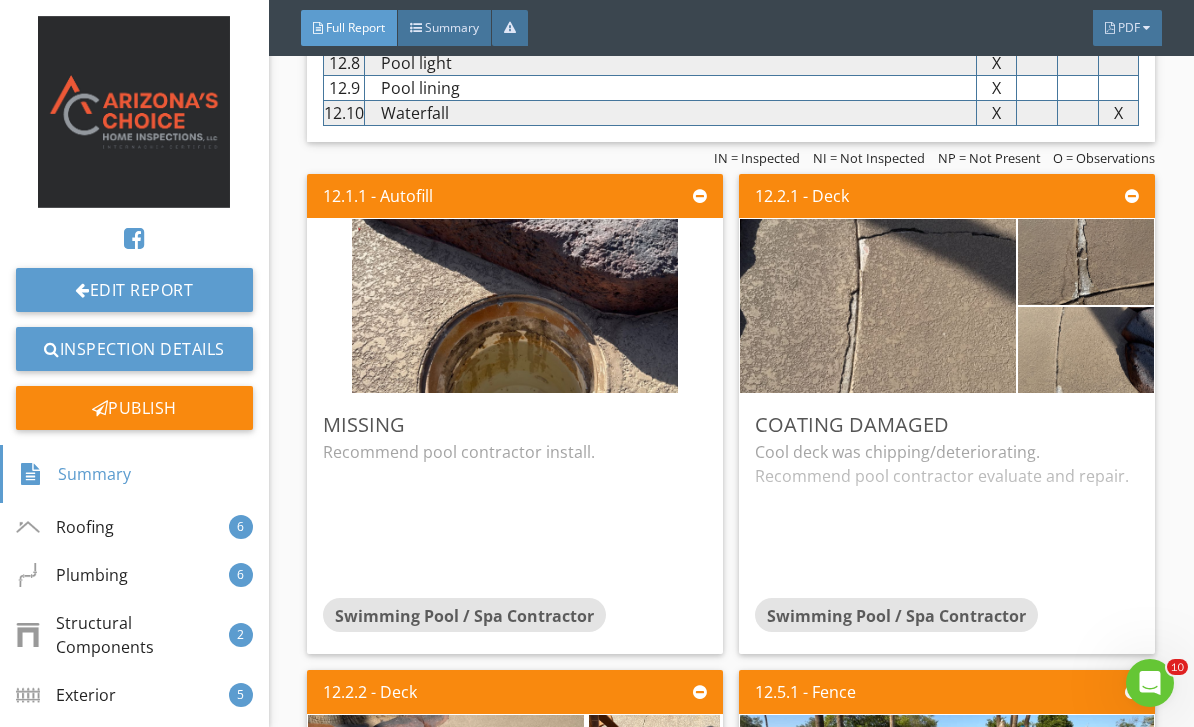 scroll, scrollTop: 13450, scrollLeft: 0, axis: vertical 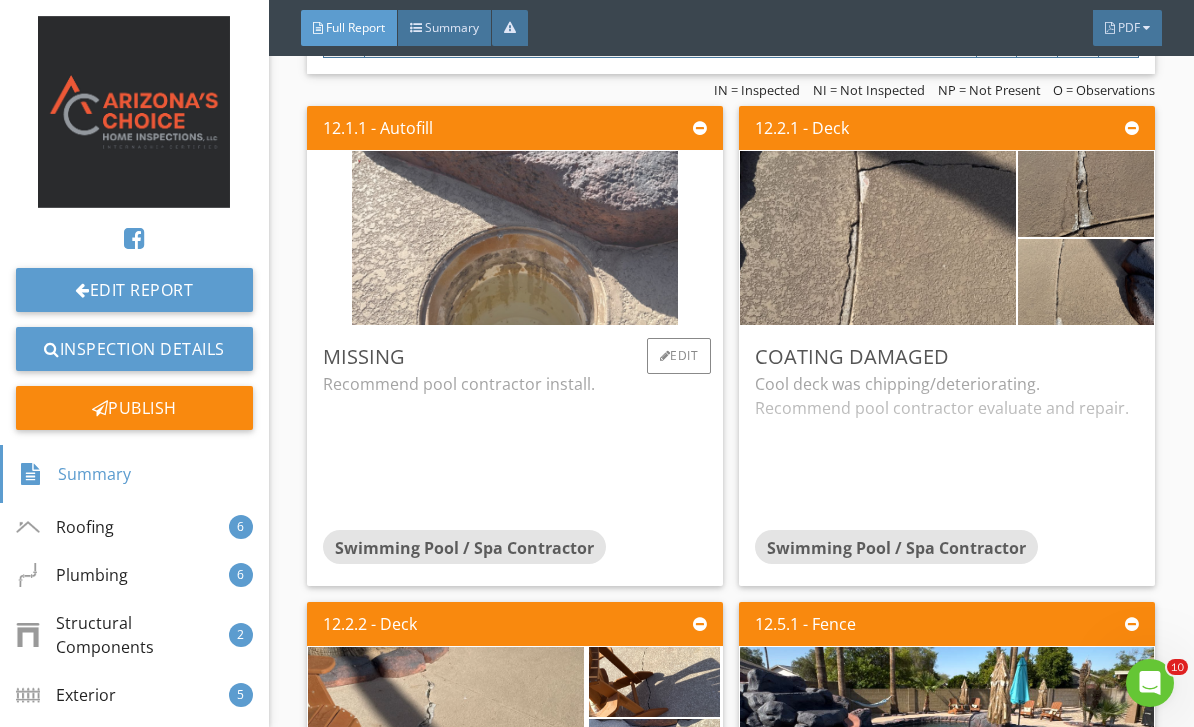 click at bounding box center [515, 238] 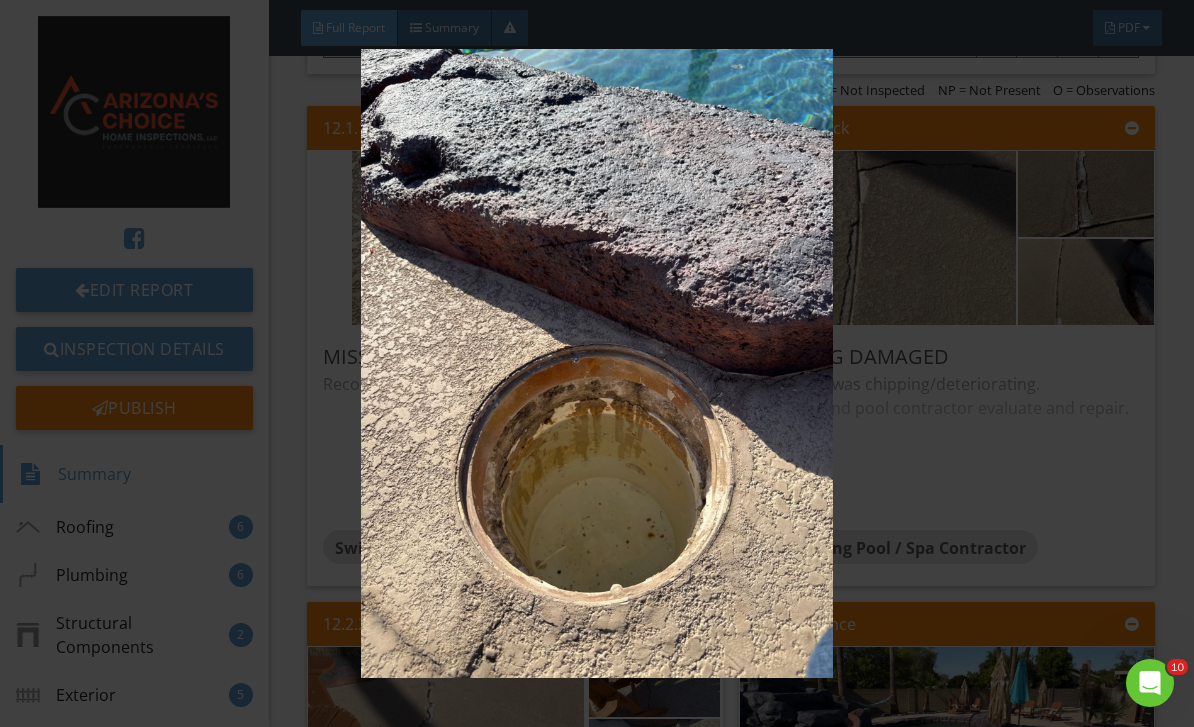 click at bounding box center [597, 364] 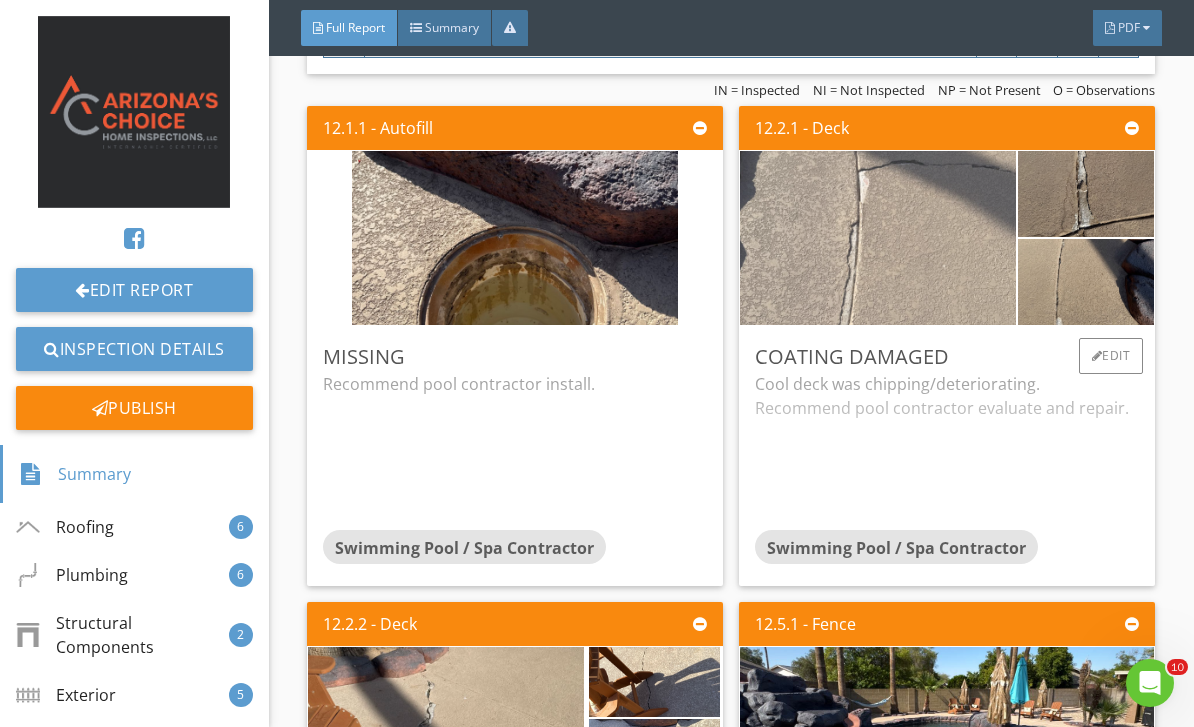 click at bounding box center [878, 238] 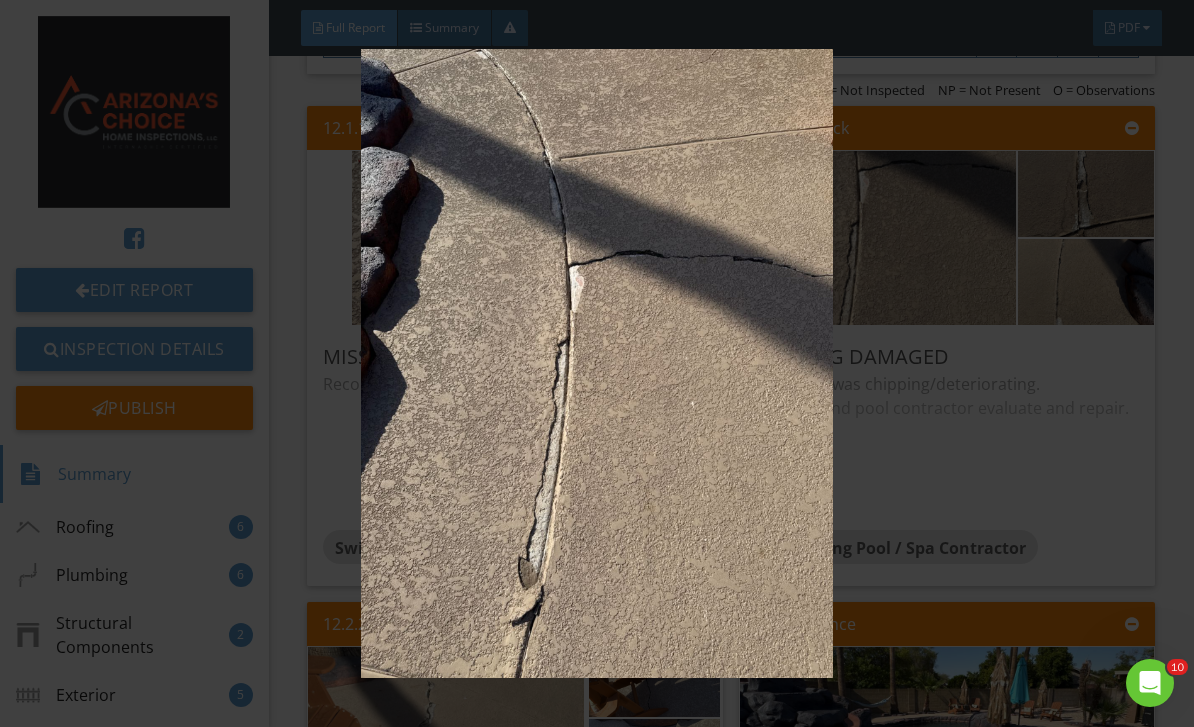 click at bounding box center (597, 364) 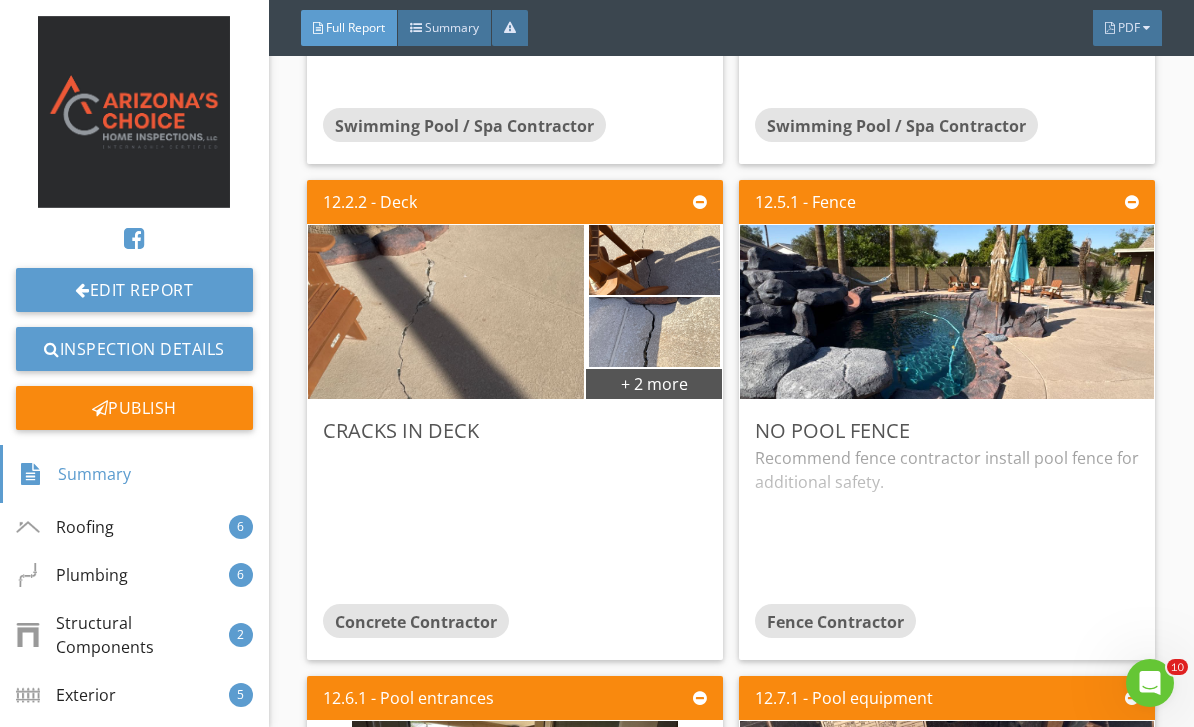scroll, scrollTop: 13869, scrollLeft: 0, axis: vertical 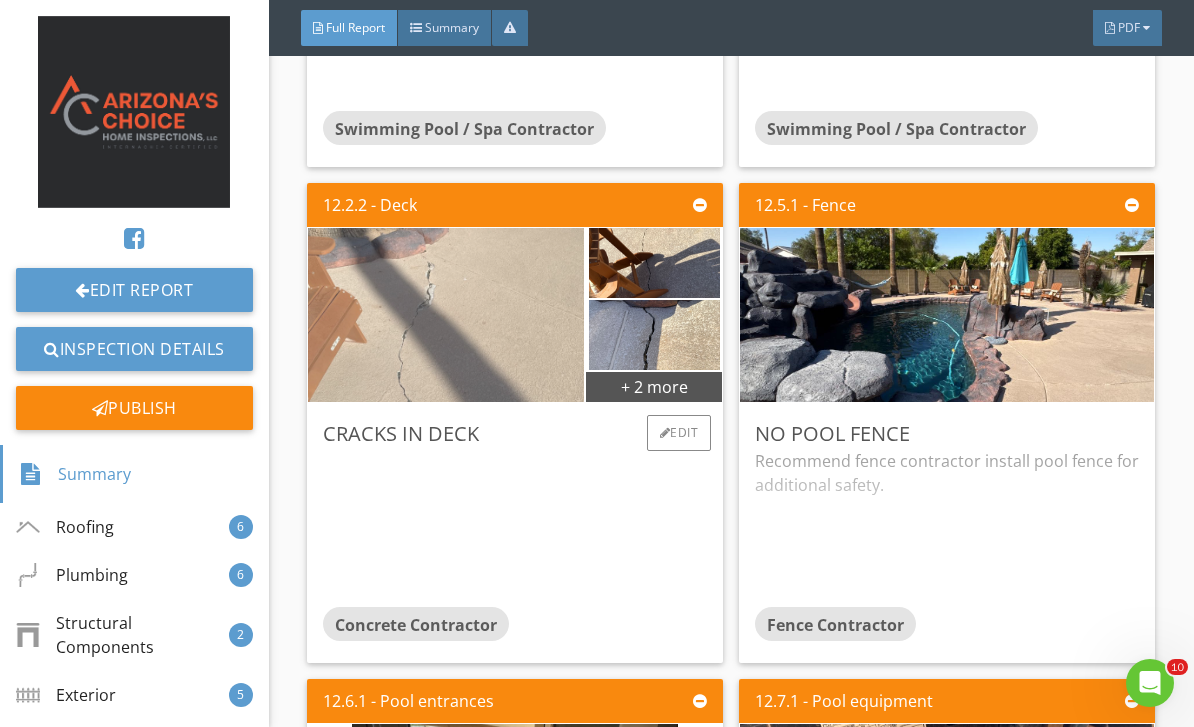 click at bounding box center (446, 315) 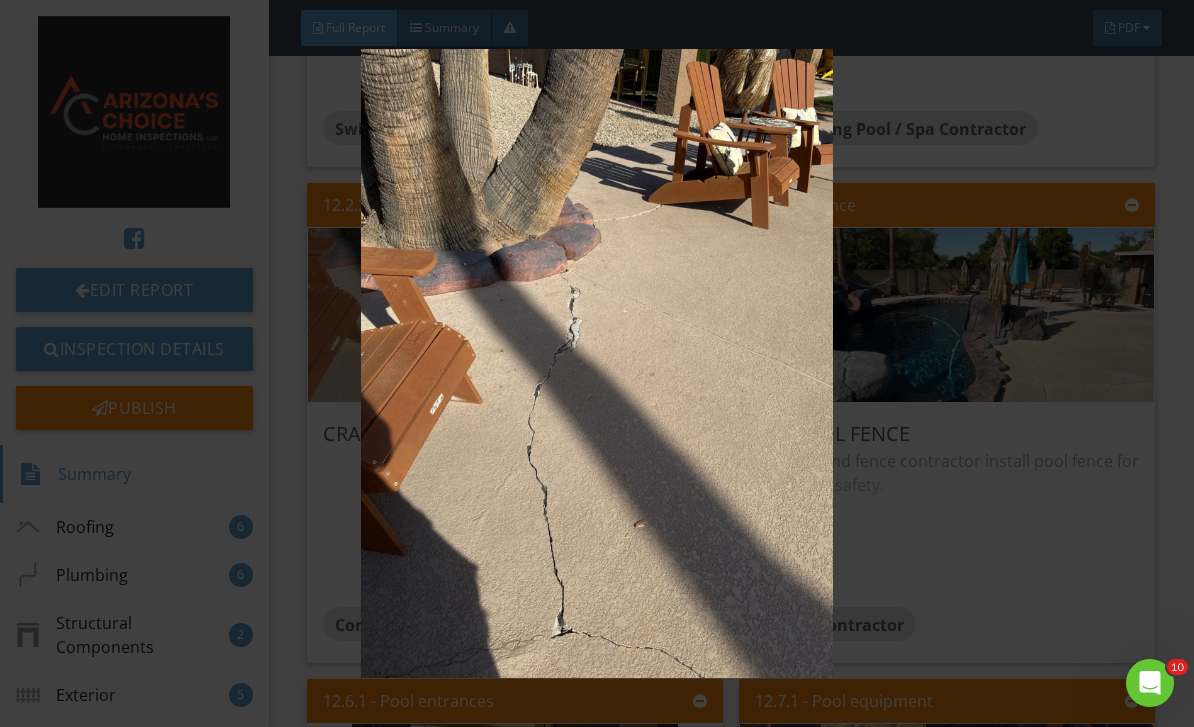 click at bounding box center (597, 364) 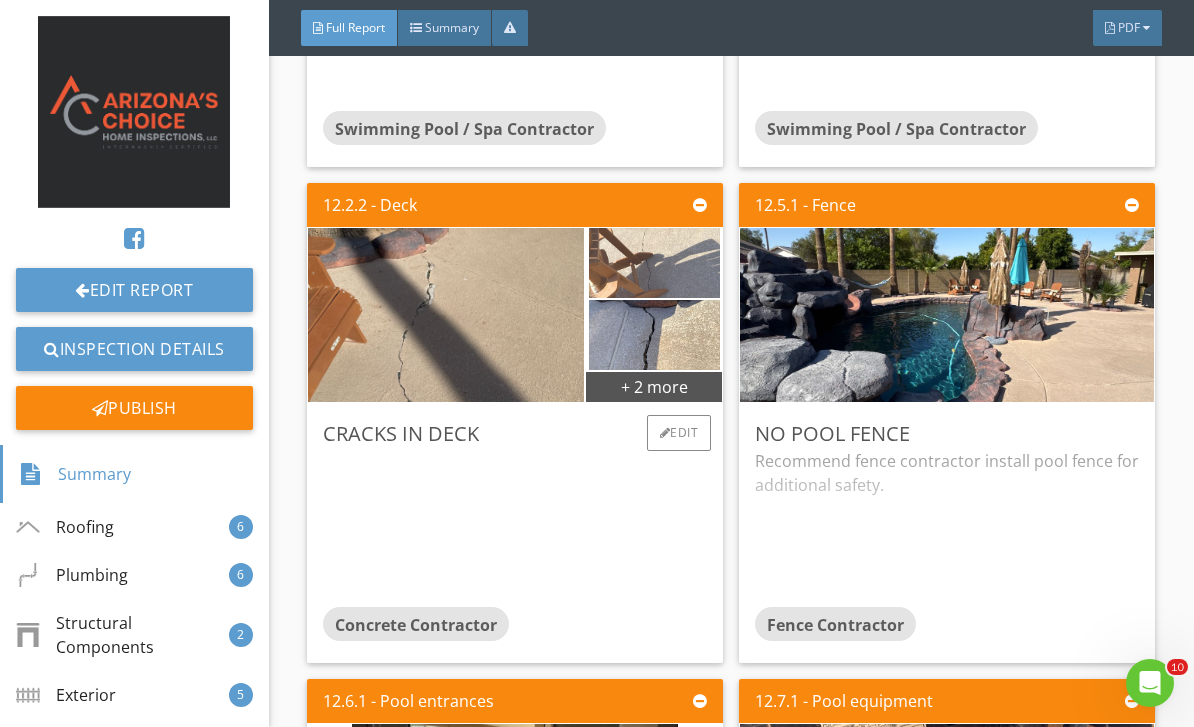 click at bounding box center (654, 263) 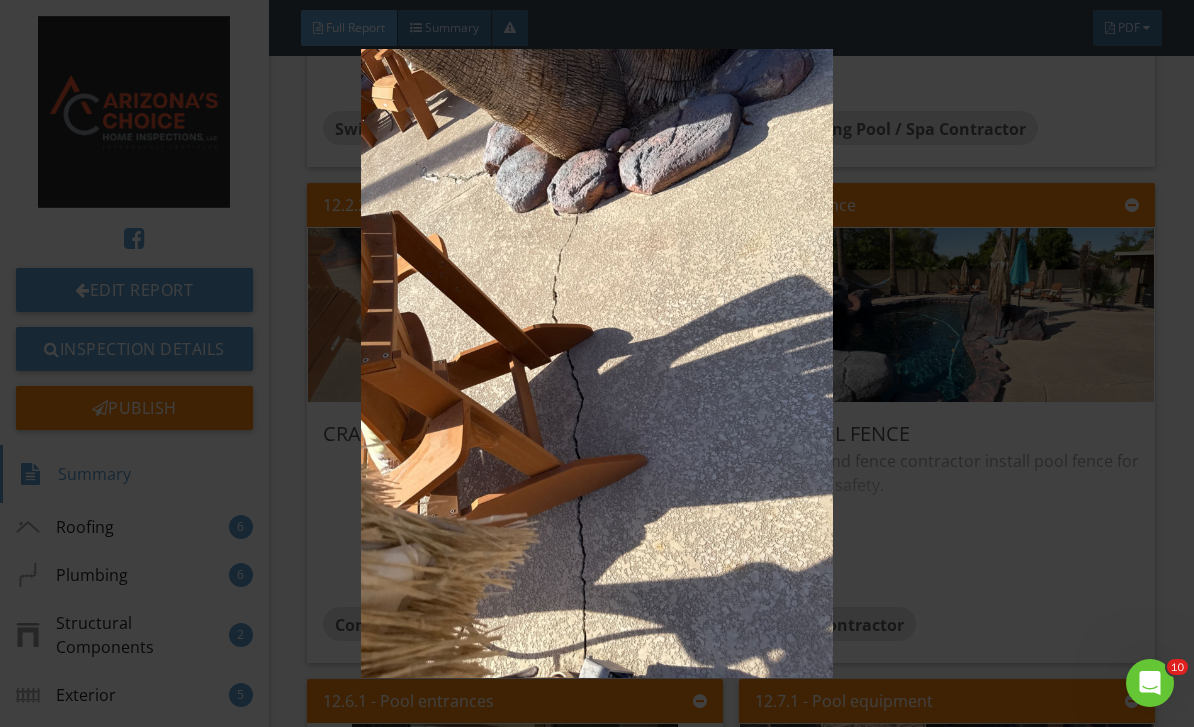 click at bounding box center [597, 364] 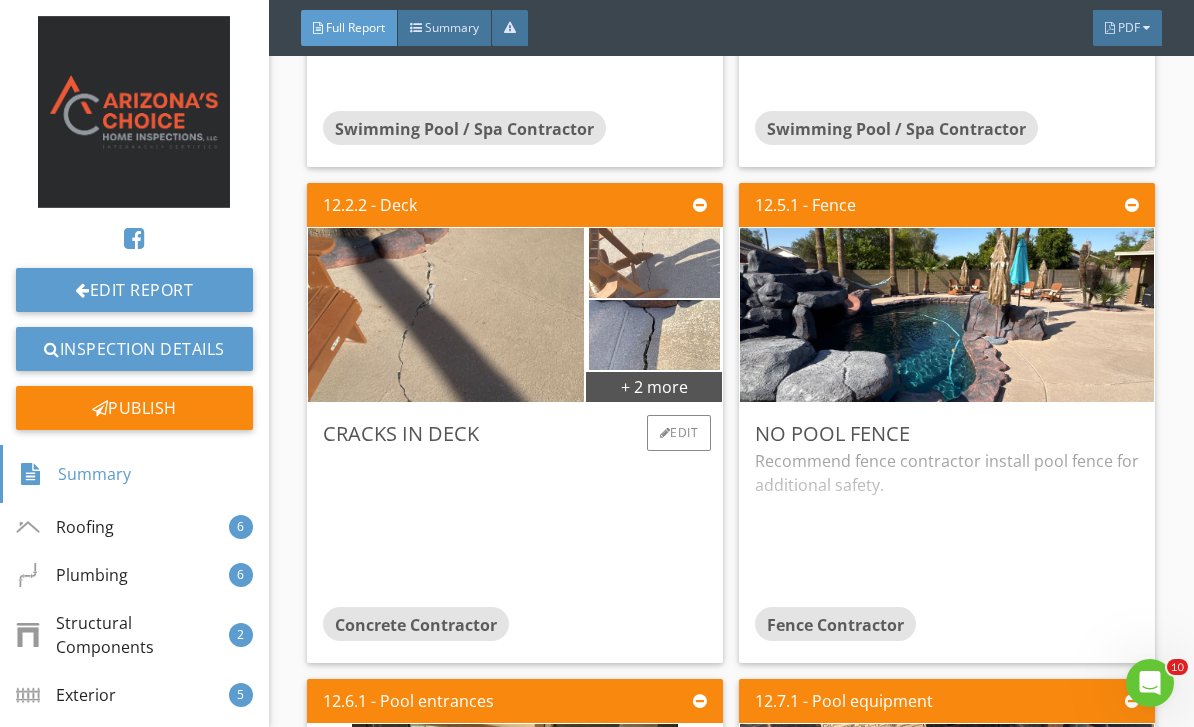 click at bounding box center [654, 263] 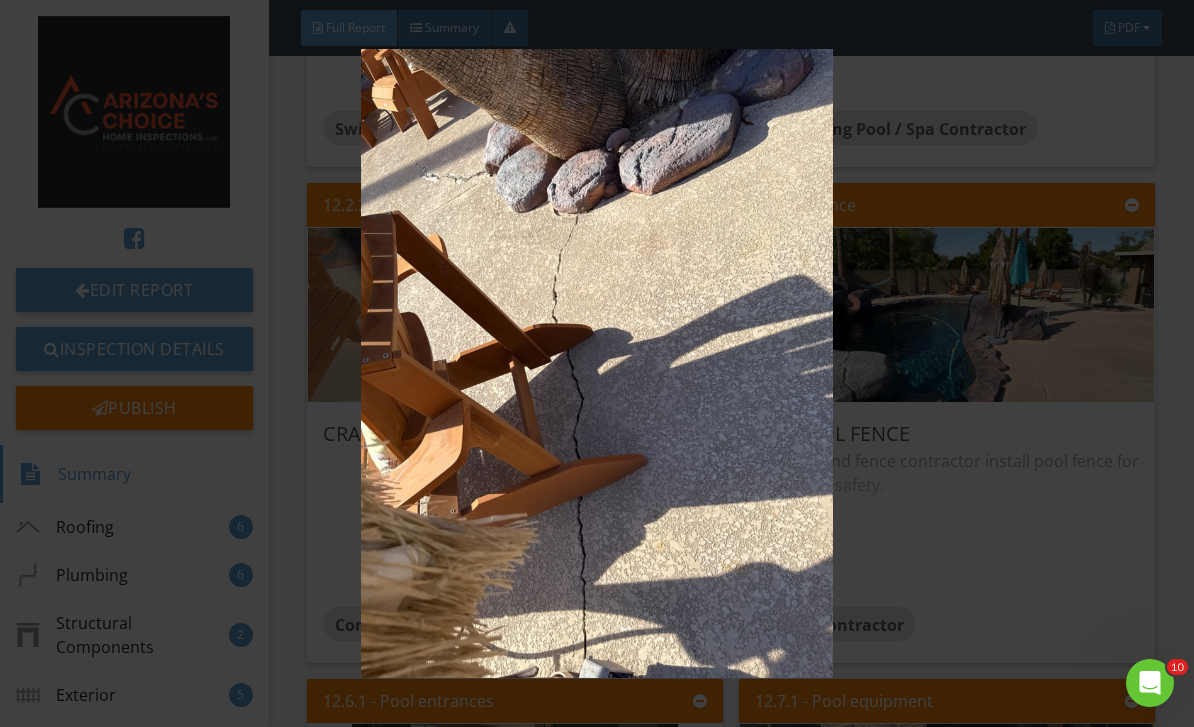 click at bounding box center (597, 364) 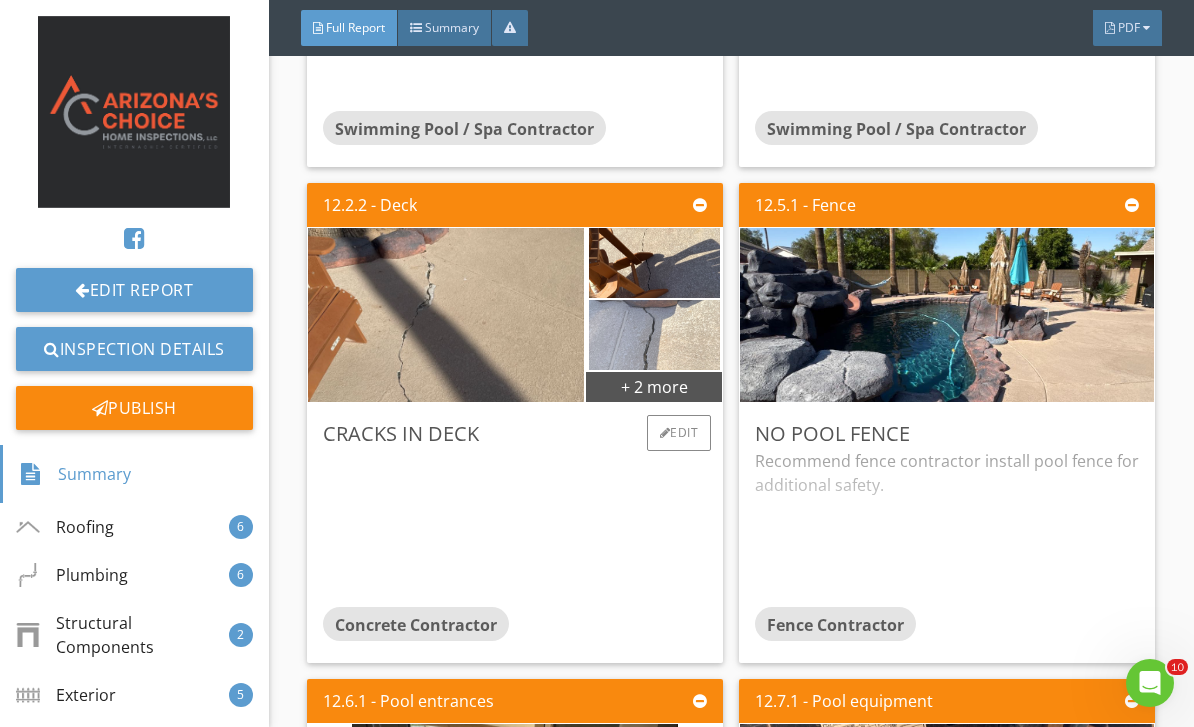click at bounding box center (654, 335) 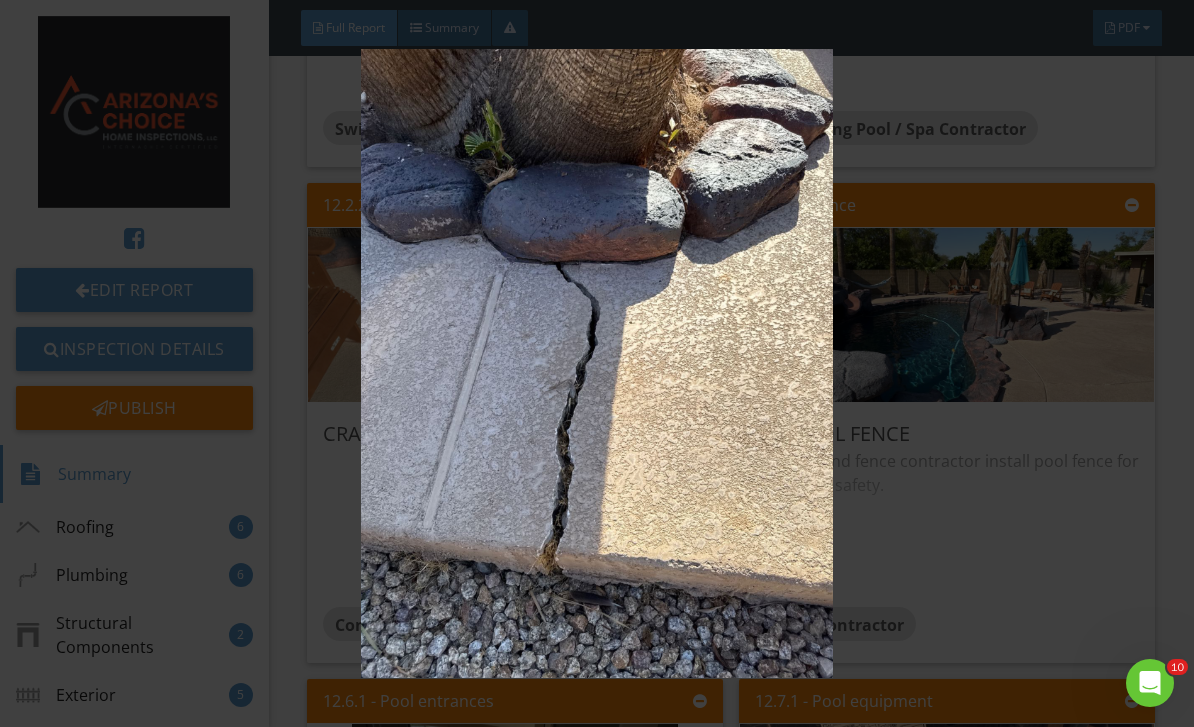 click at bounding box center (597, 364) 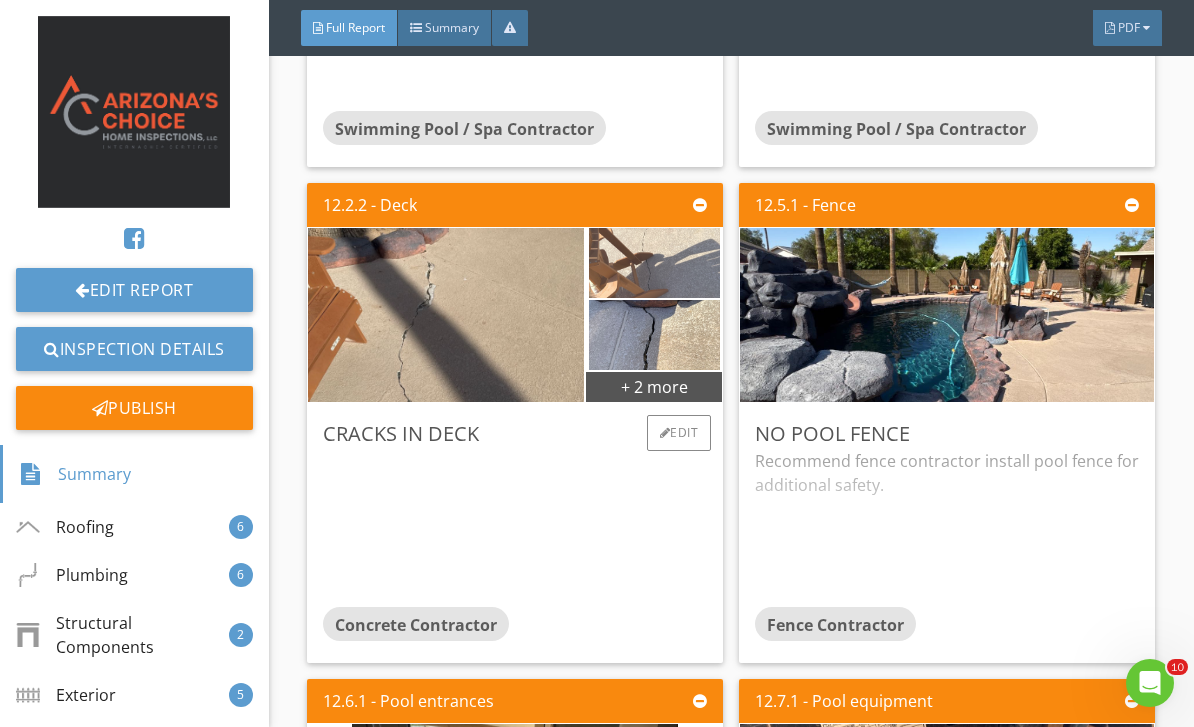 click at bounding box center (654, 263) 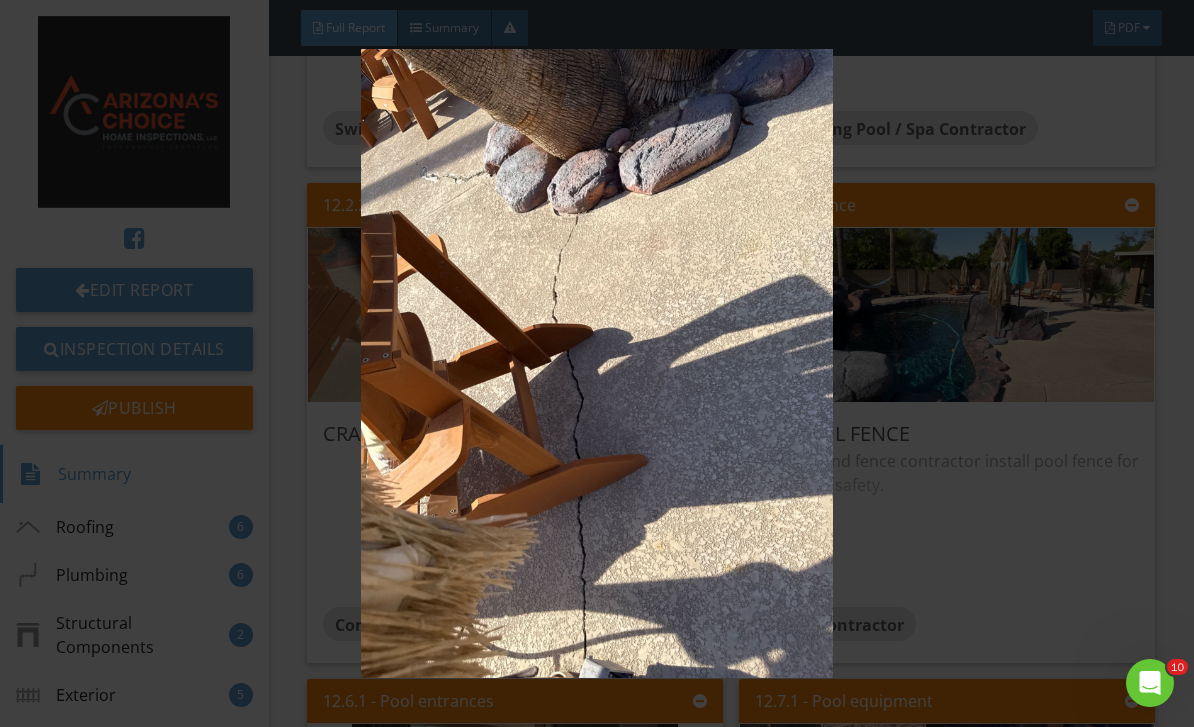 click at bounding box center [597, 364] 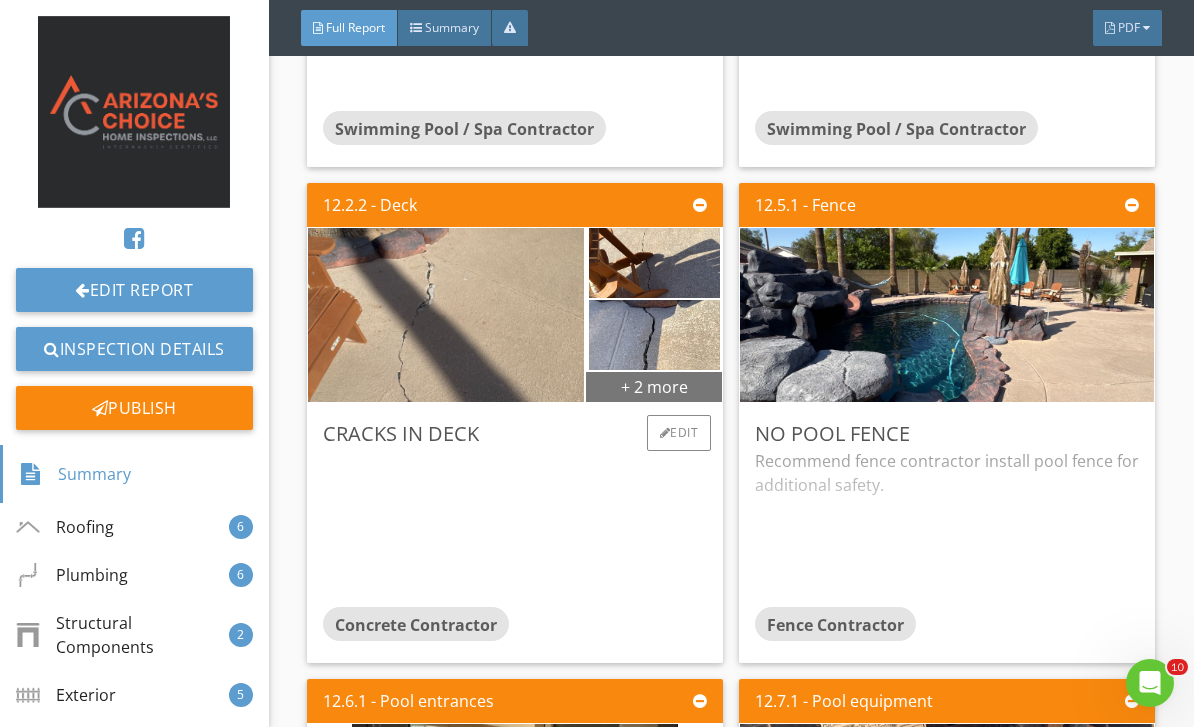 click on "+ 2 more" at bounding box center (654, 386) 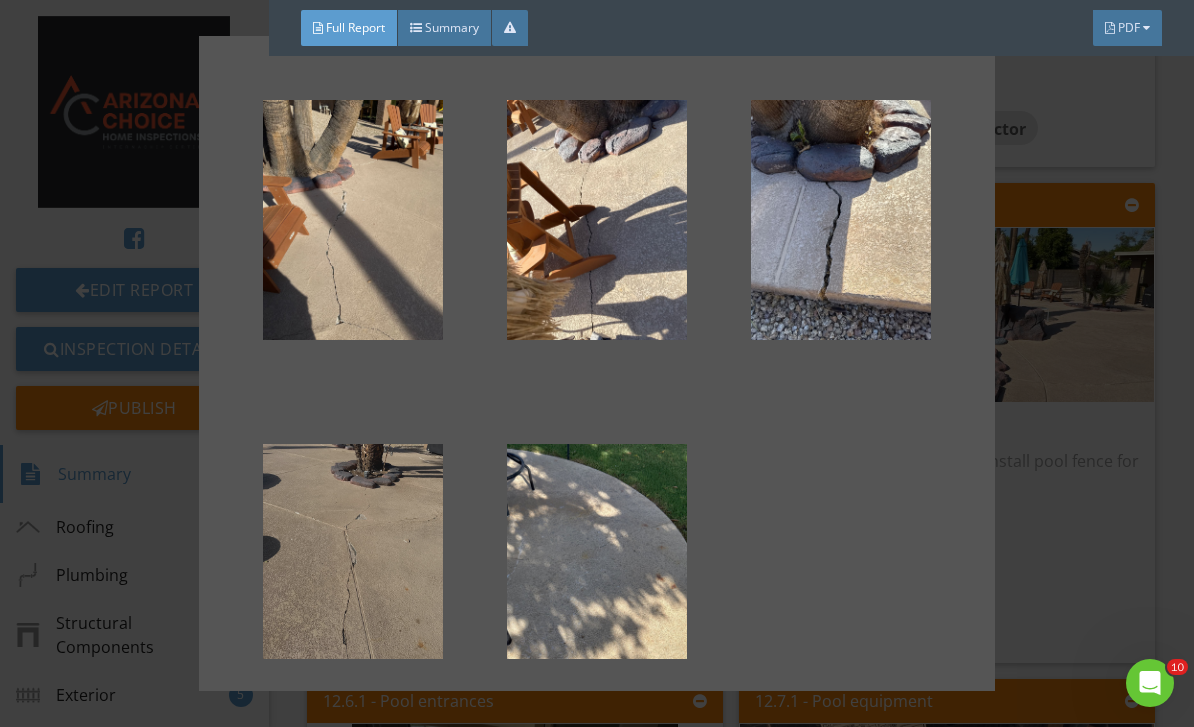 click at bounding box center [353, 564] 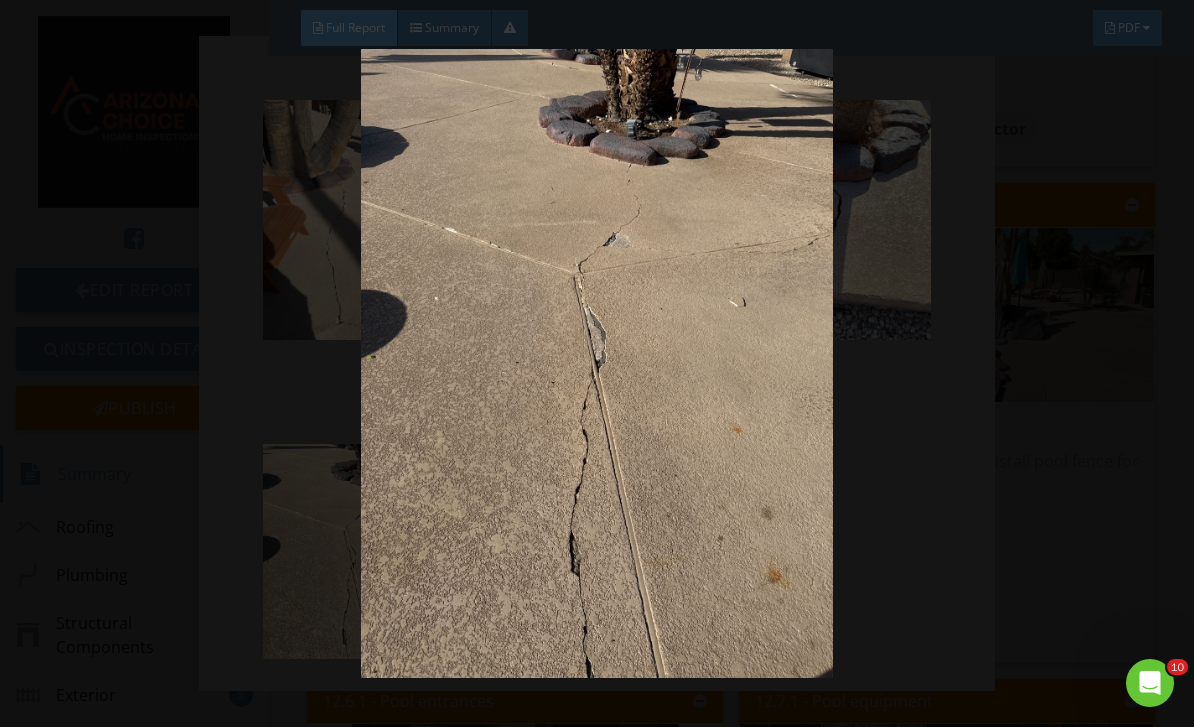 click at bounding box center [597, 364] 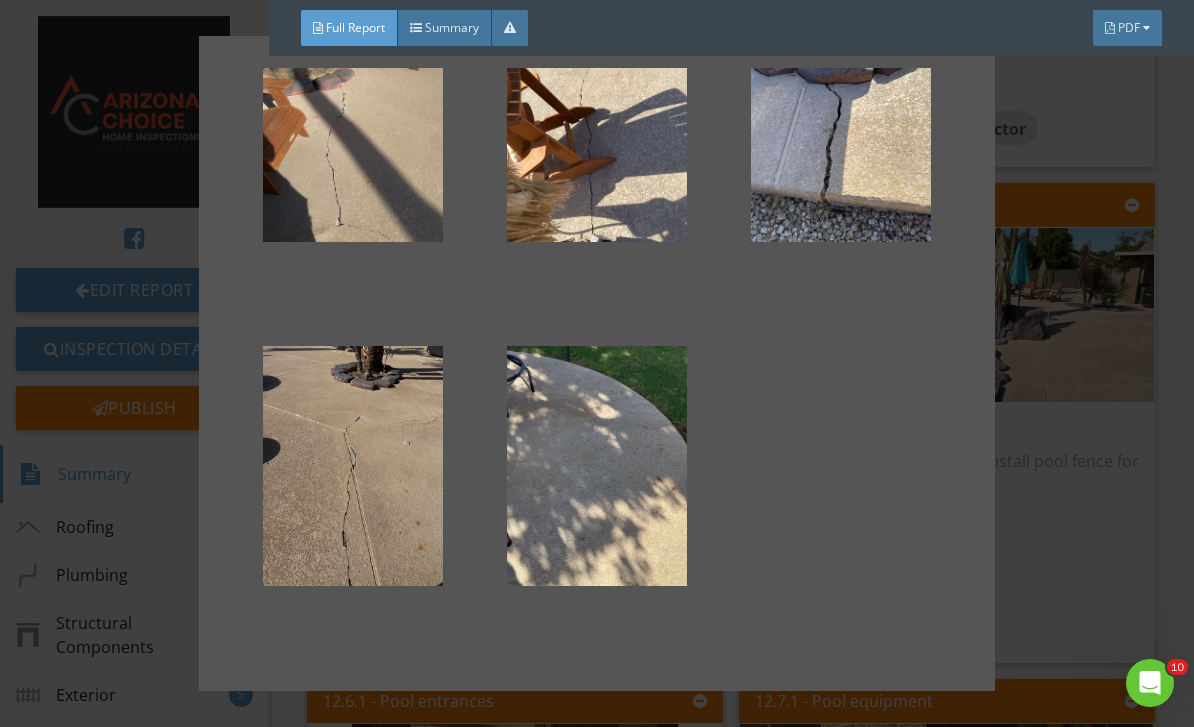 scroll, scrollTop: 98, scrollLeft: 0, axis: vertical 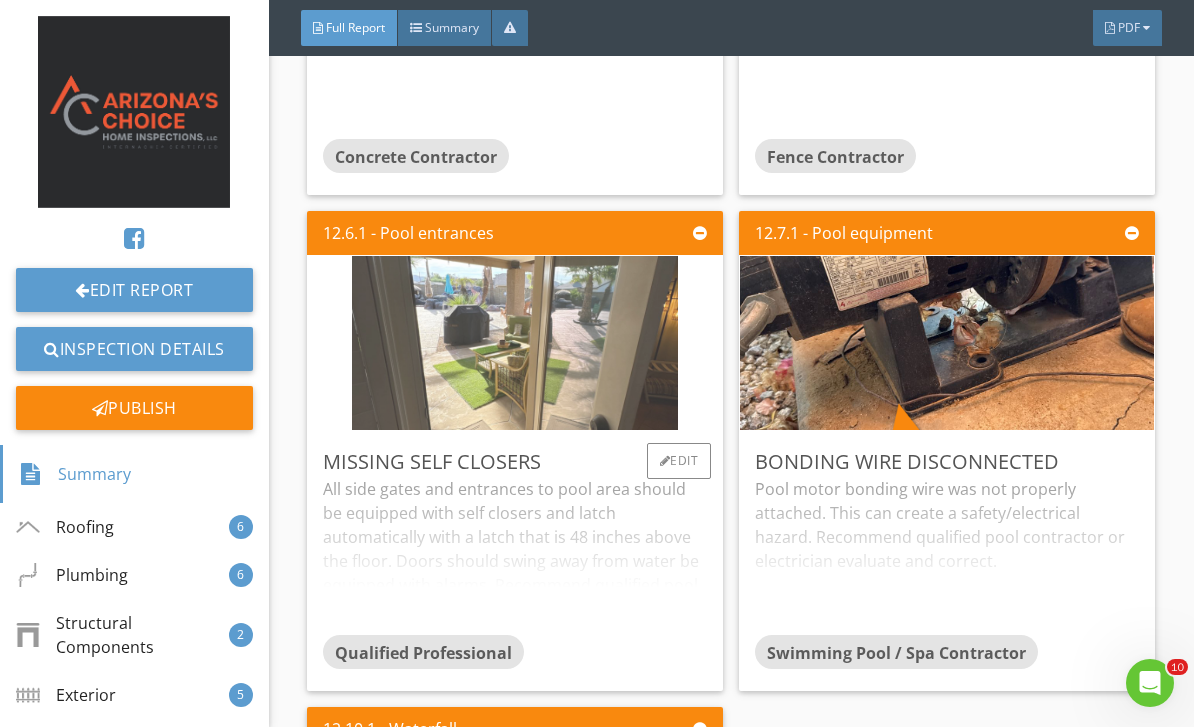 click at bounding box center [515, 343] 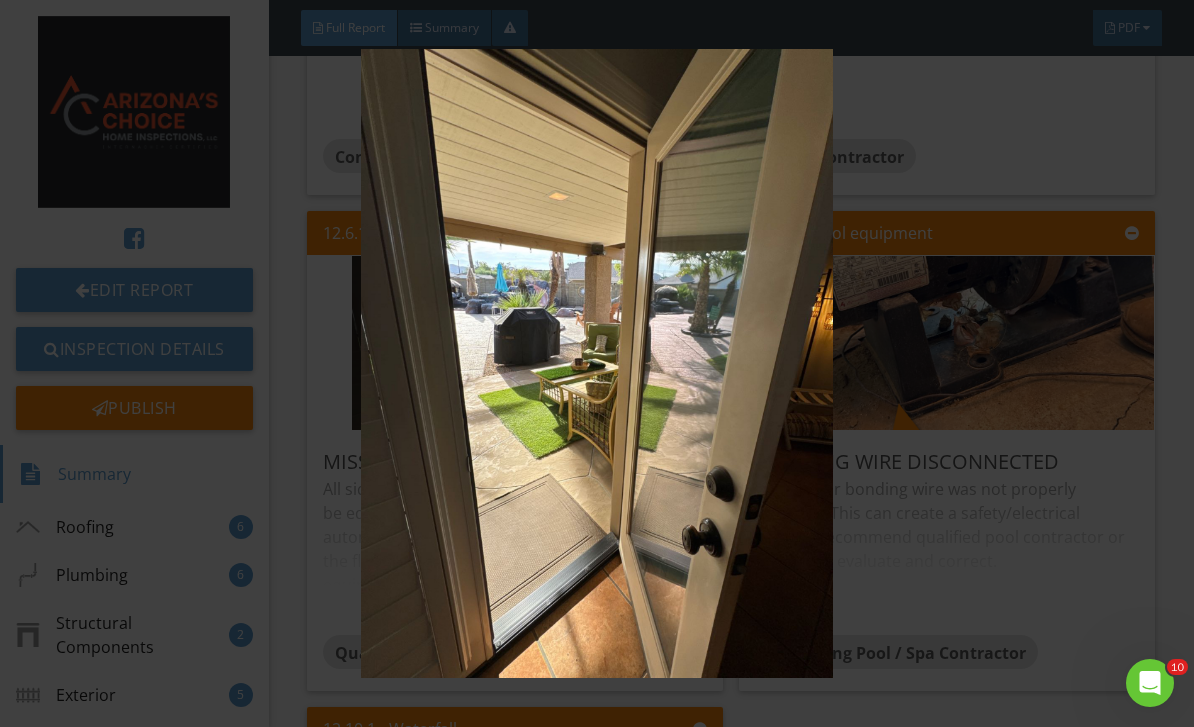 click at bounding box center (597, 364) 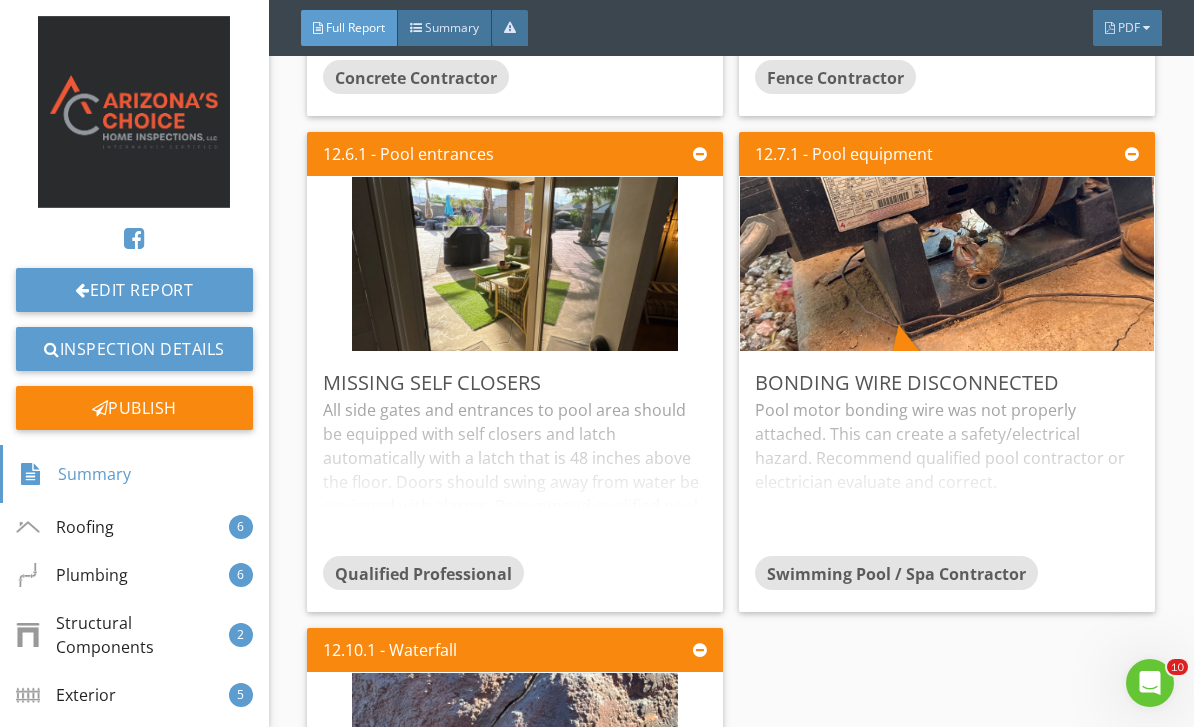 scroll, scrollTop: 14419, scrollLeft: 0, axis: vertical 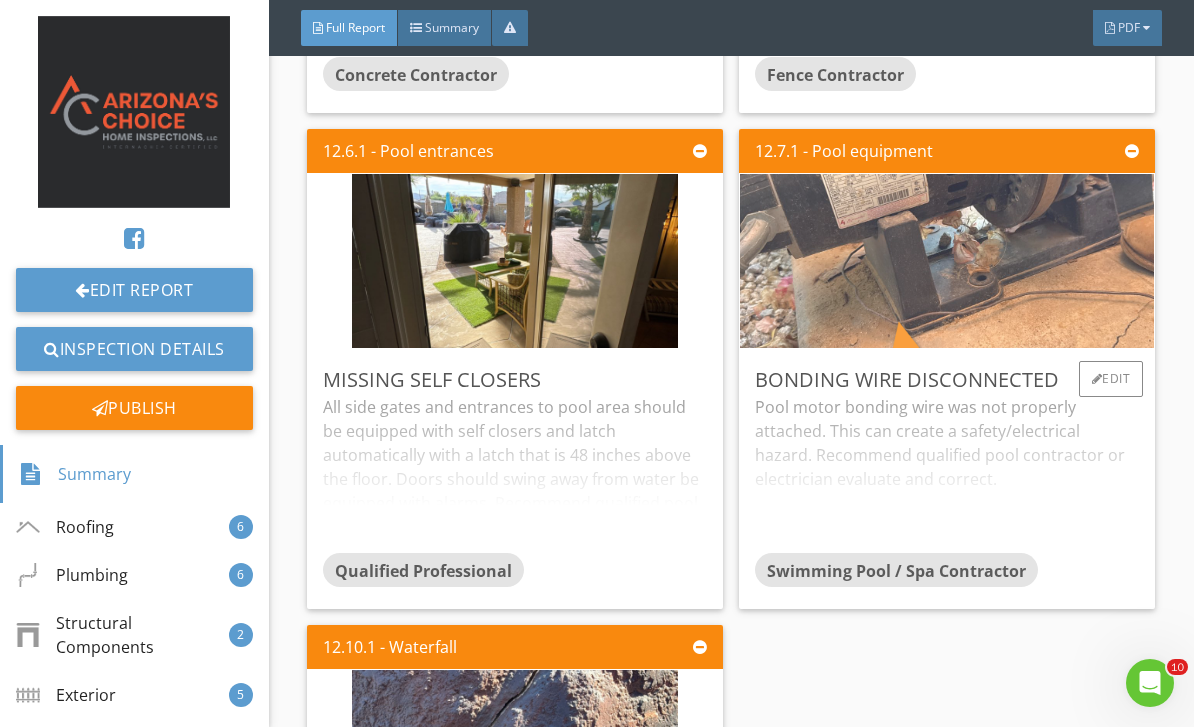 click at bounding box center (947, 261) 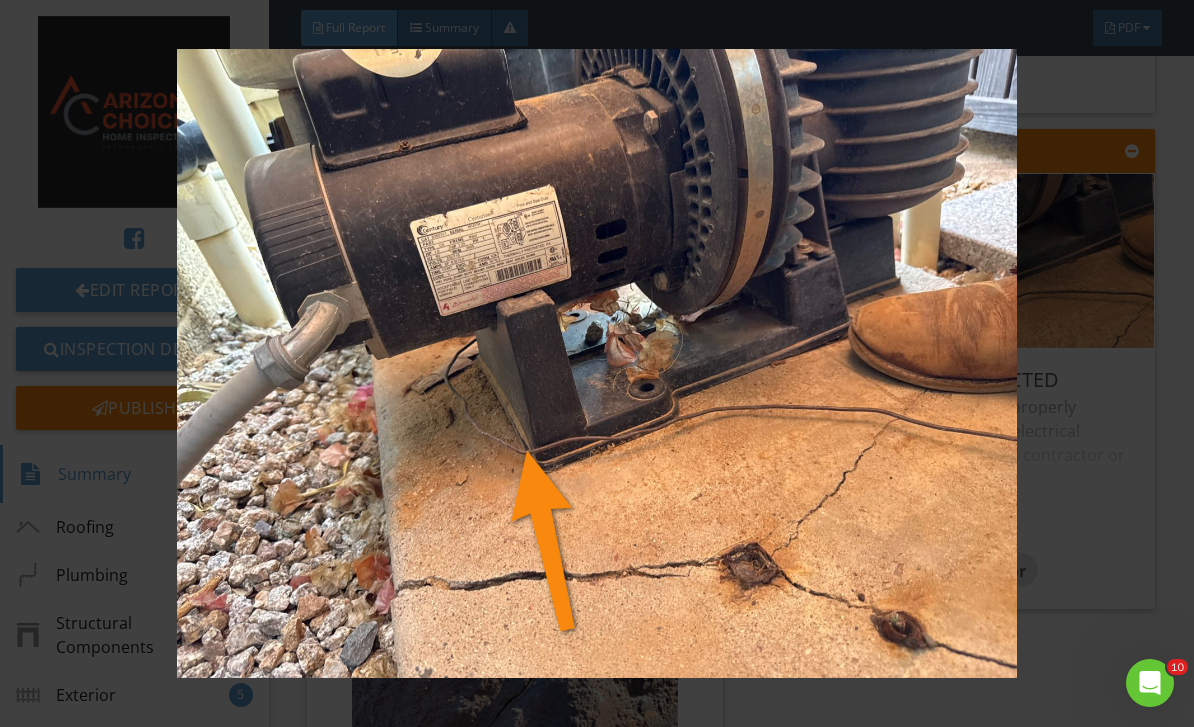 click at bounding box center [597, 364] 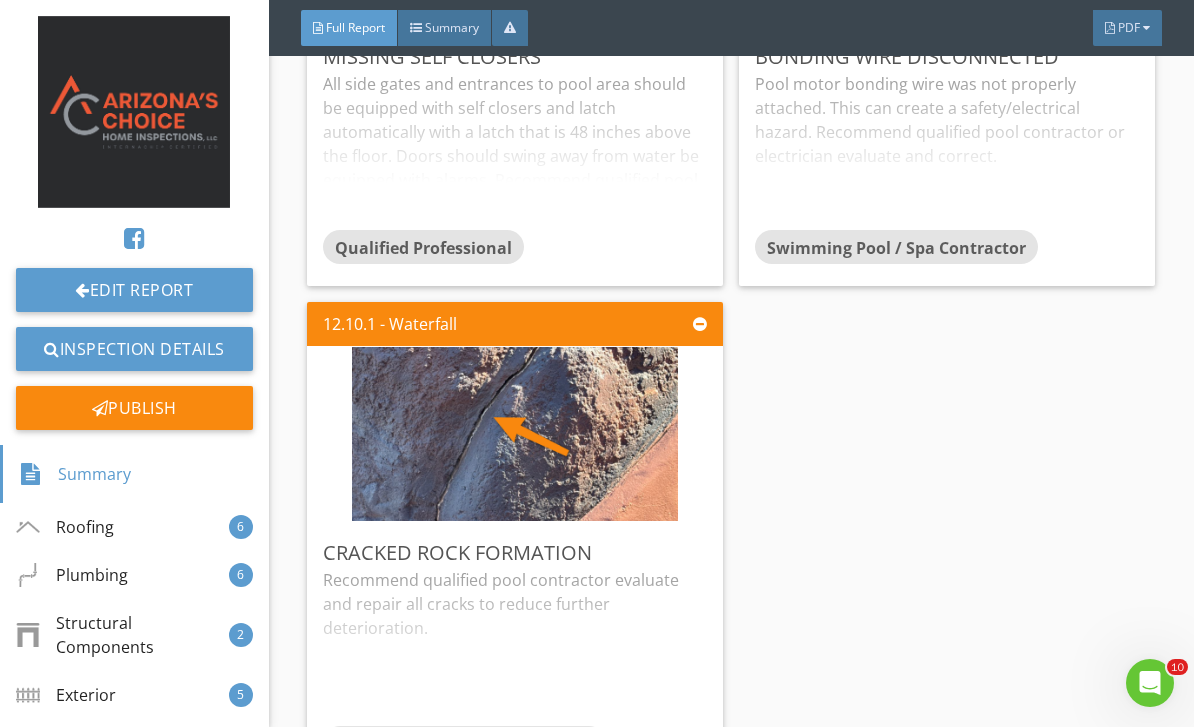scroll, scrollTop: 14741, scrollLeft: 0, axis: vertical 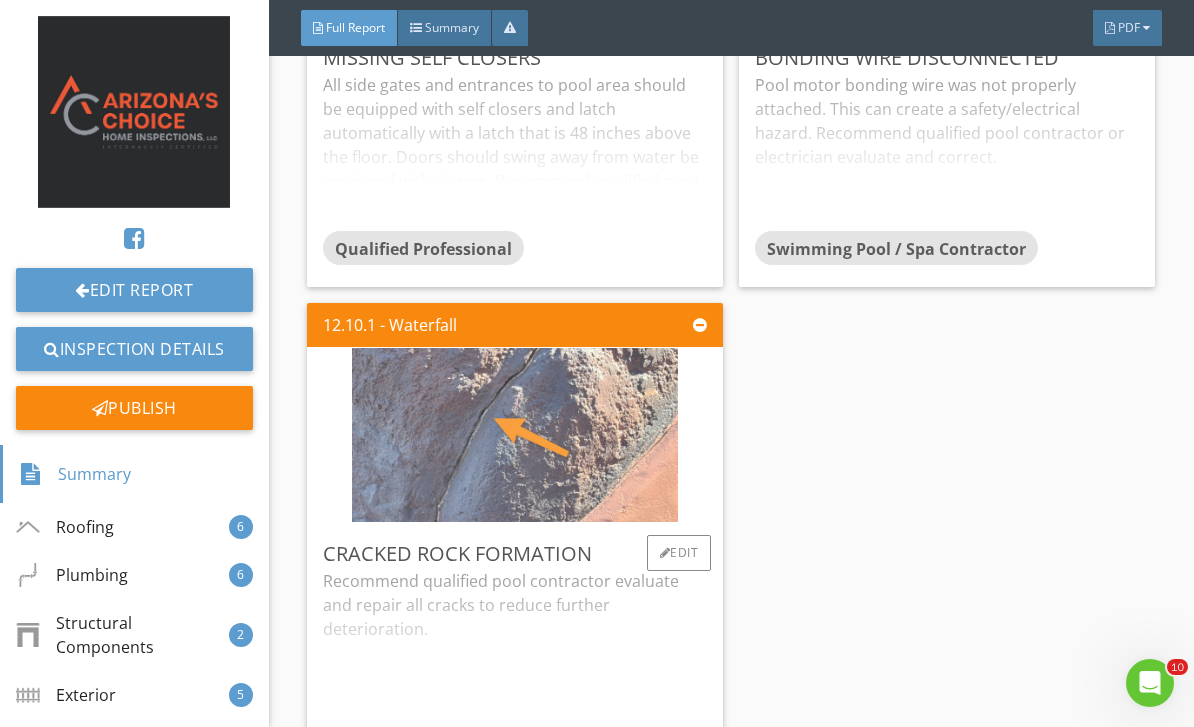 click at bounding box center [515, 435] 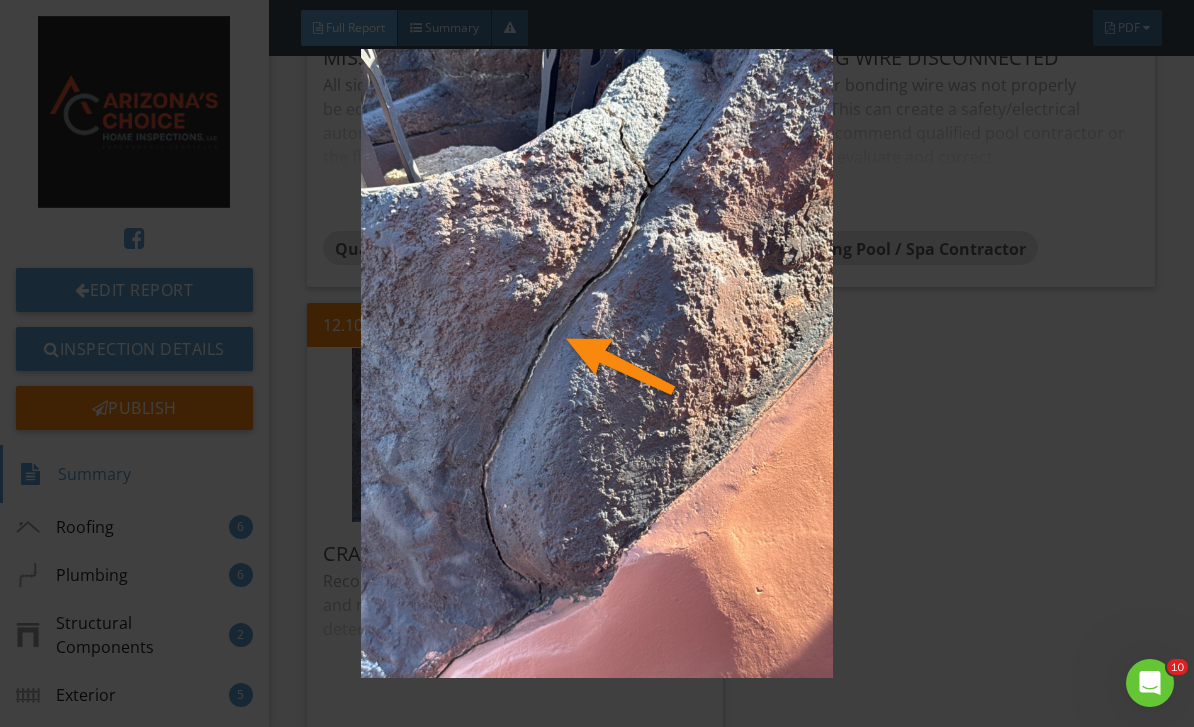 click at bounding box center (597, 364) 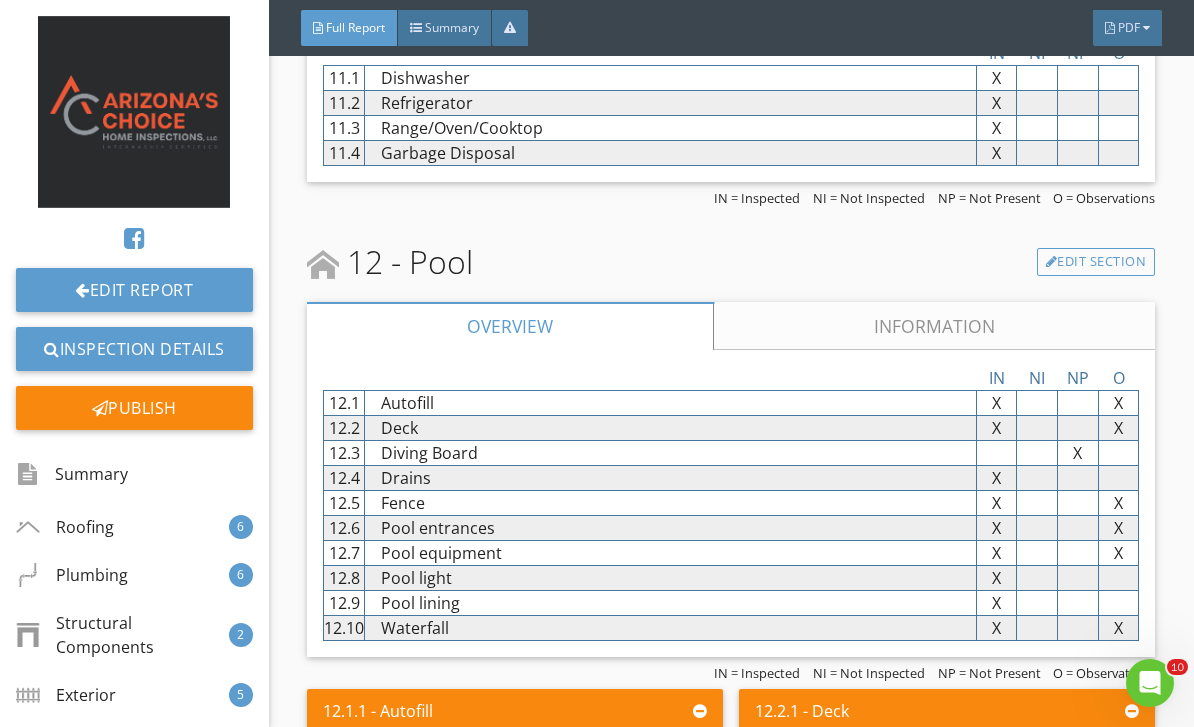 scroll, scrollTop: 12829, scrollLeft: 0, axis: vertical 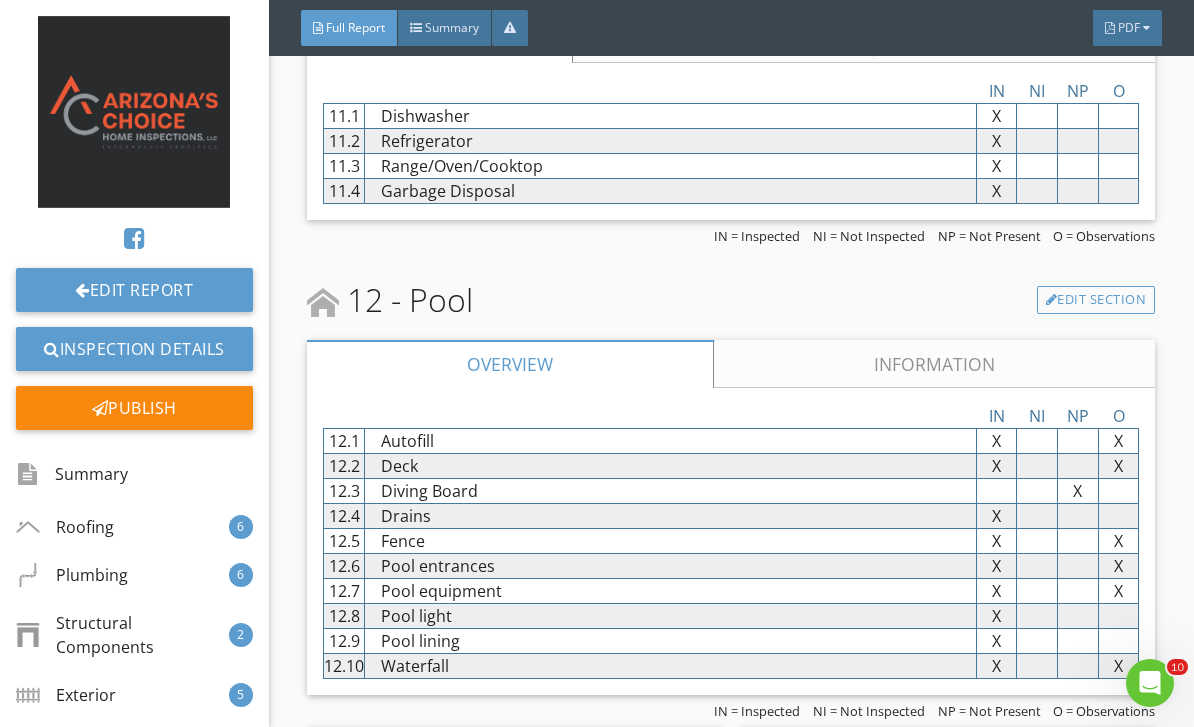click on "Information" at bounding box center (934, 364) 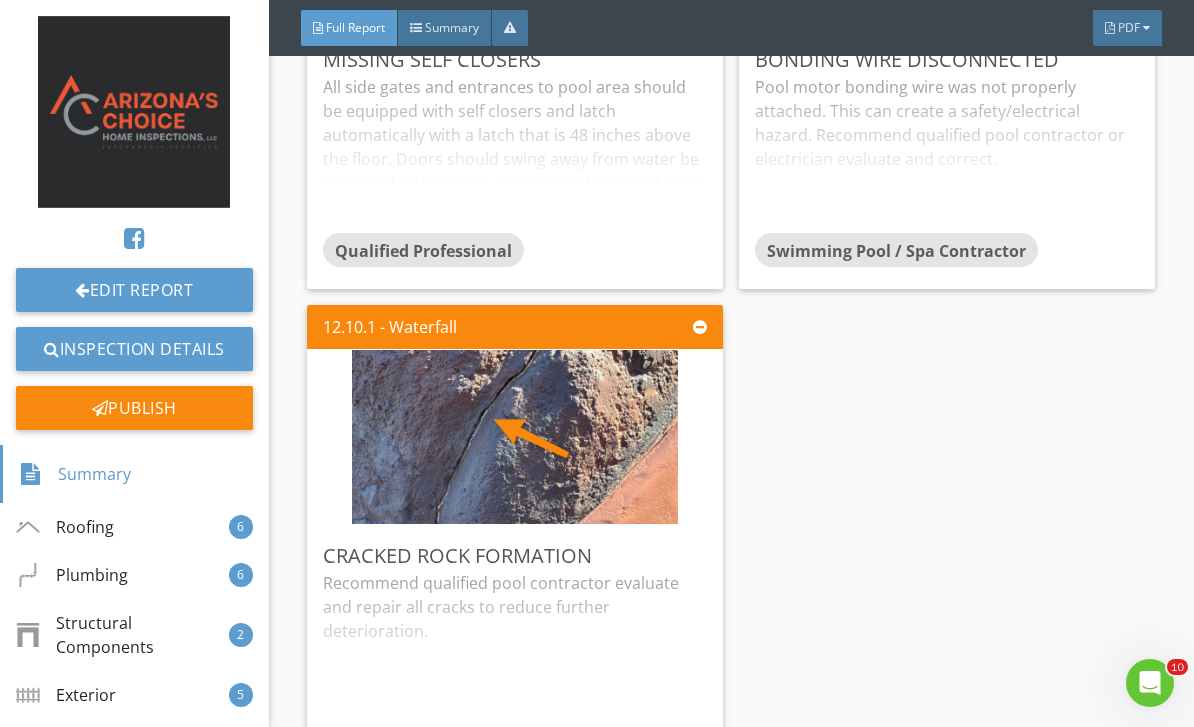 scroll, scrollTop: 17255, scrollLeft: 0, axis: vertical 